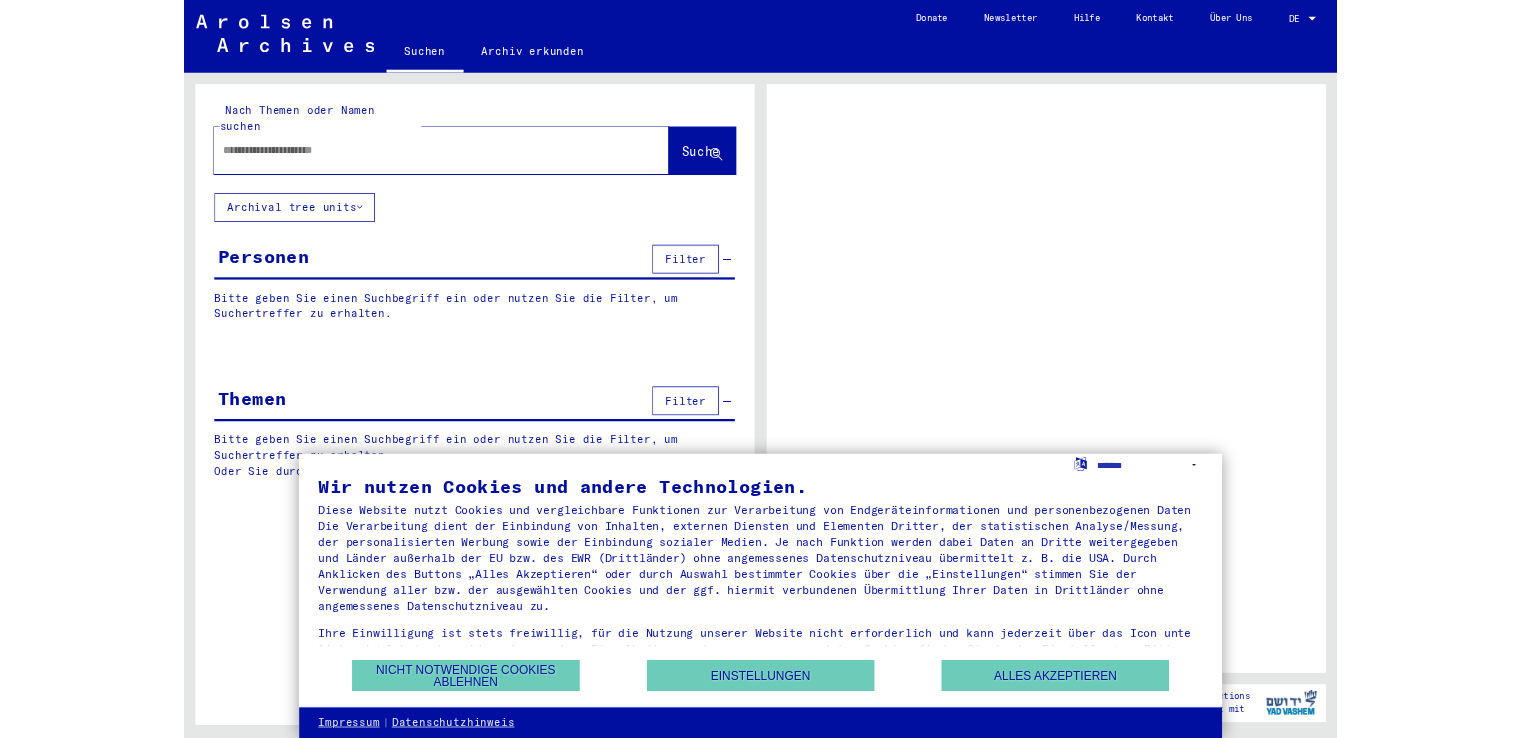 scroll, scrollTop: 0, scrollLeft: 0, axis: both 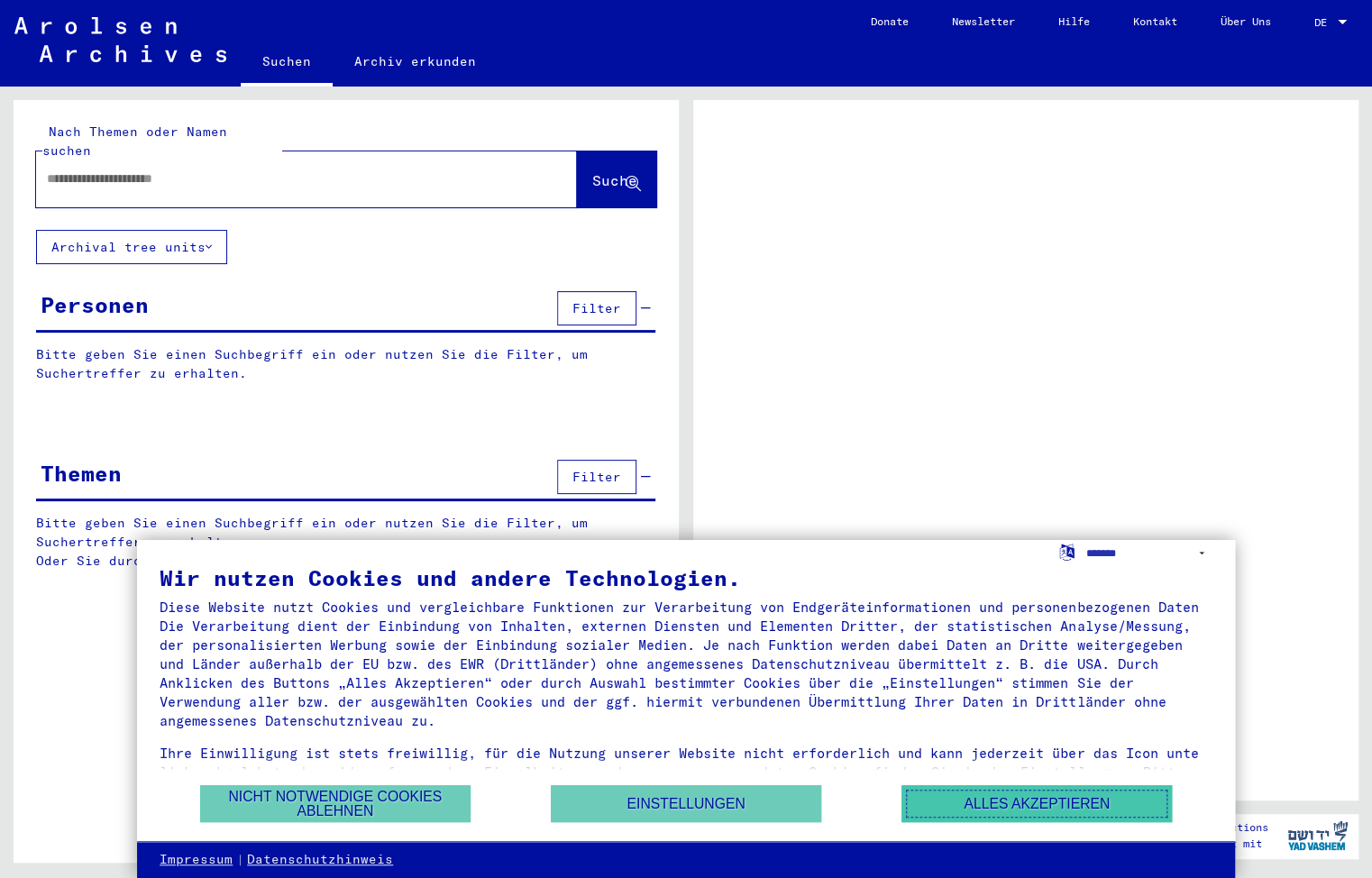 click on "Alles akzeptieren" at bounding box center [1037, 803] 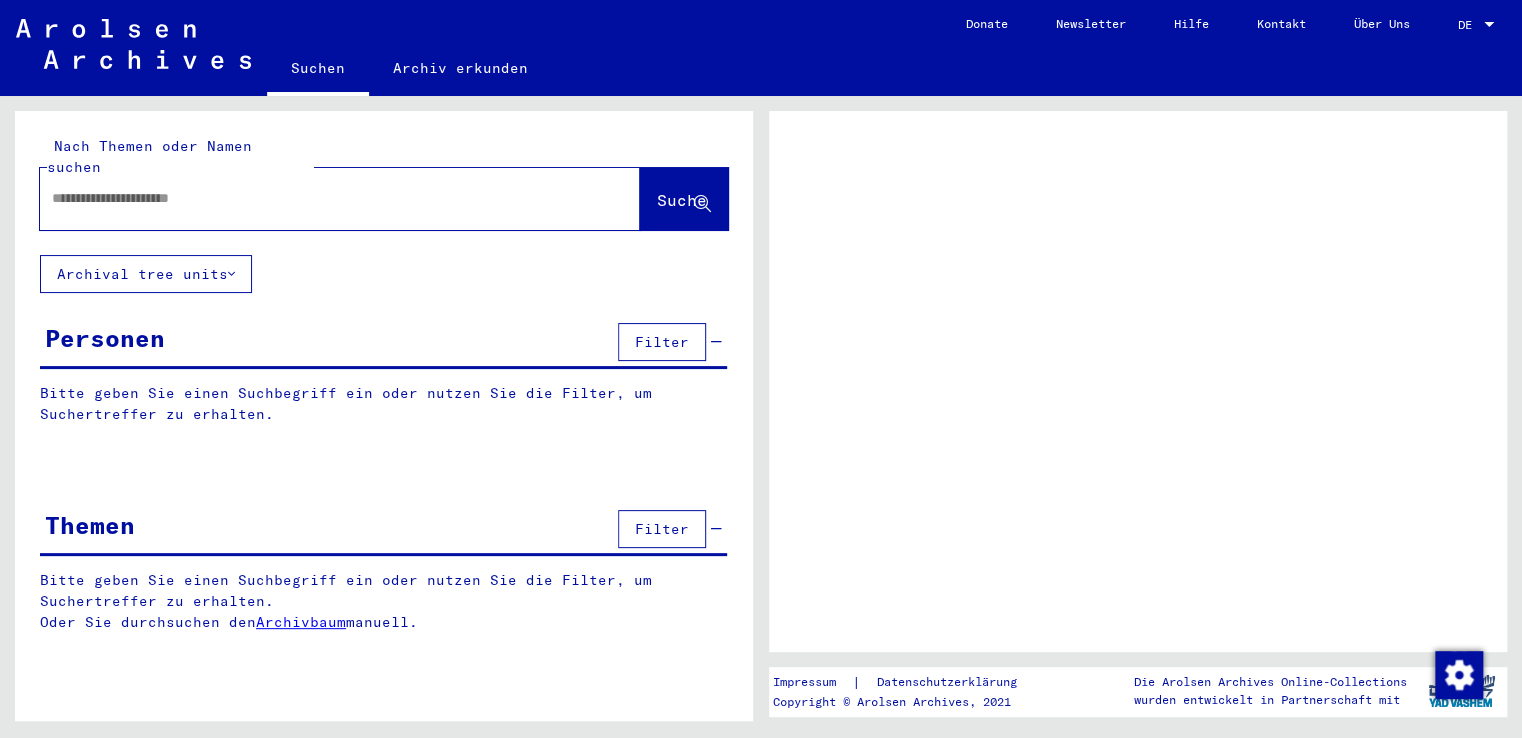 click at bounding box center [322, 198] 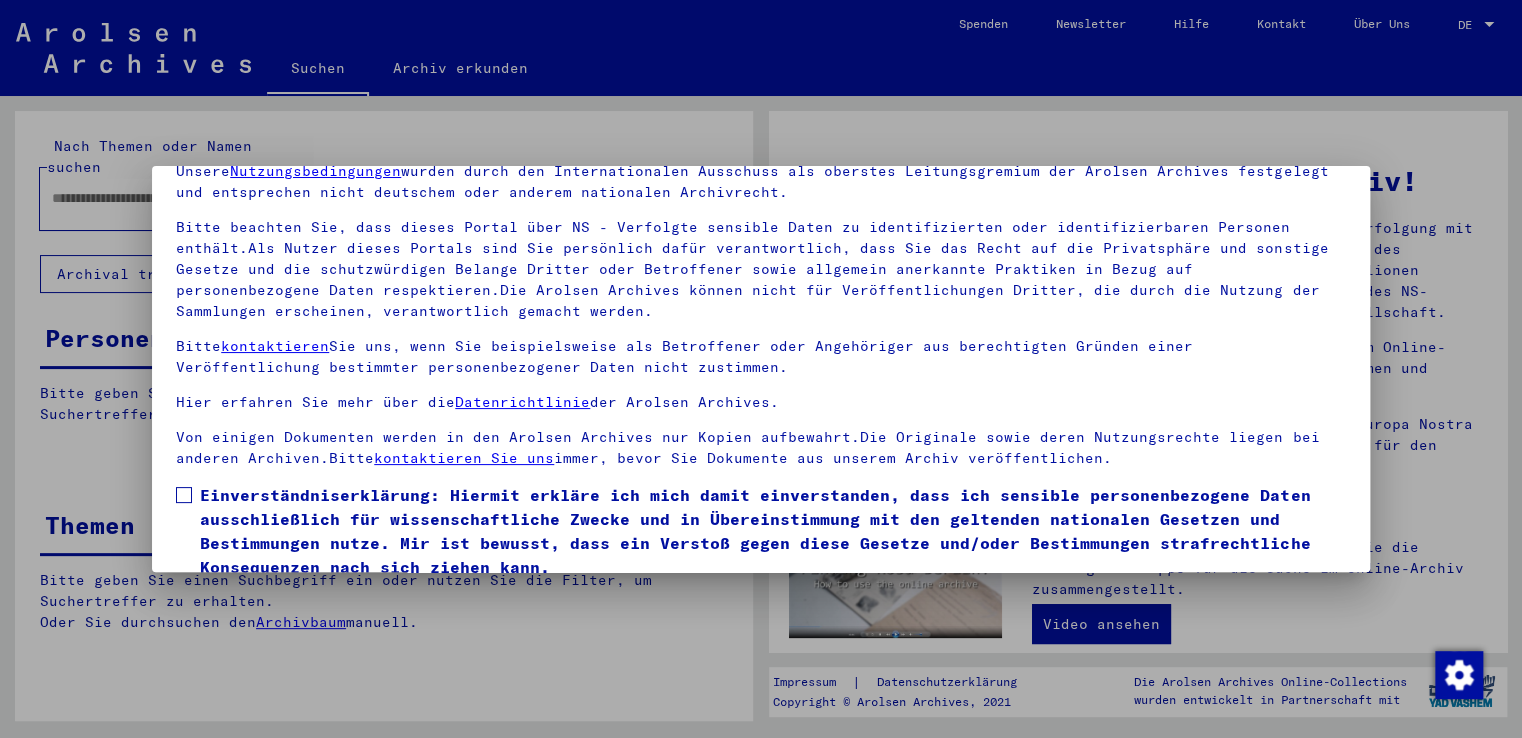scroll, scrollTop: 173, scrollLeft: 0, axis: vertical 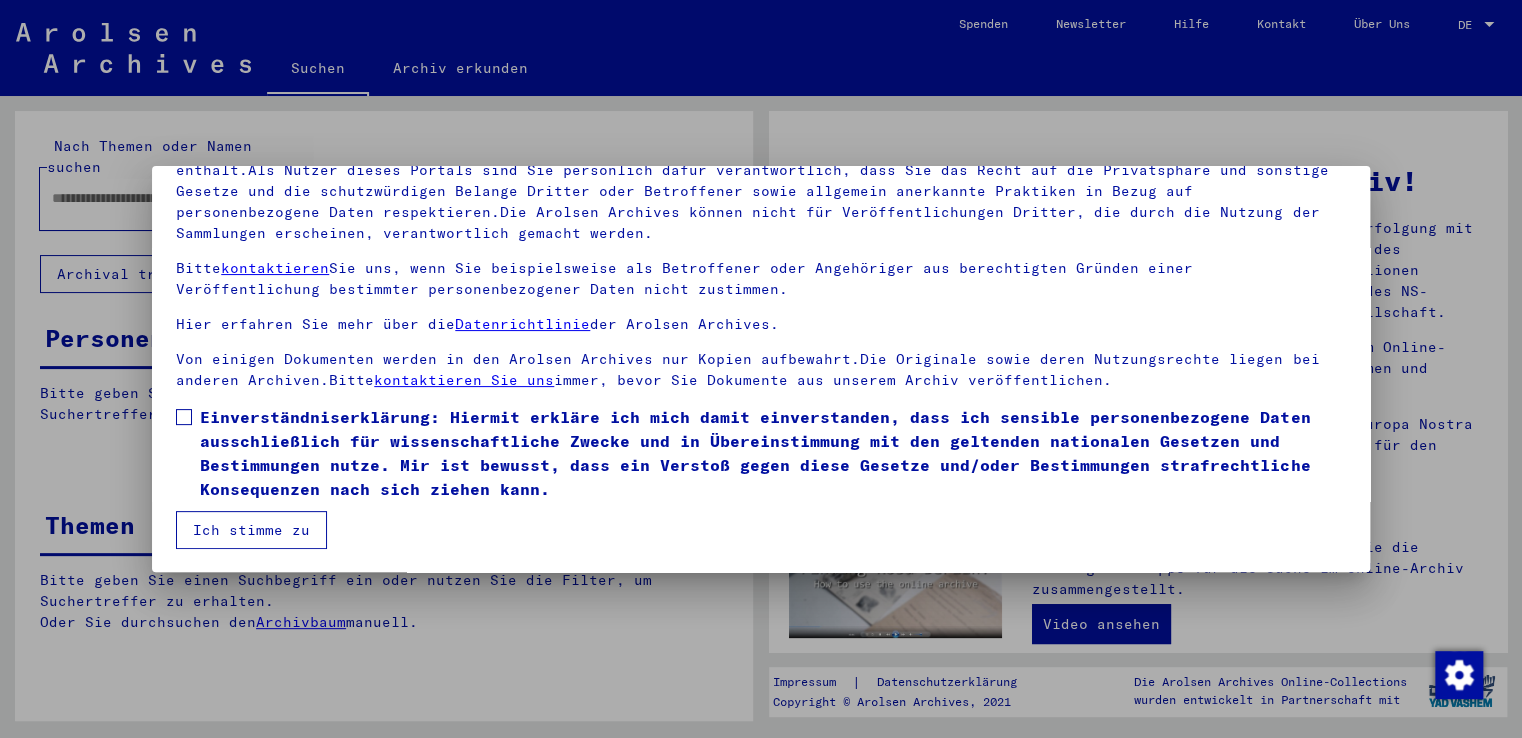click on "Ich stimme zu" at bounding box center [251, 530] 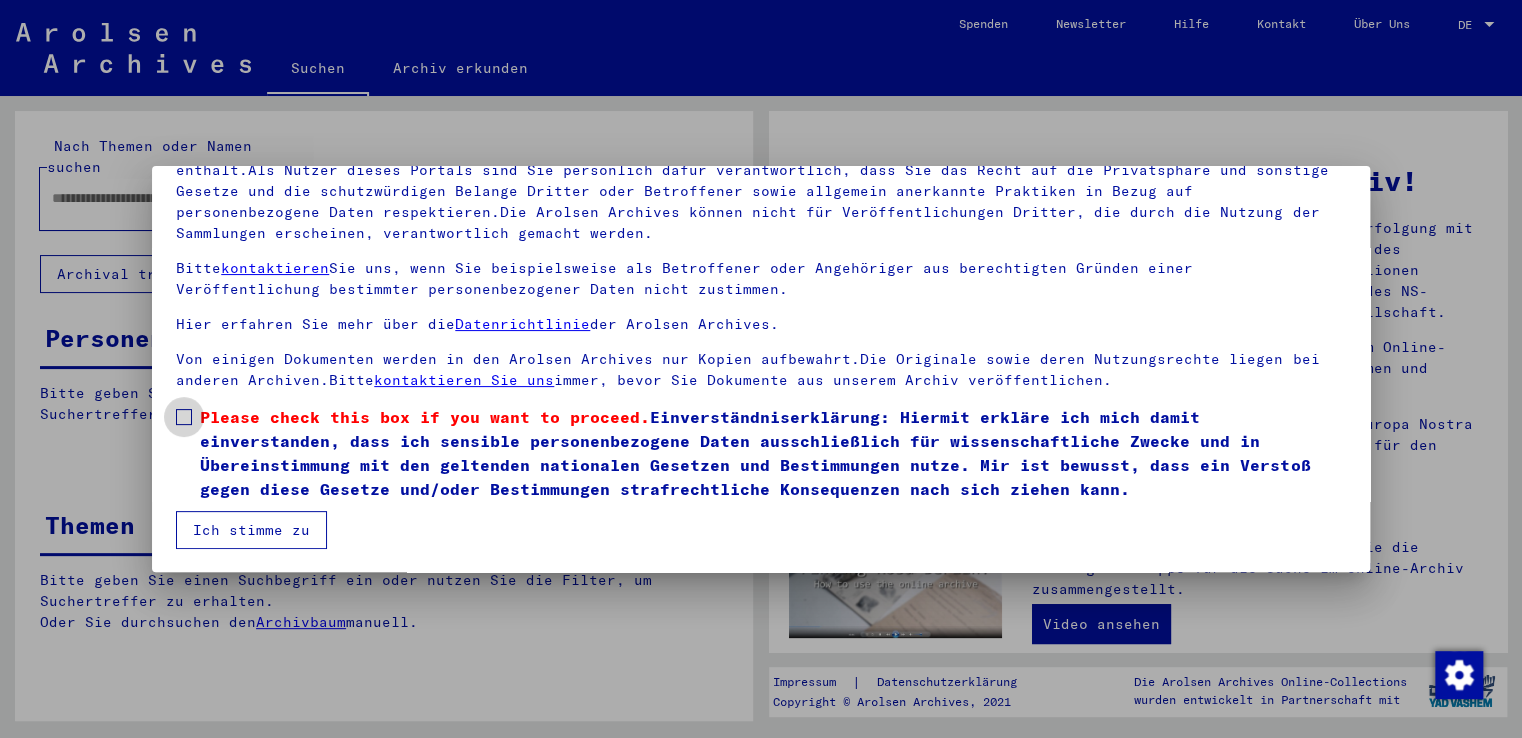 click at bounding box center (184, 417) 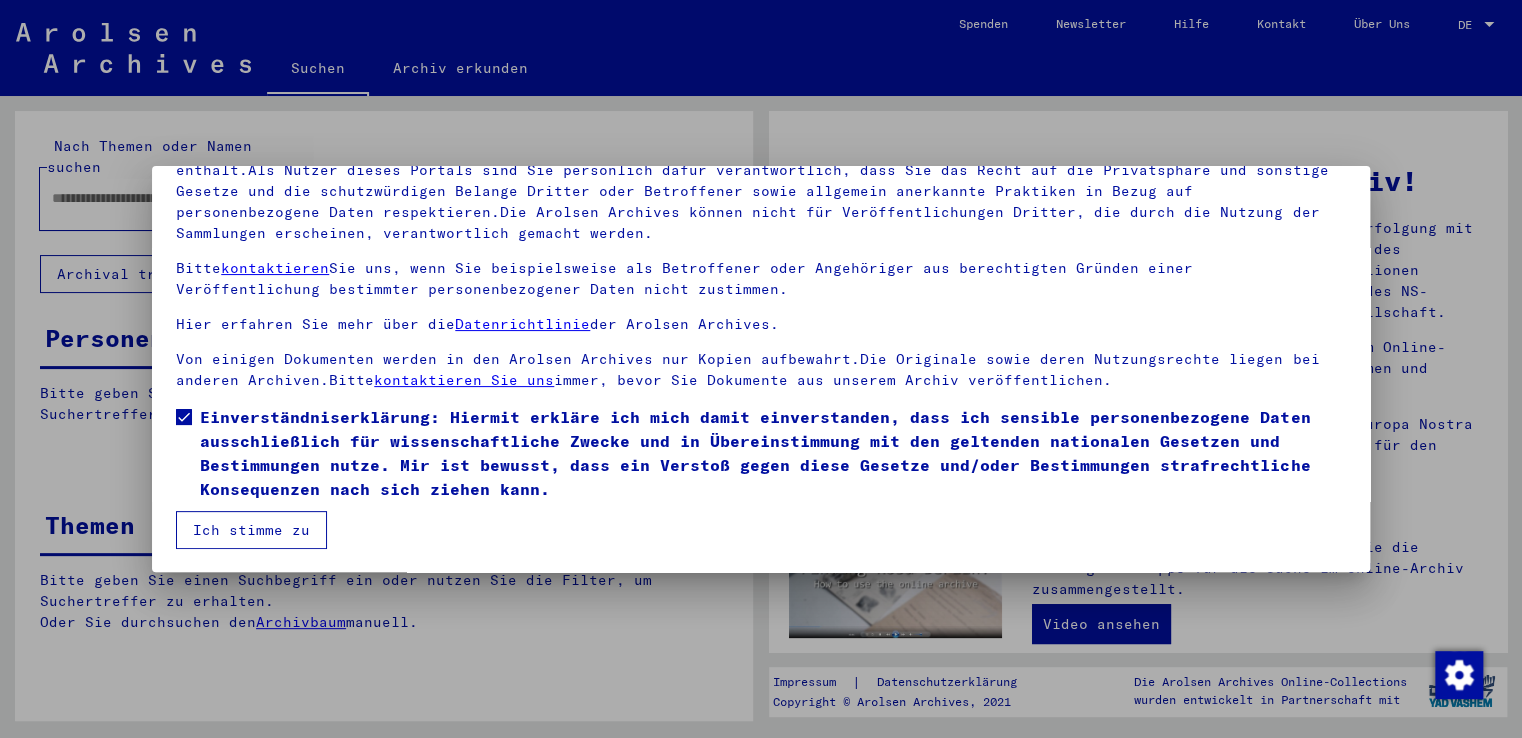 click on "Ich stimme zu" at bounding box center (251, 530) 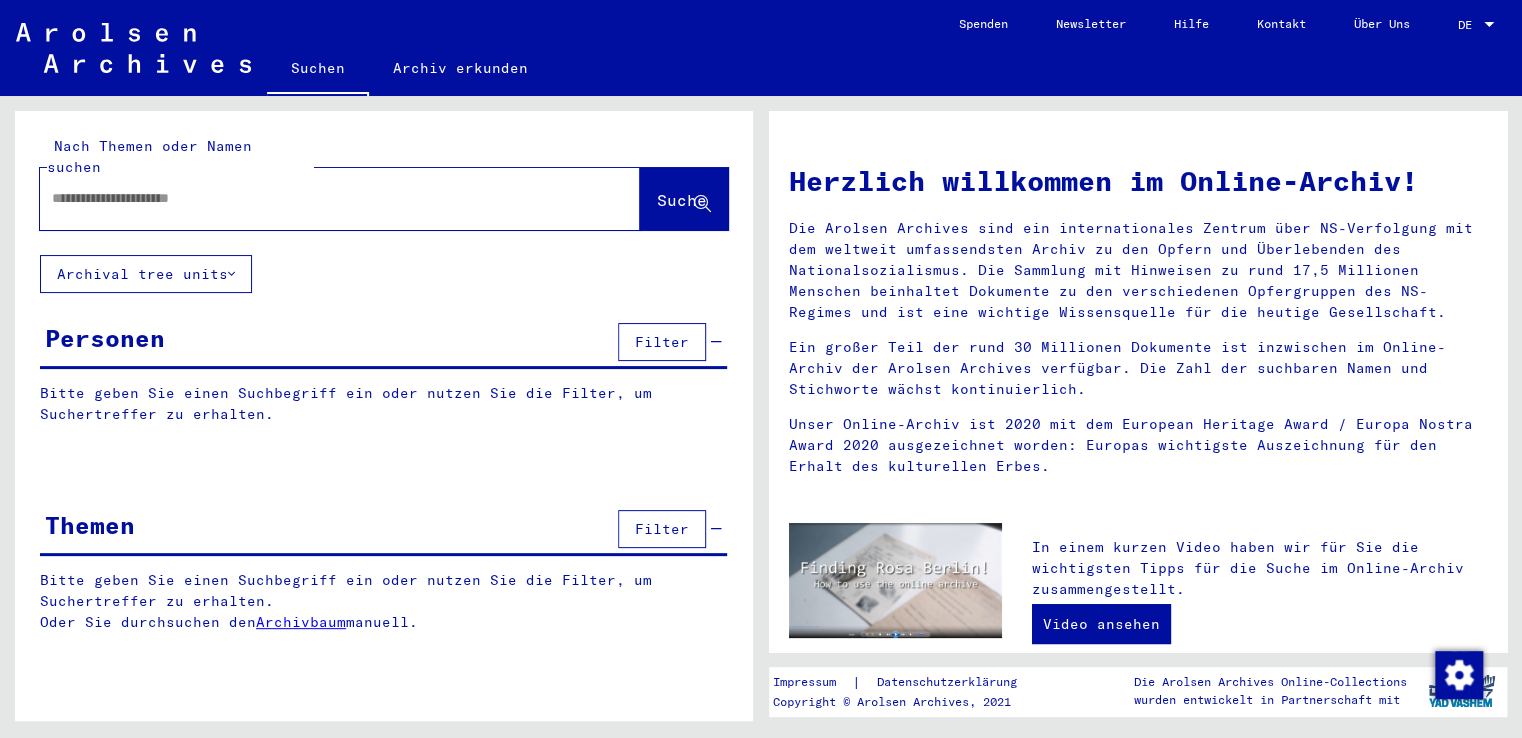 click at bounding box center [316, 198] 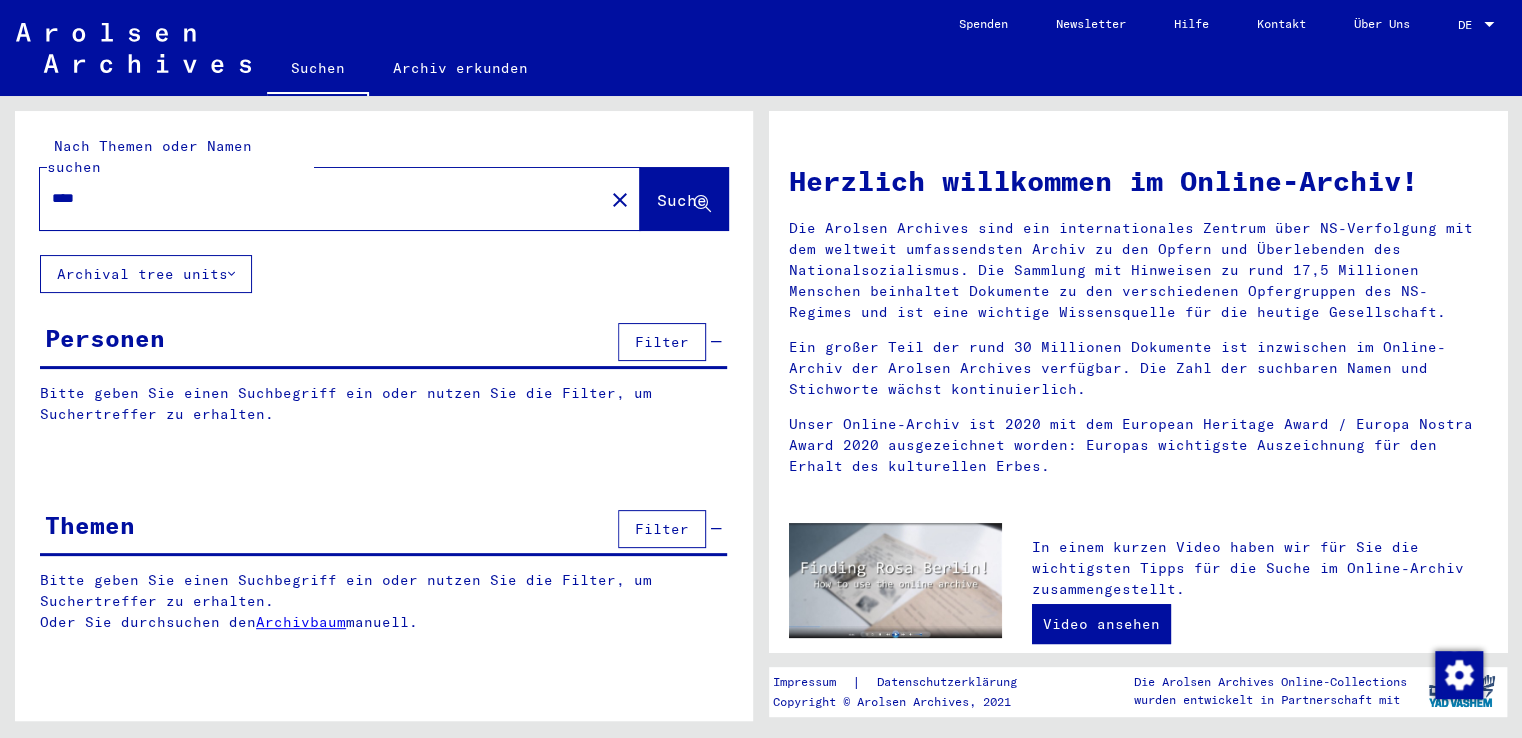 type on "****" 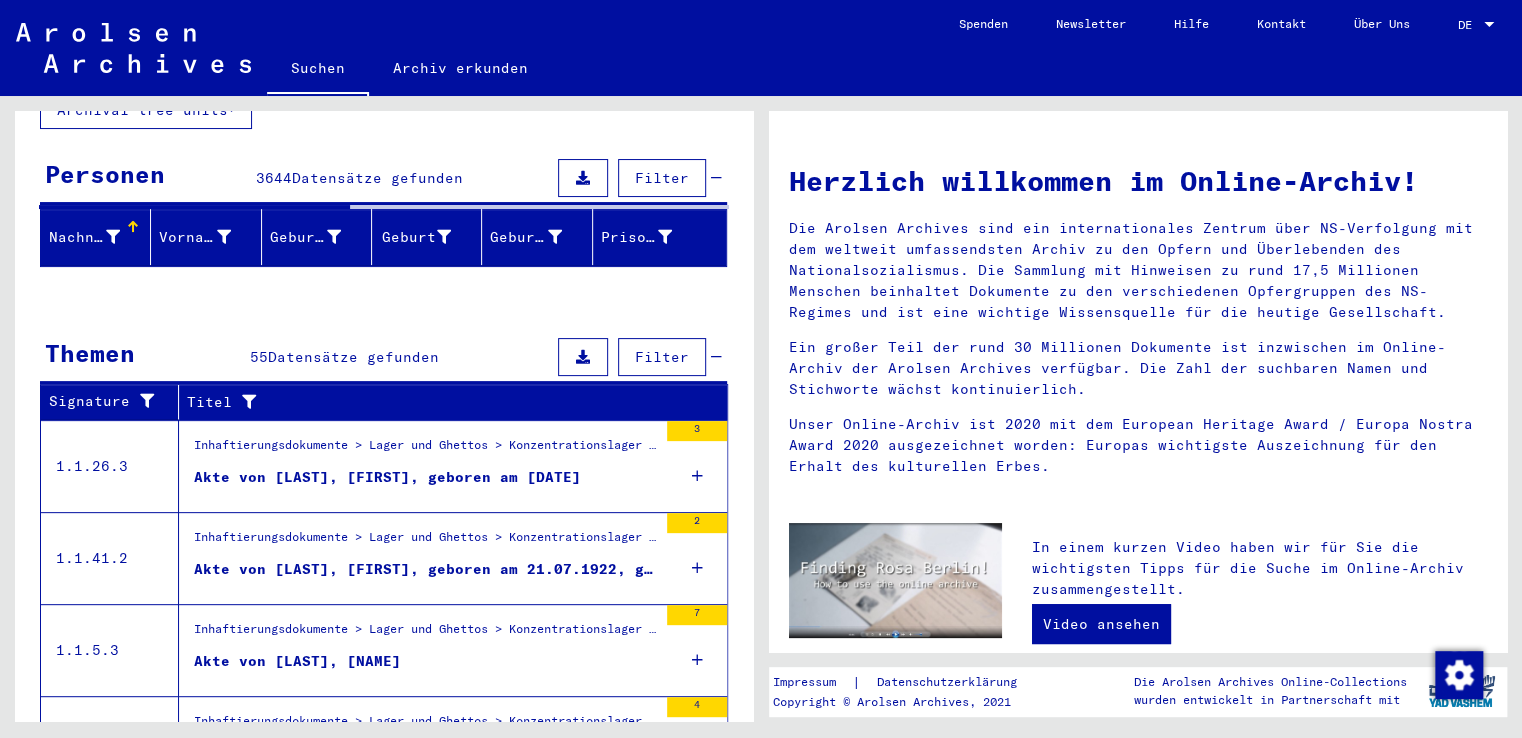 scroll, scrollTop: 200, scrollLeft: 0, axis: vertical 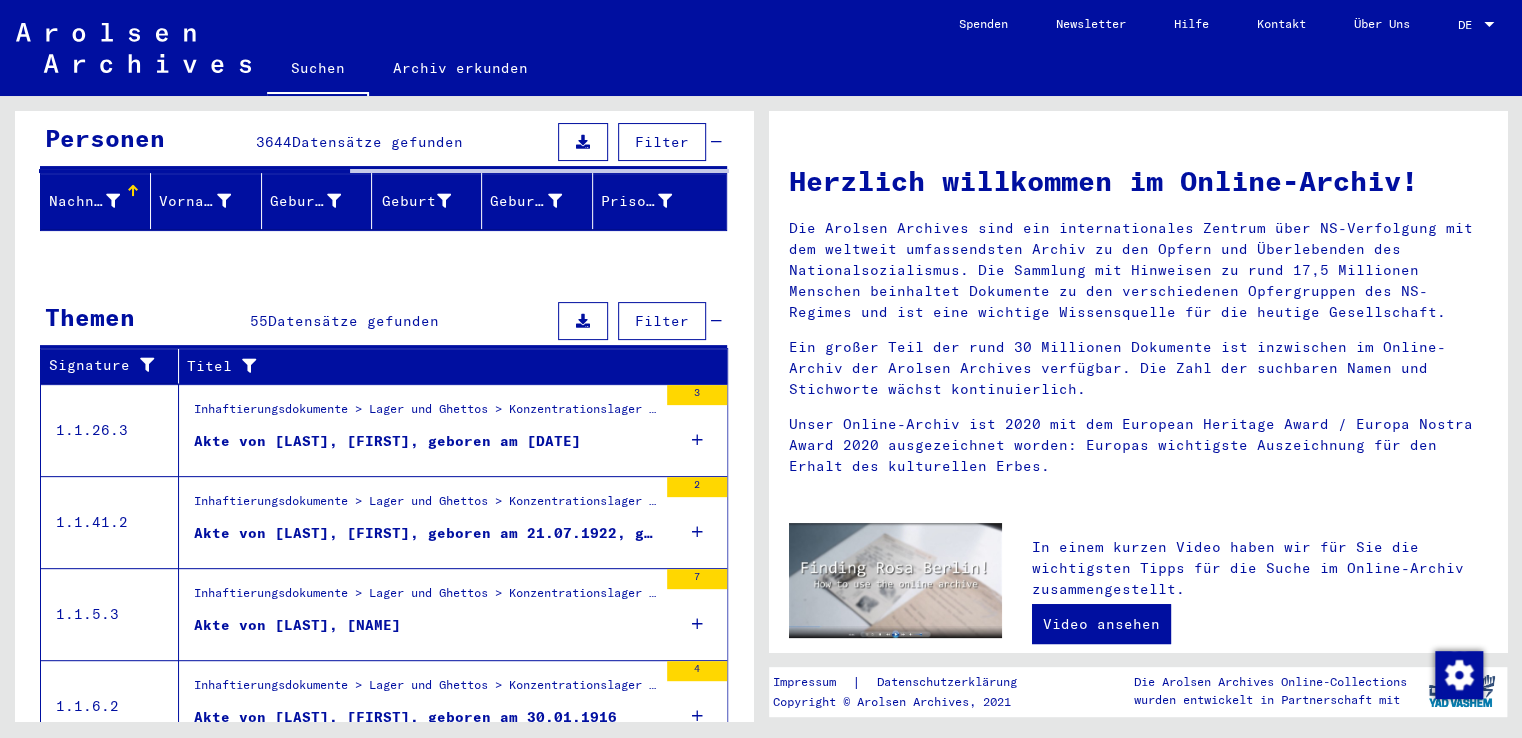 click on "Nachname" at bounding box center (84, 201) 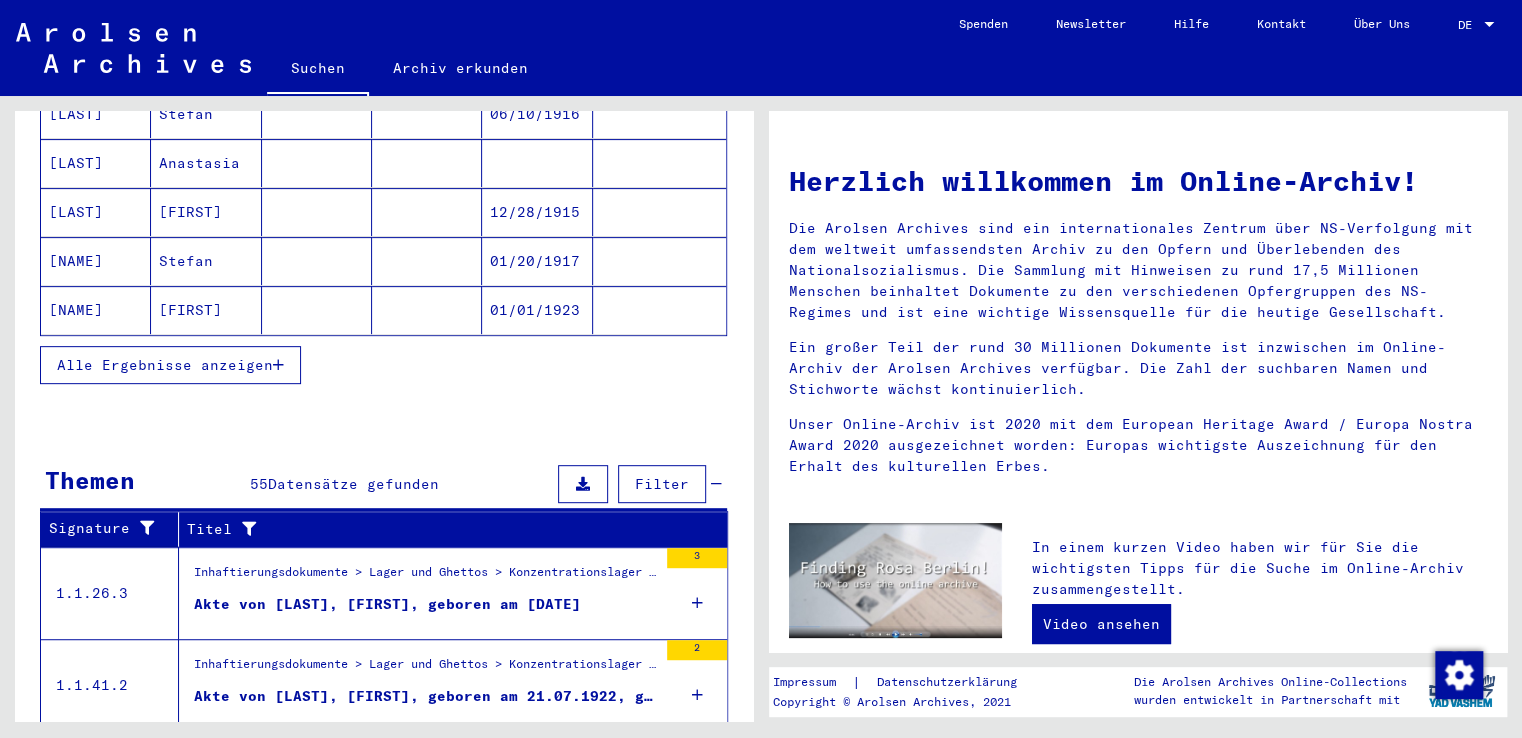 scroll, scrollTop: 400, scrollLeft: 0, axis: vertical 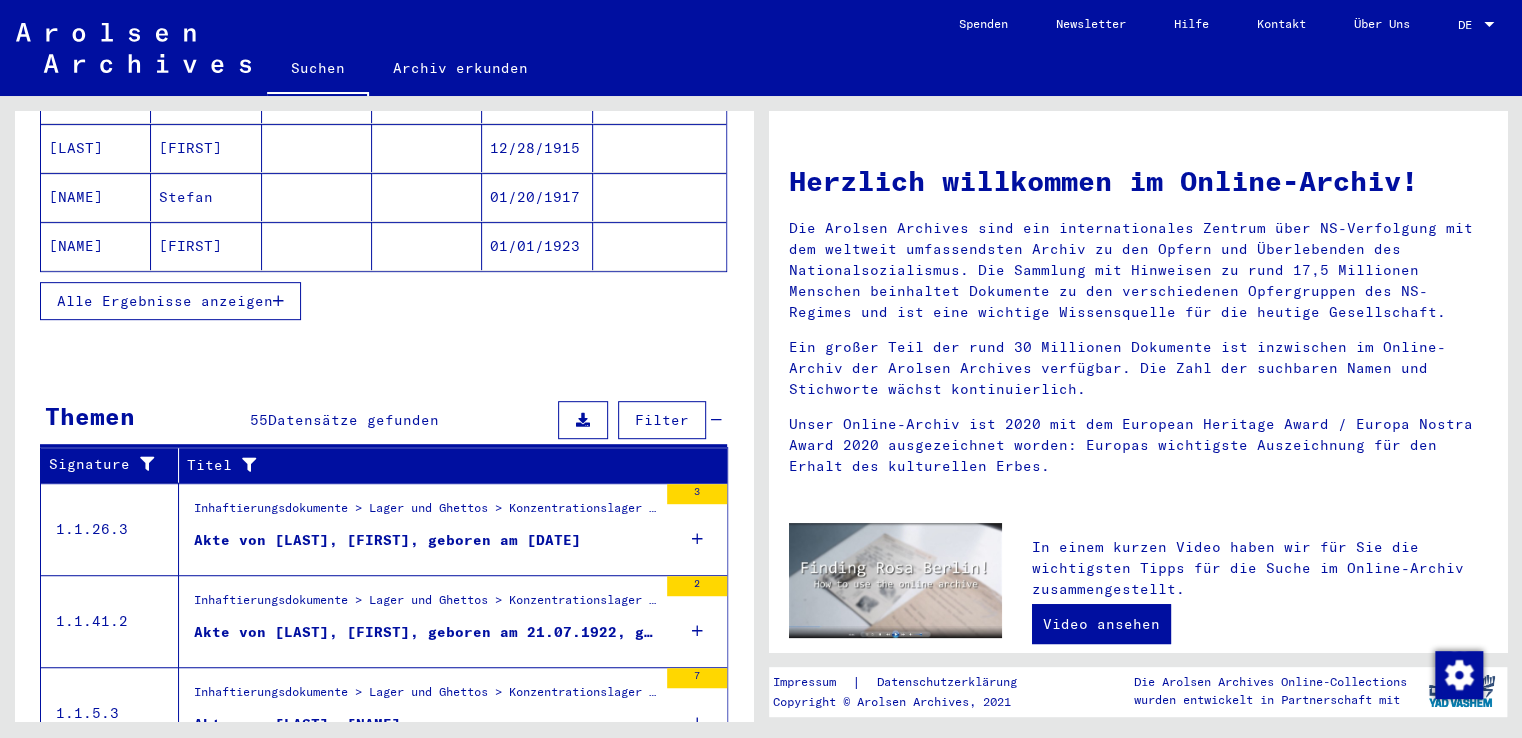 click on "Alle Ergebnisse anzeigen" at bounding box center (170, 301) 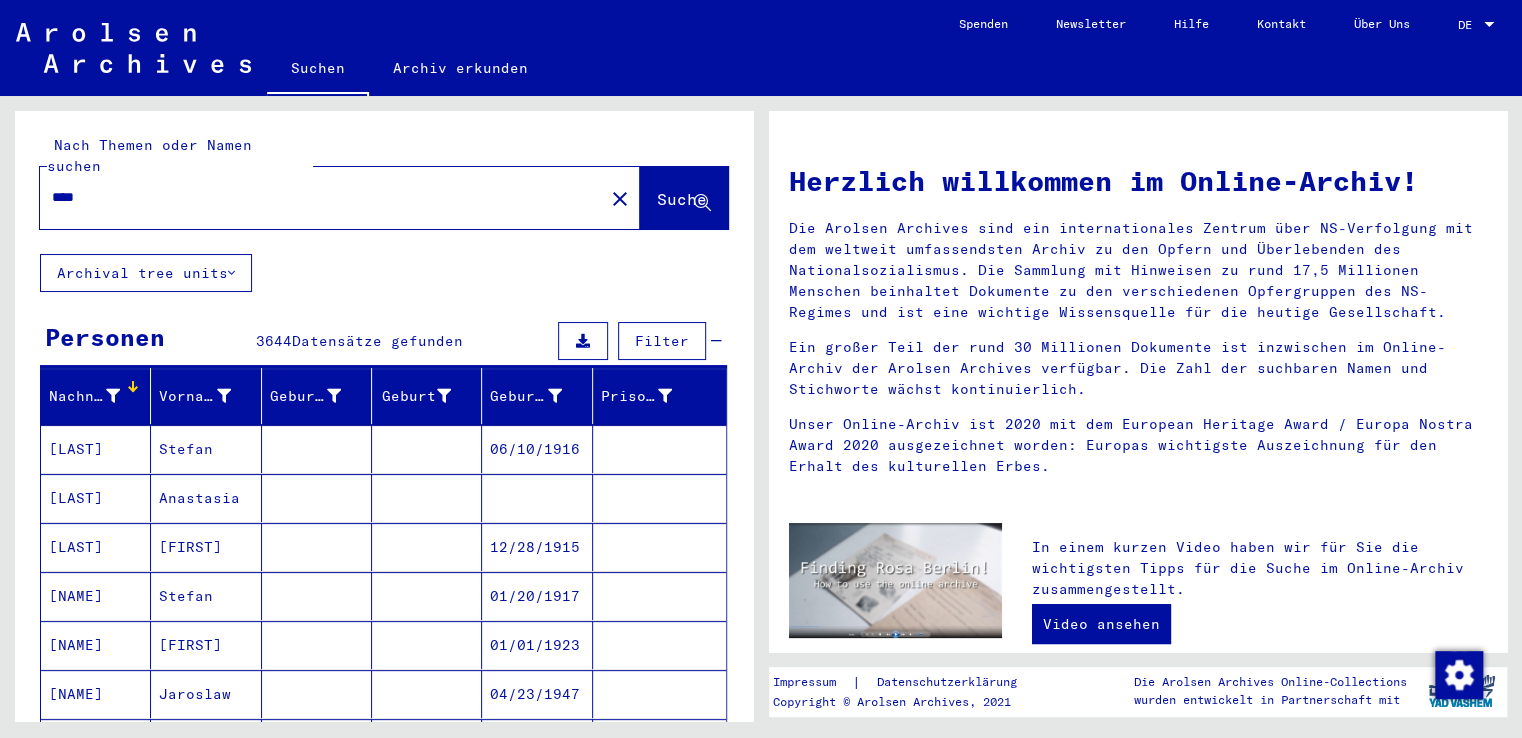 scroll, scrollTop: 0, scrollLeft: 0, axis: both 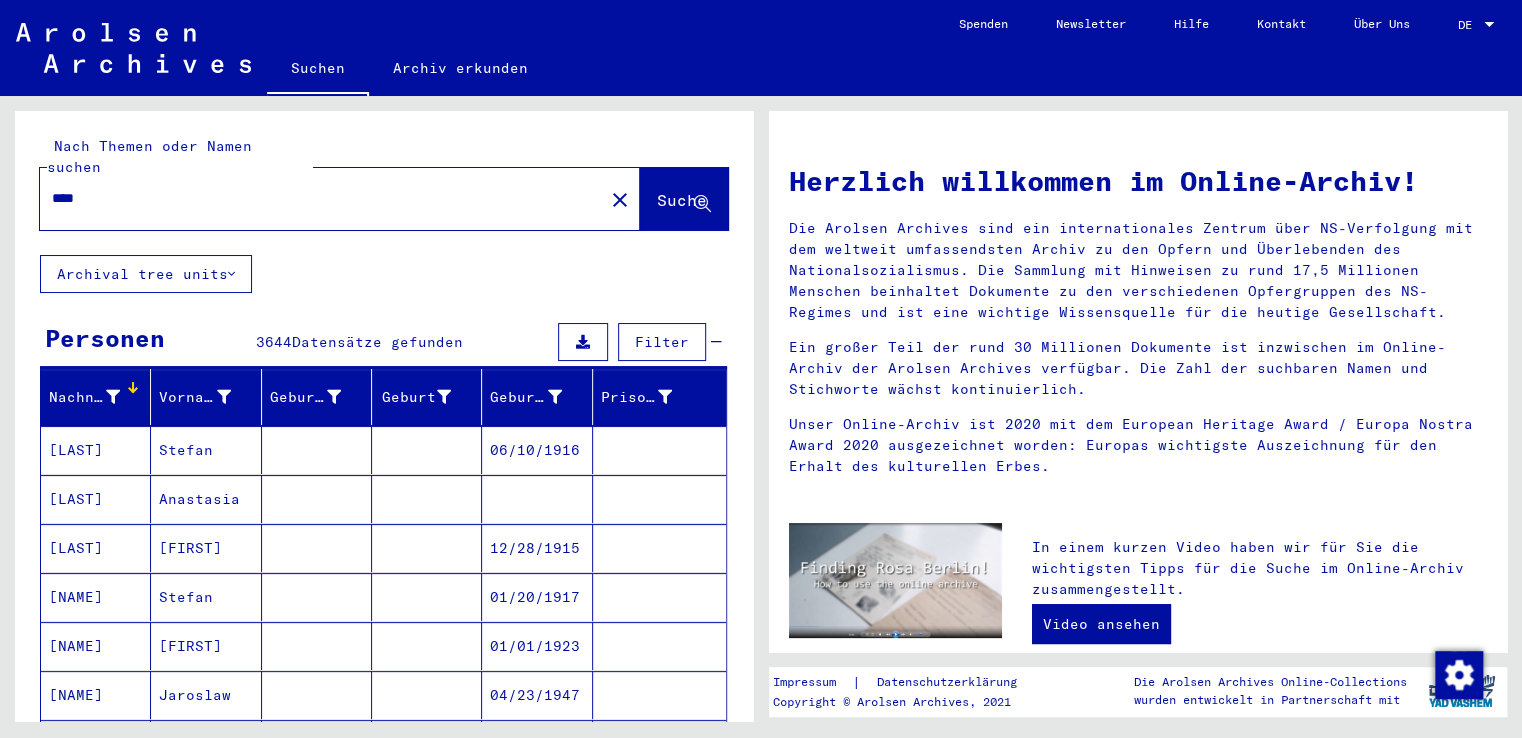 click on "Nachname" at bounding box center (84, 397) 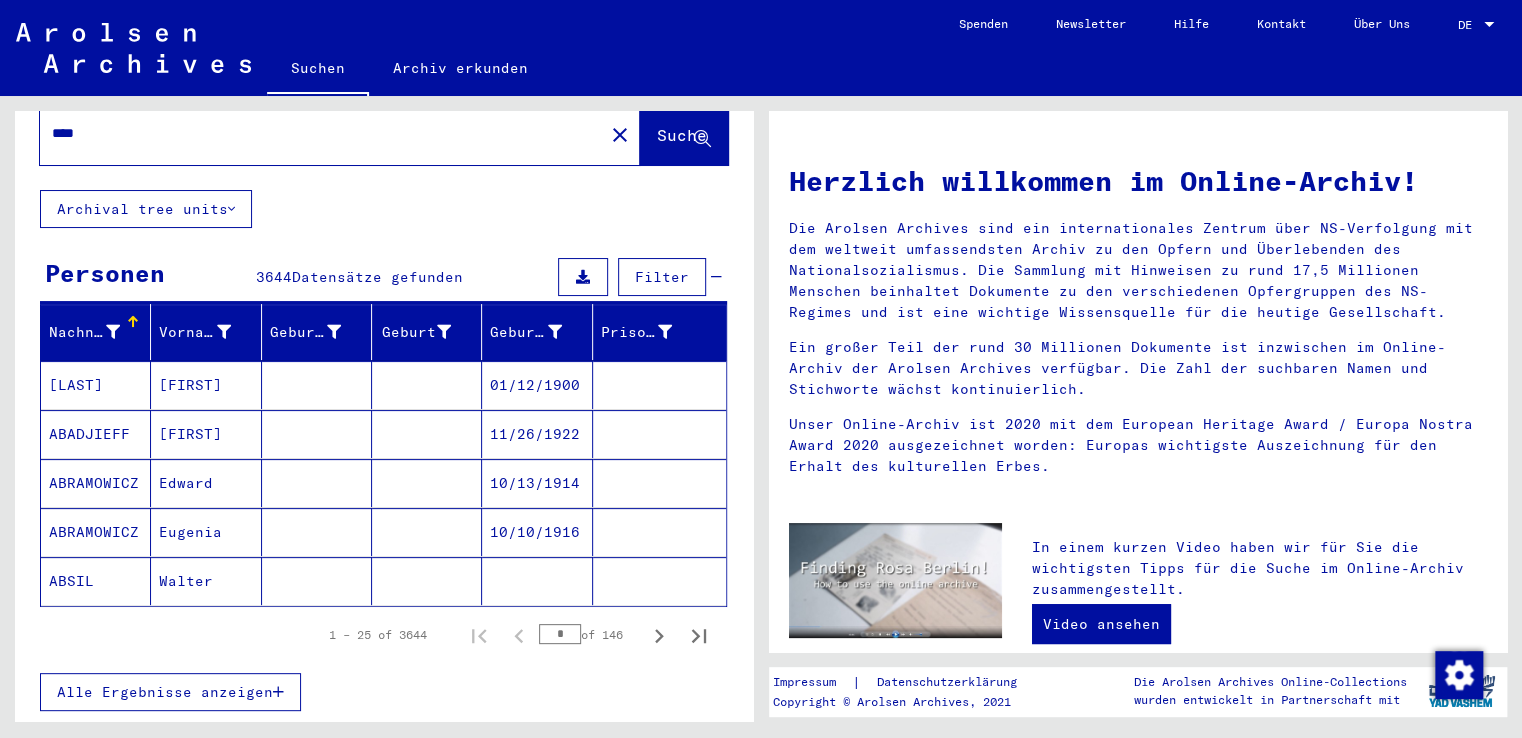 scroll, scrollTop: 200, scrollLeft: 0, axis: vertical 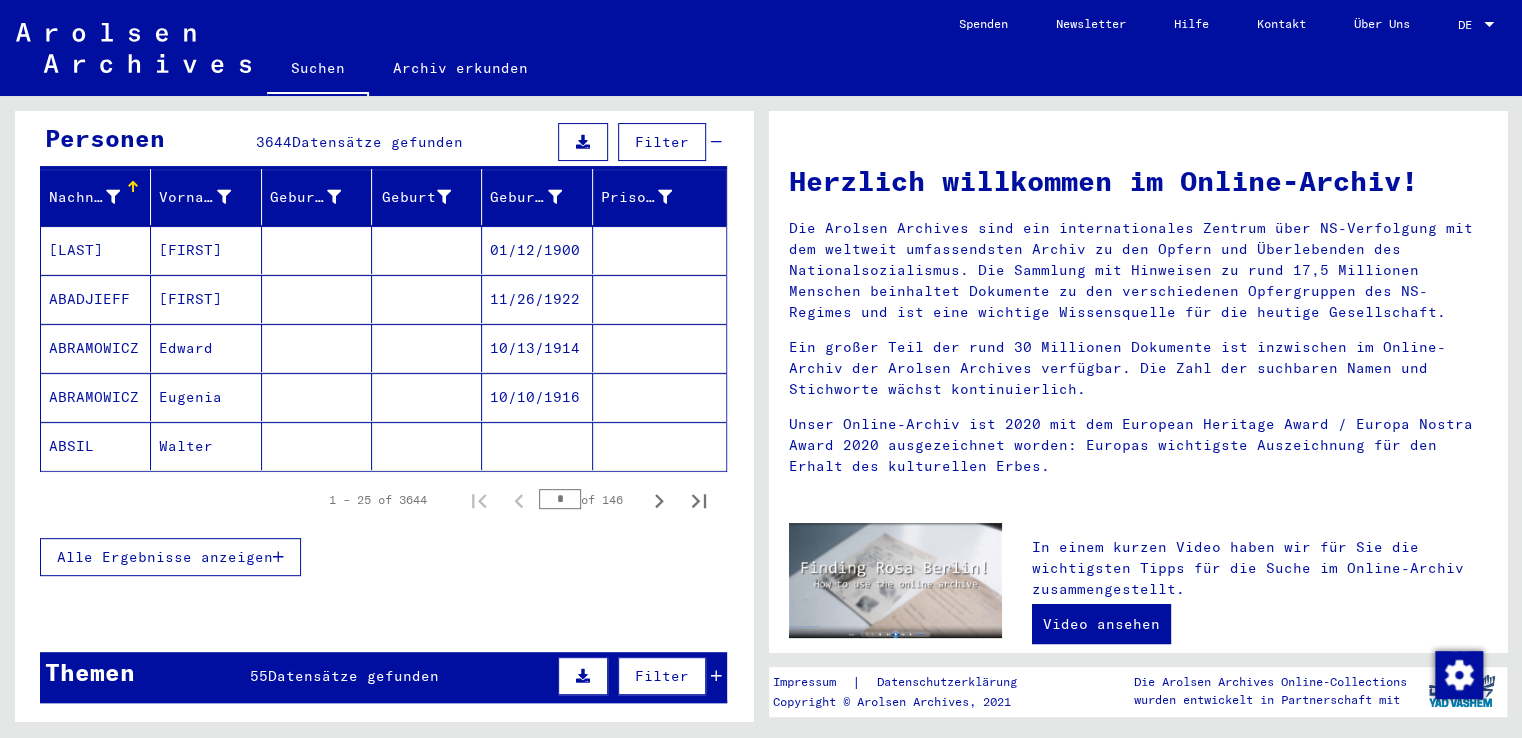 click on "Alle Ergebnisse anzeigen" at bounding box center [165, 557] 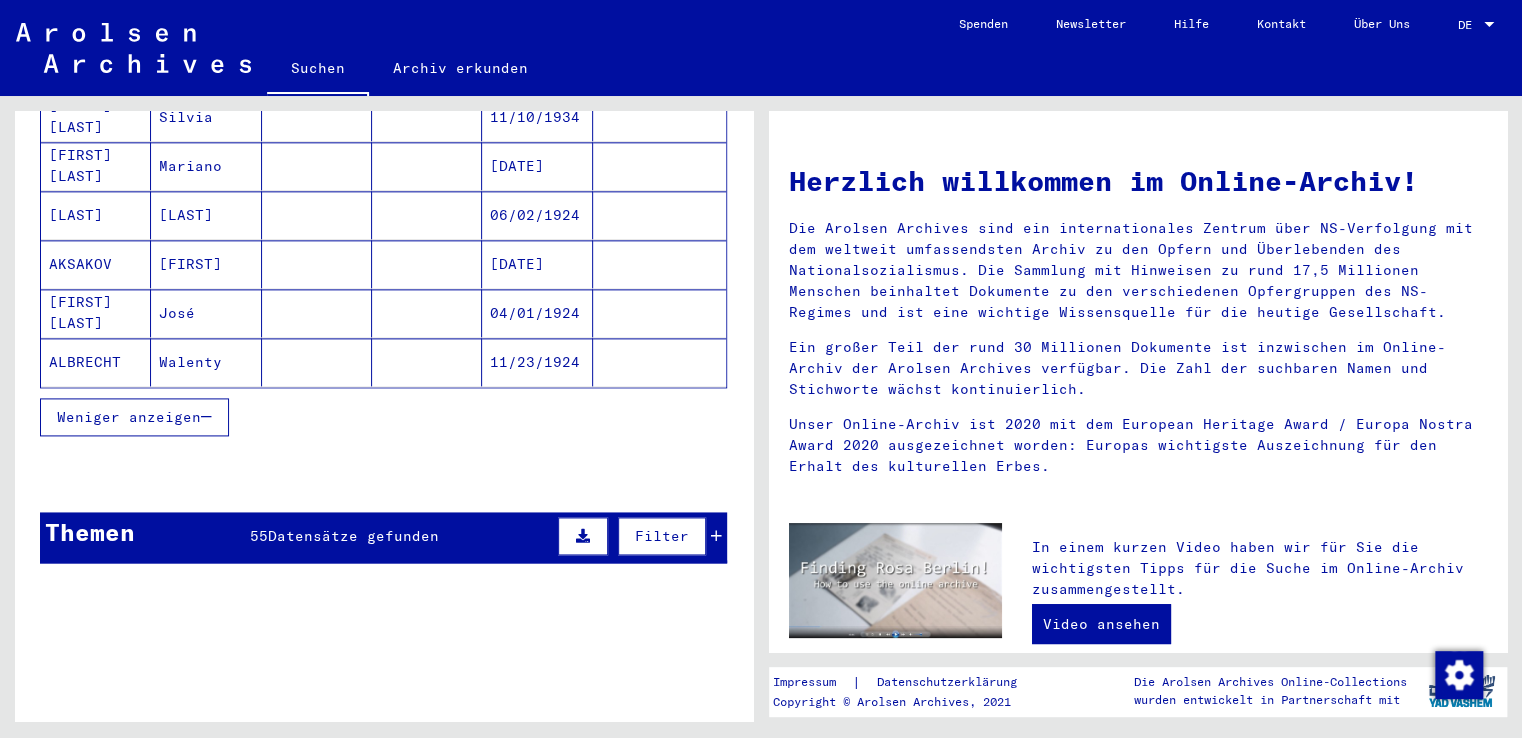 scroll, scrollTop: 1300, scrollLeft: 0, axis: vertical 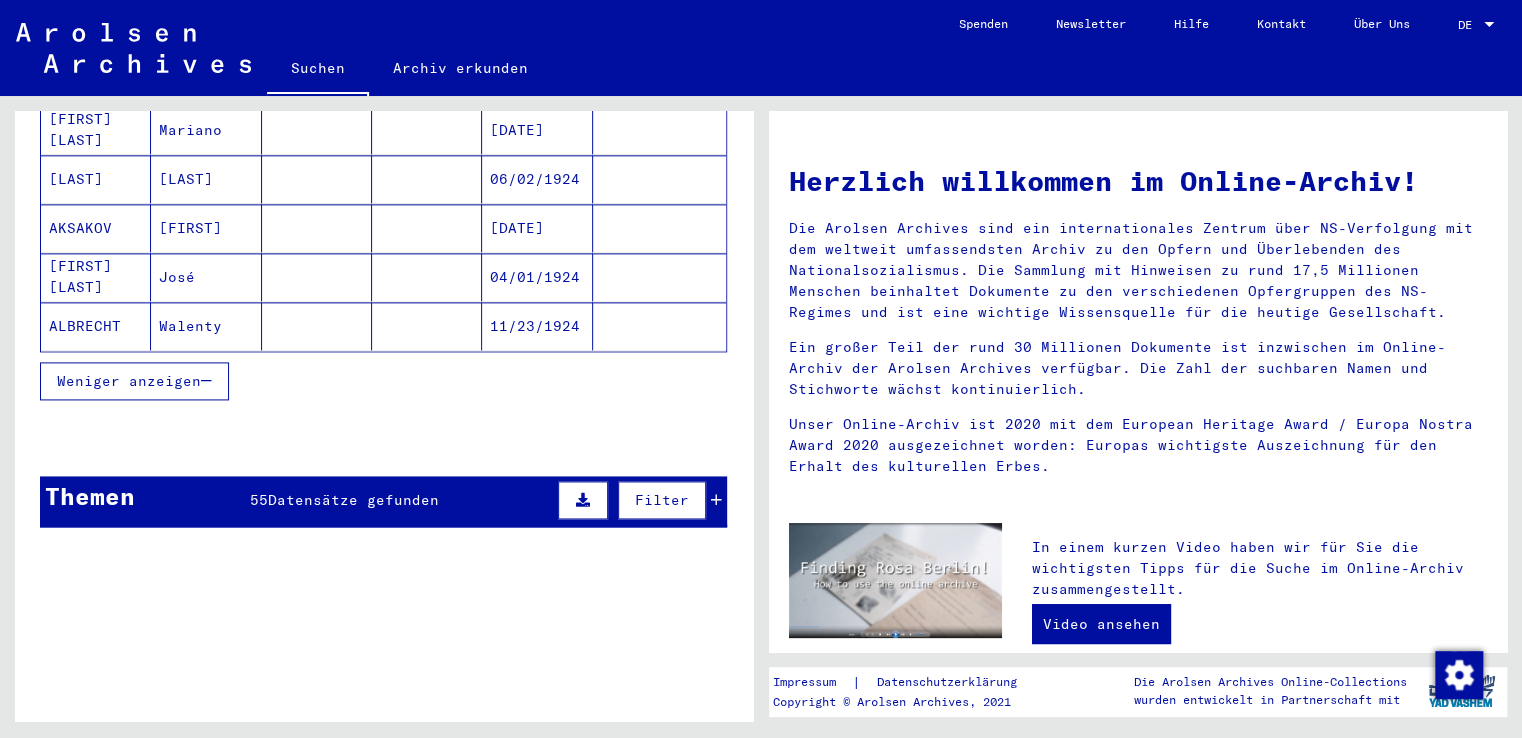 click on "Weniger anzeigen" at bounding box center (134, 381) 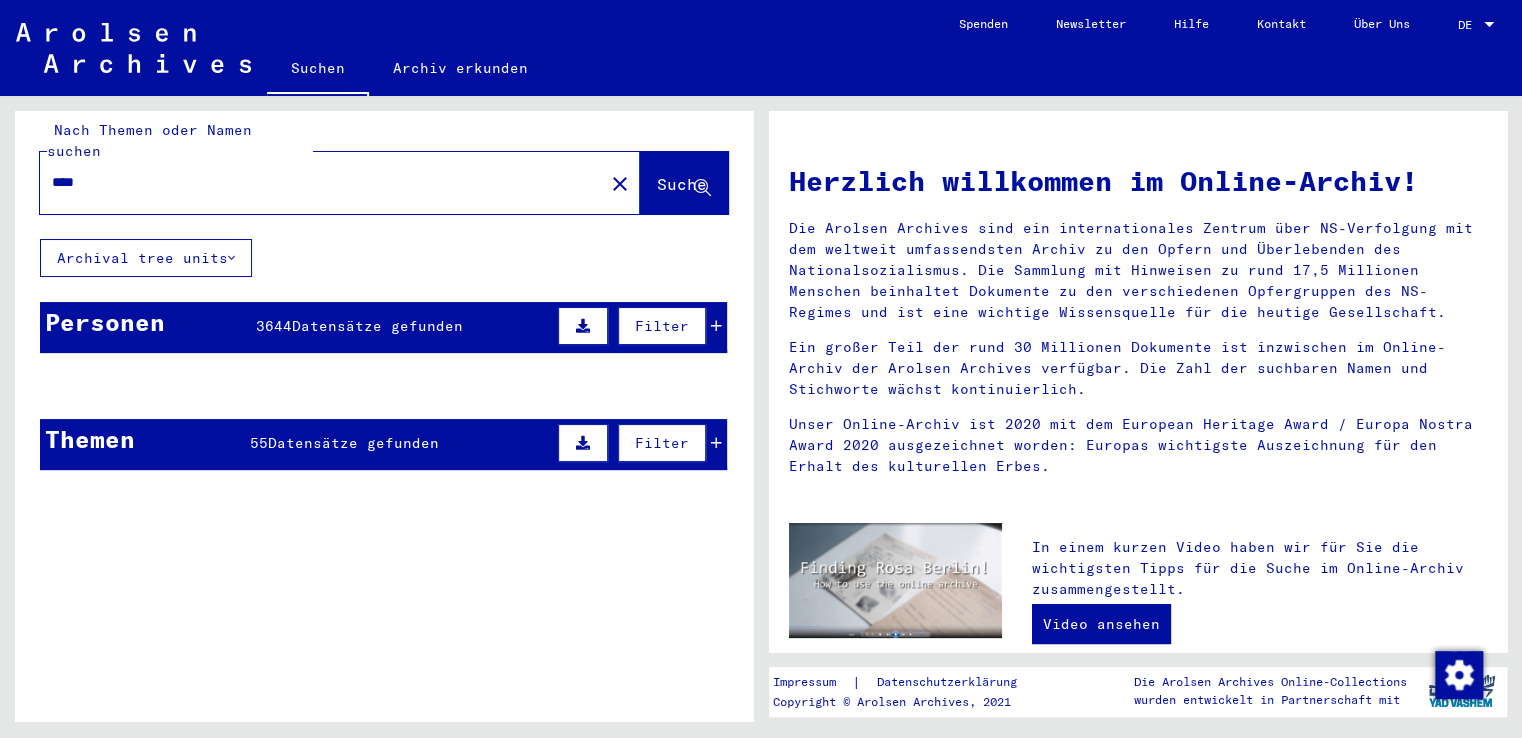 scroll, scrollTop: 0, scrollLeft: 0, axis: both 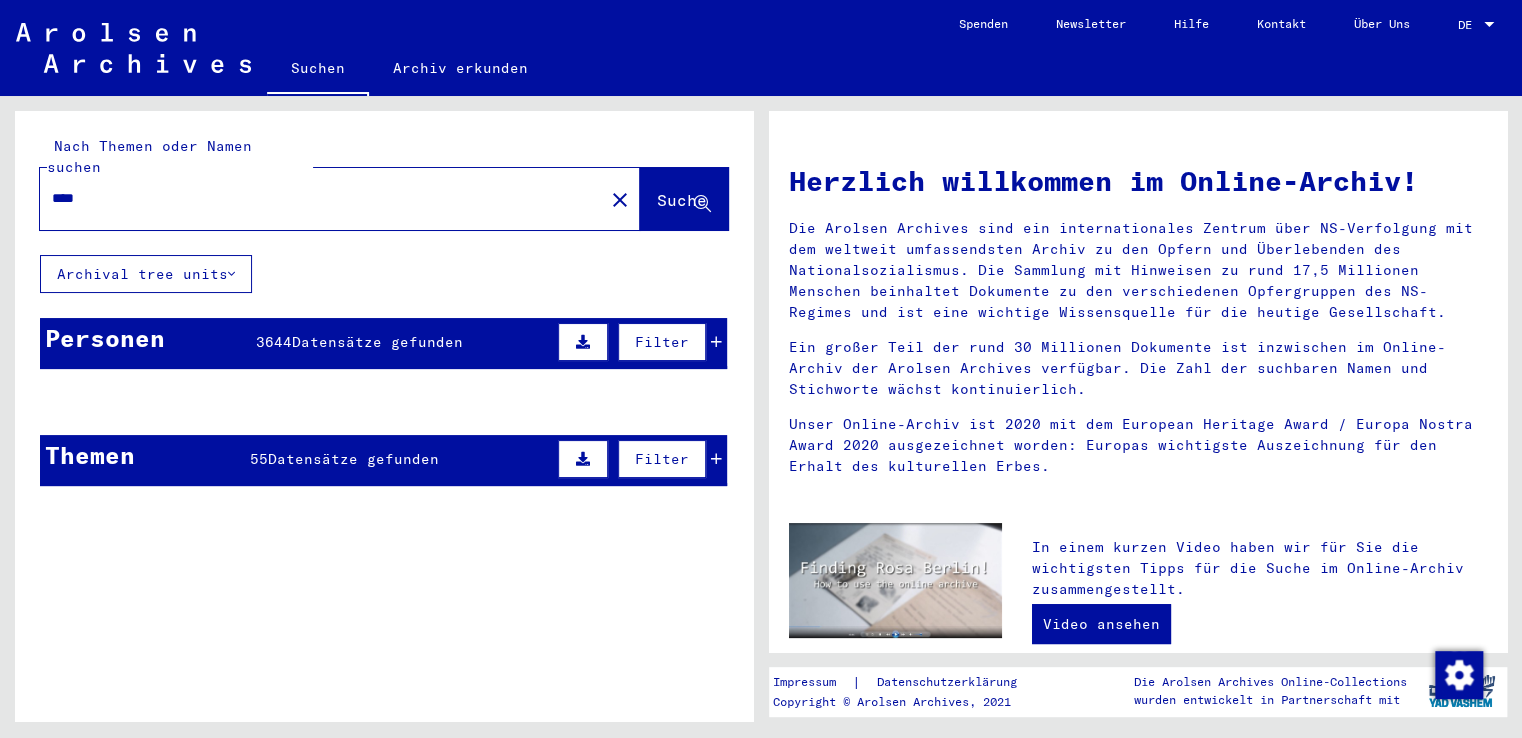 click on "Personen" at bounding box center (105, 338) 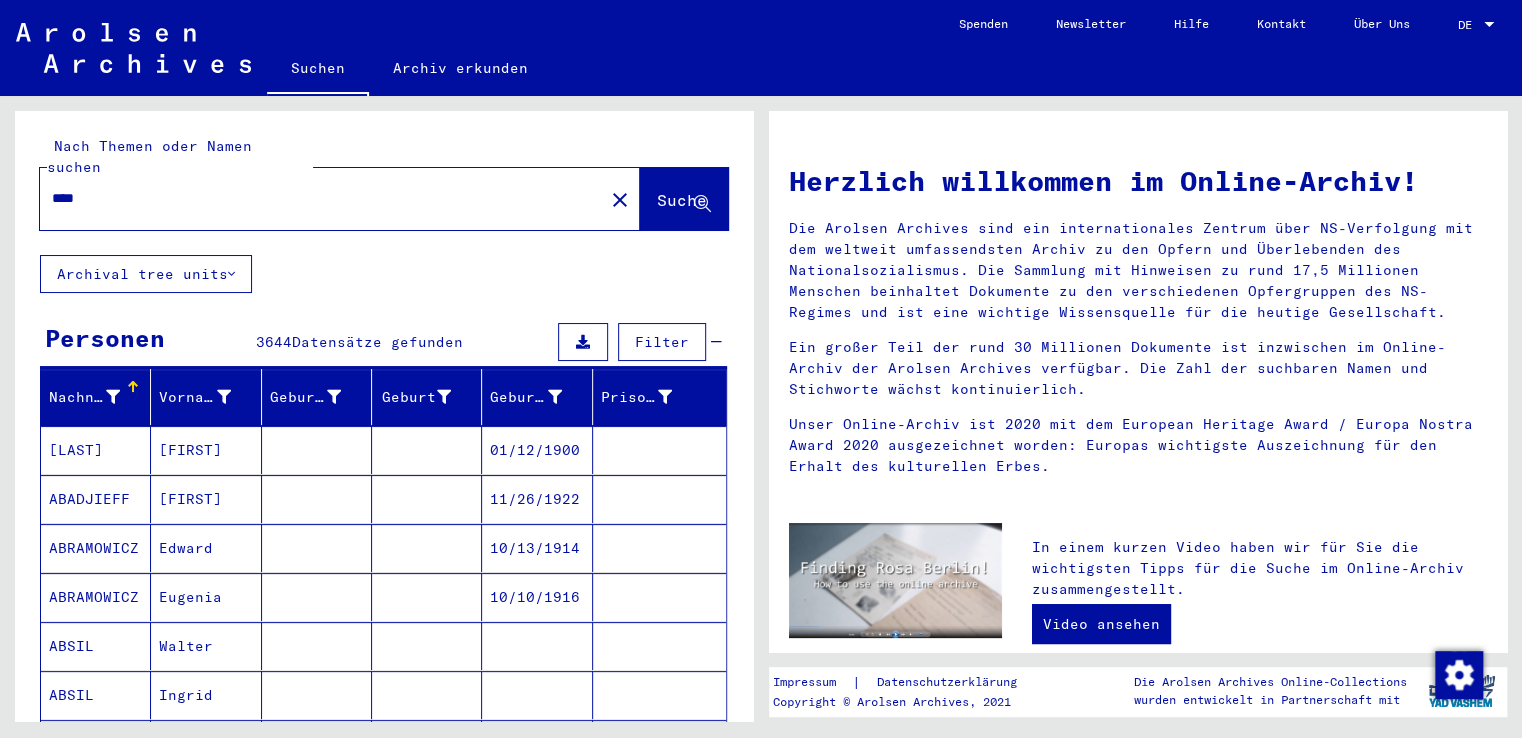 click at bounding box center [113, 397] 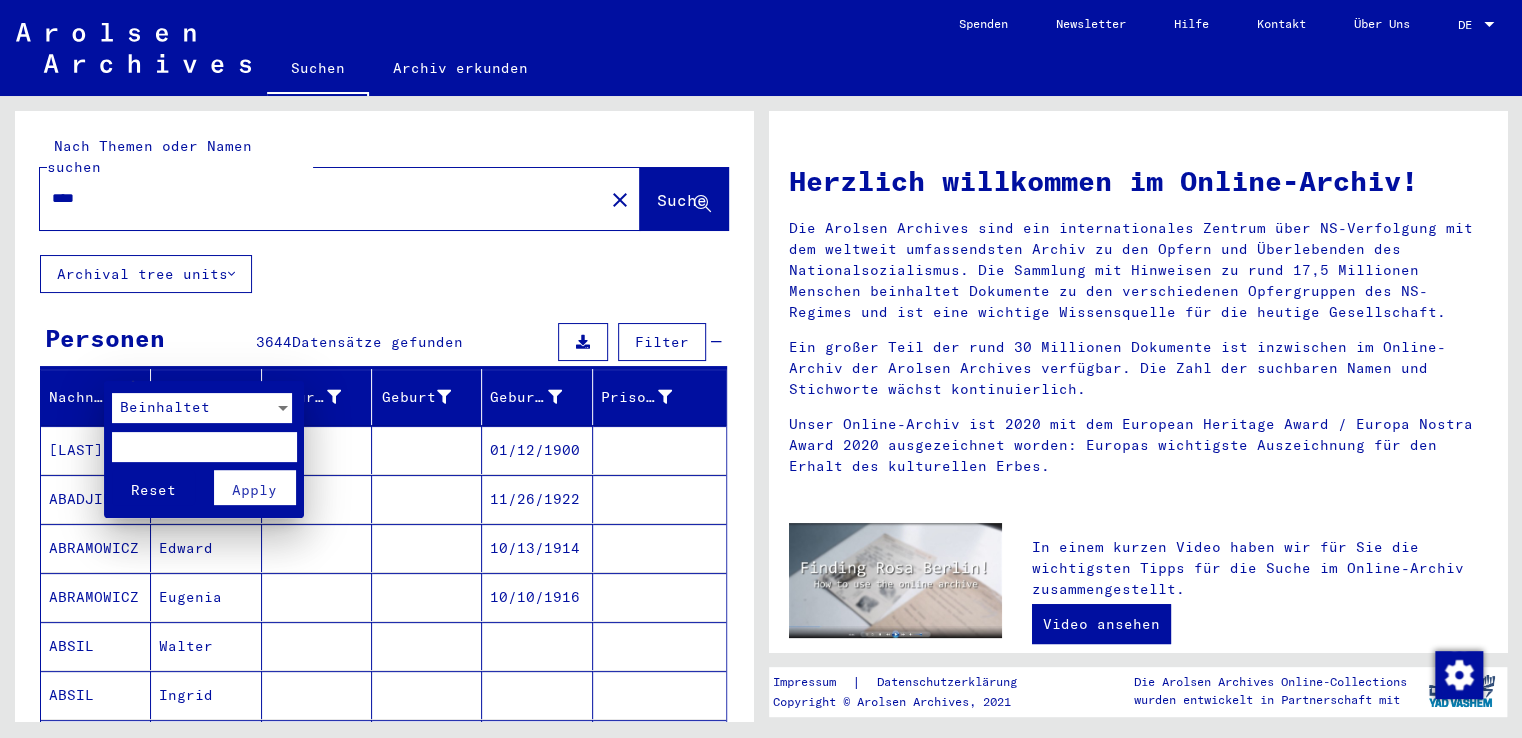 click on "Beinhaltet" at bounding box center (193, 408) 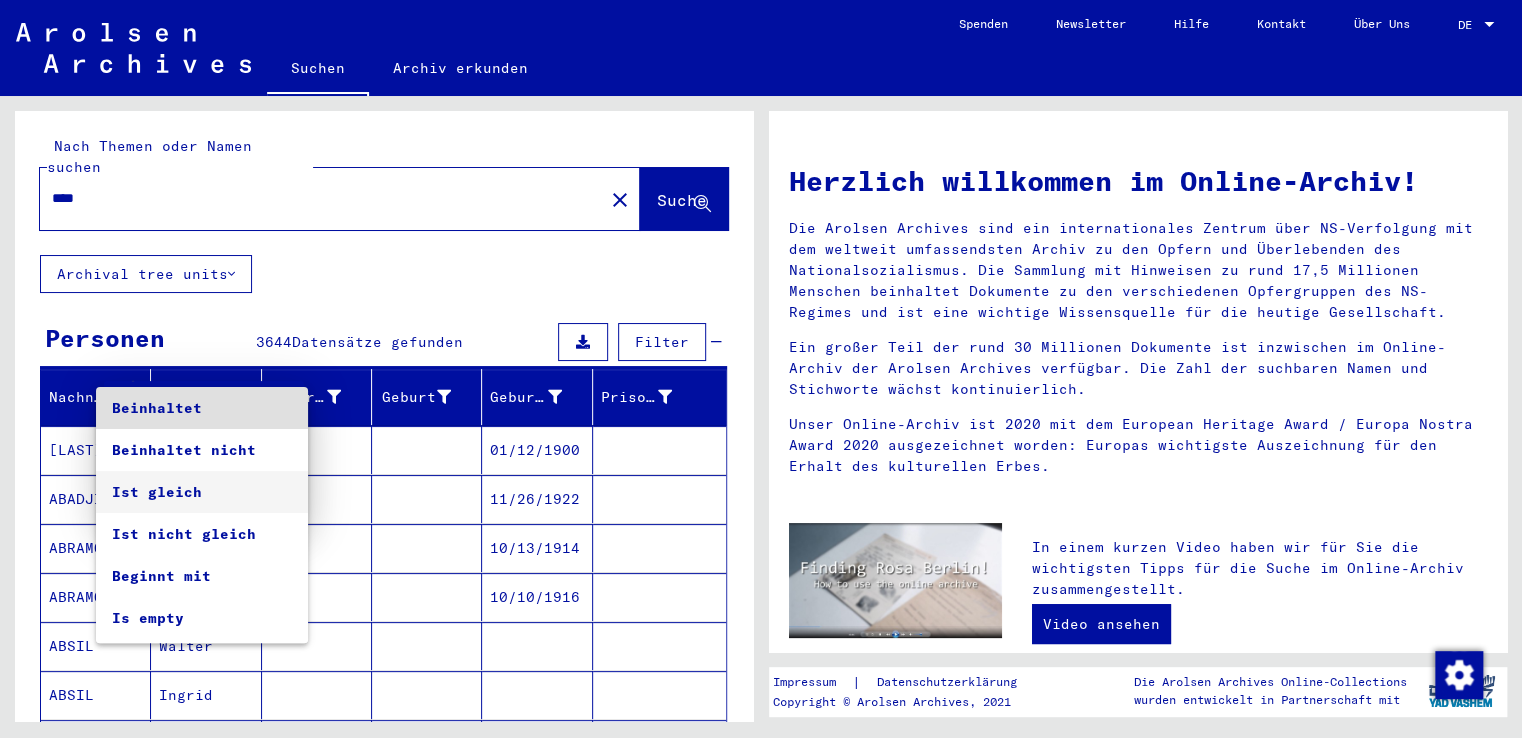 scroll, scrollTop: 37, scrollLeft: 0, axis: vertical 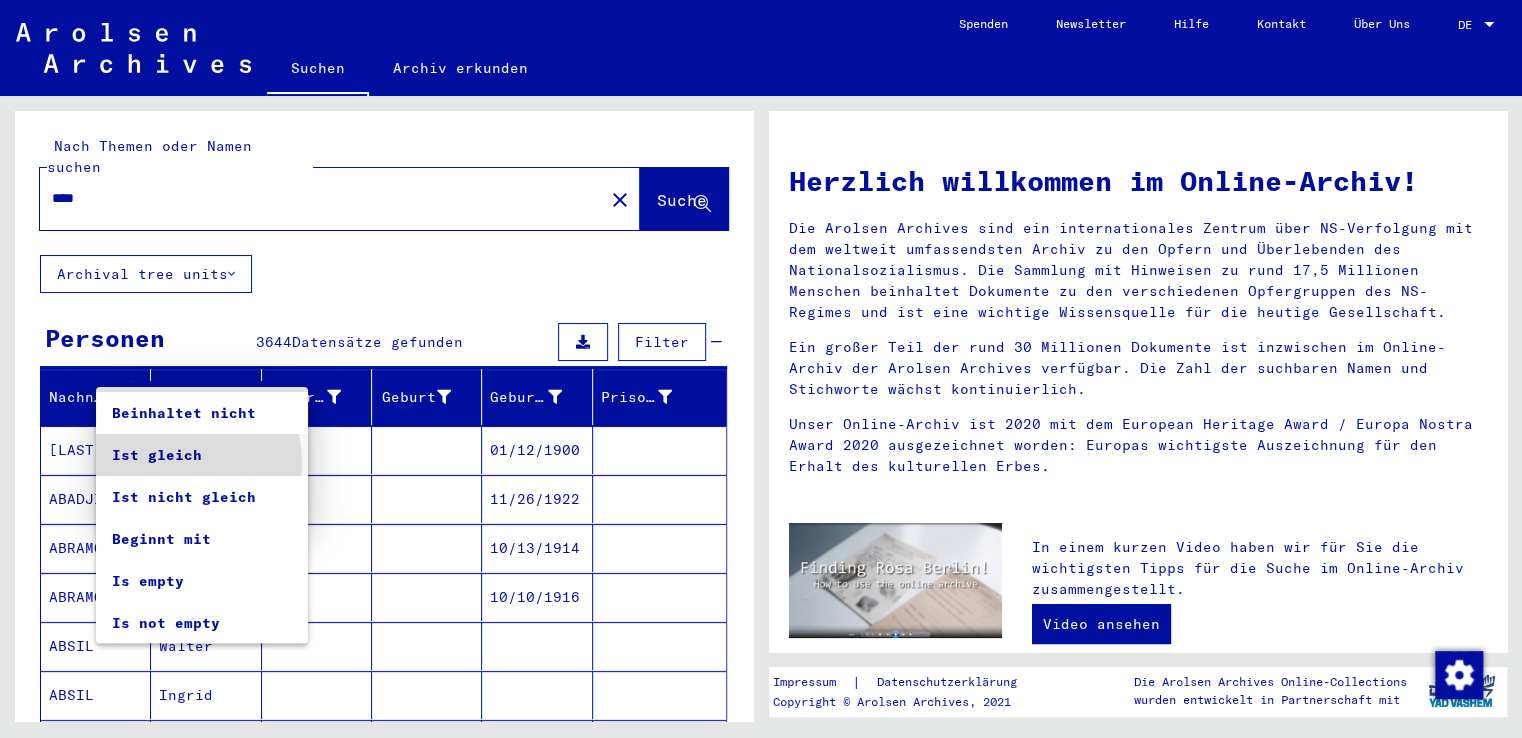 click on "Ist gleich" at bounding box center (202, 455) 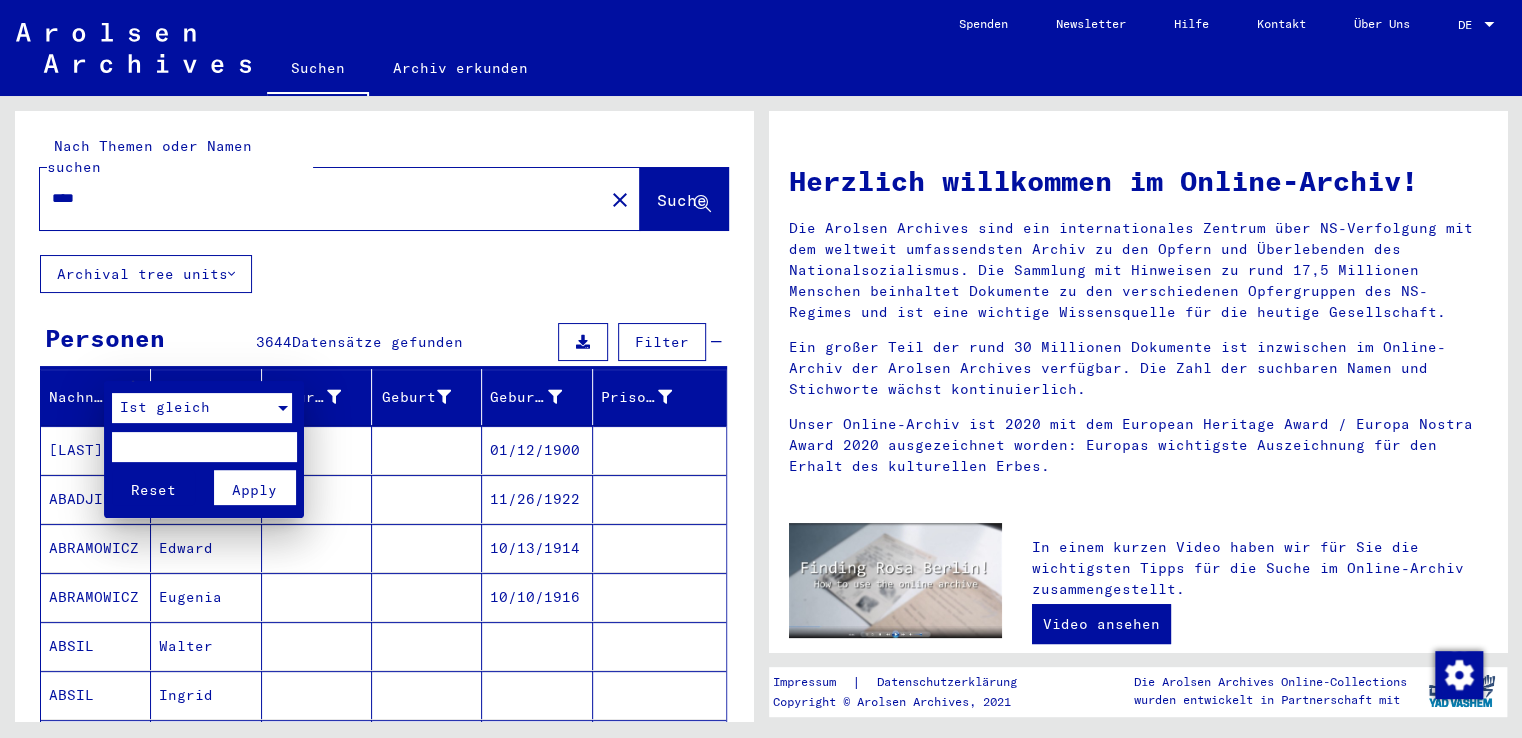 click on "Apply" at bounding box center (254, 490) 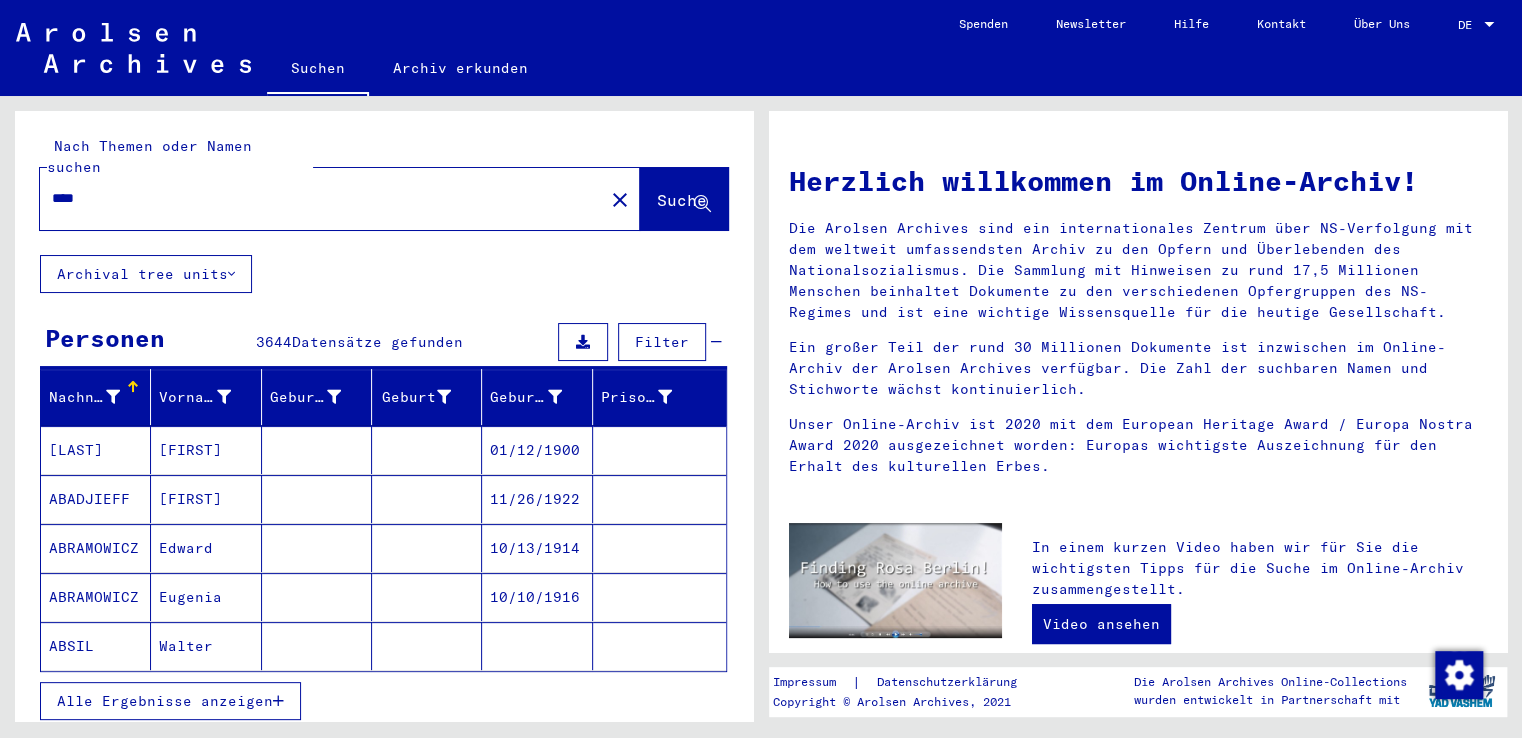 click on "Alle Ergebnisse anzeigen" at bounding box center [170, 701] 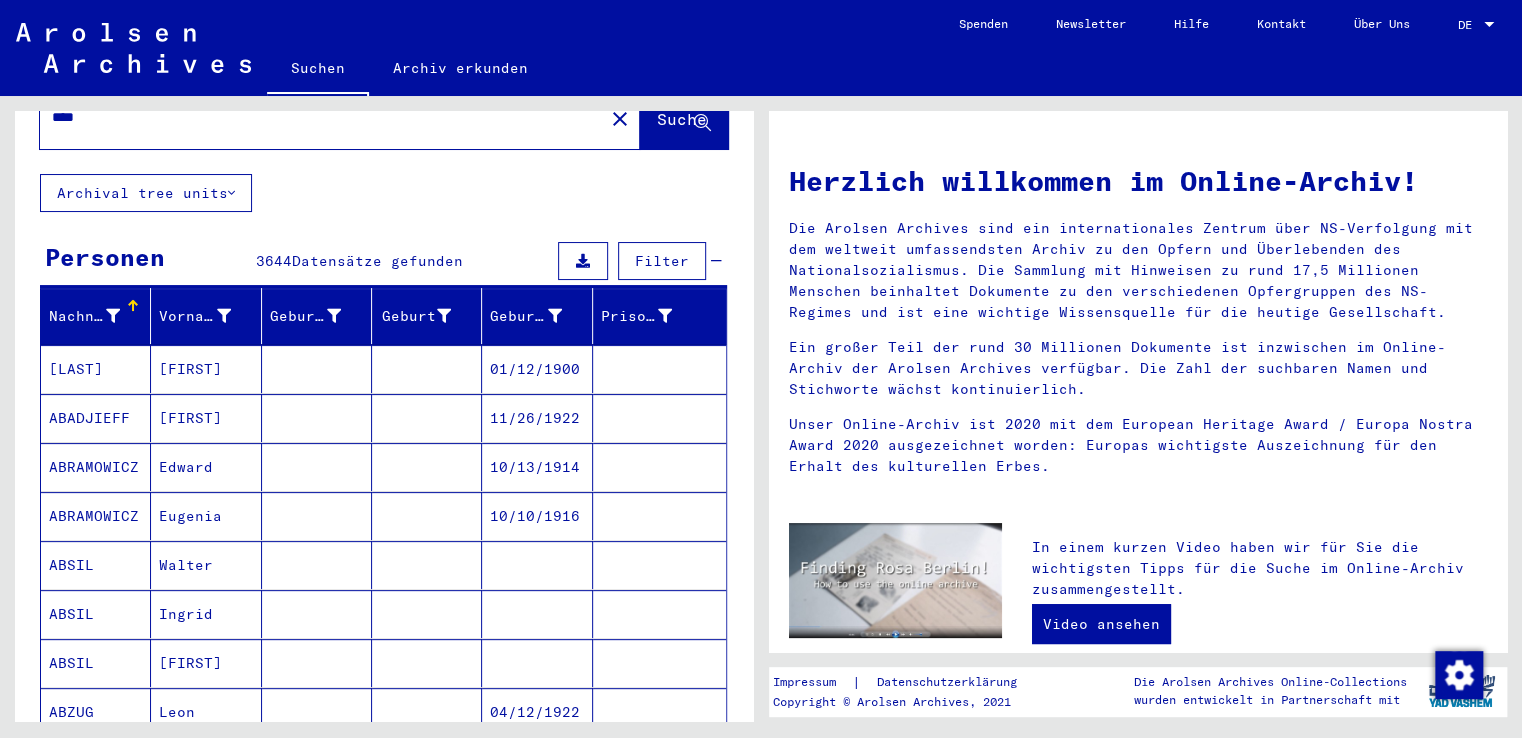 scroll, scrollTop: 0, scrollLeft: 0, axis: both 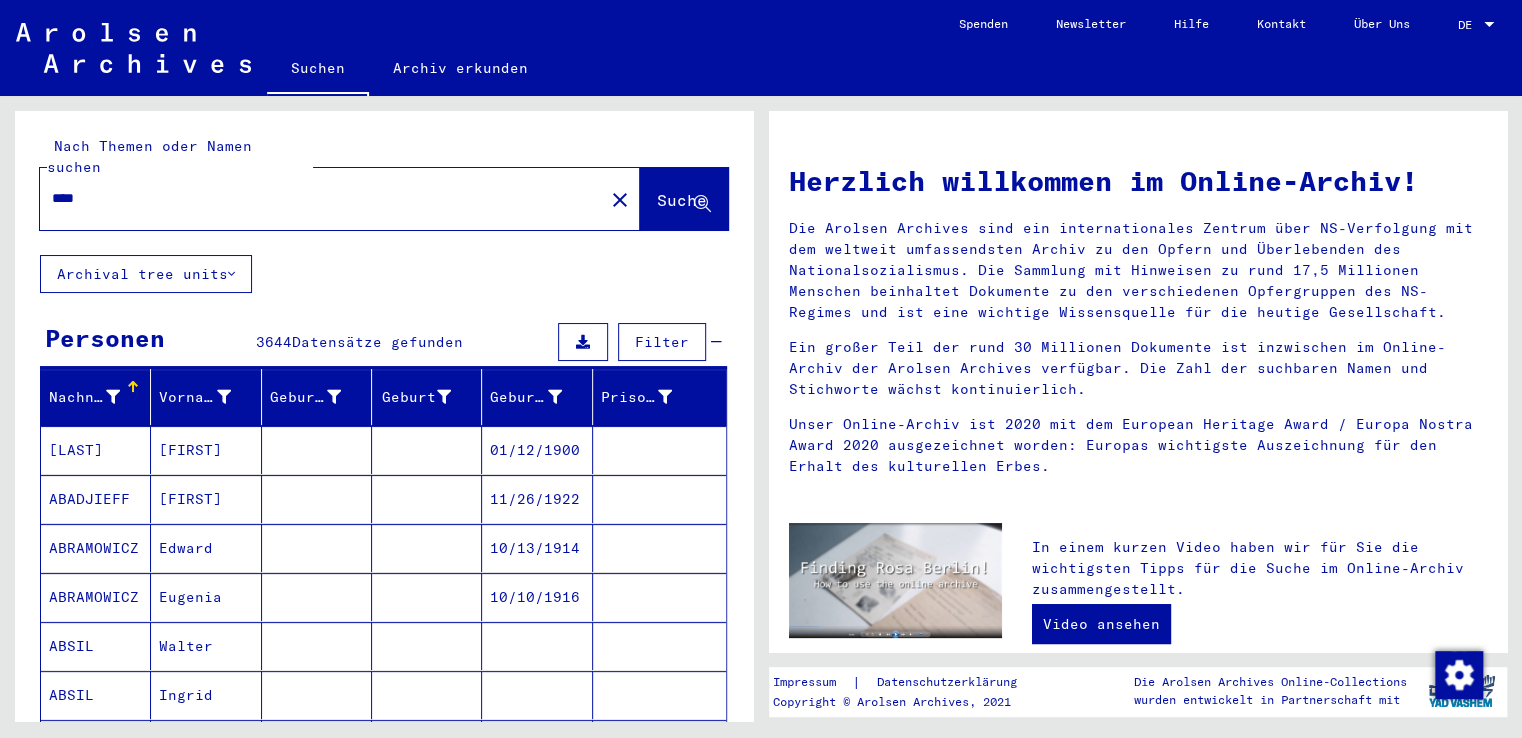 click on "Nachname" at bounding box center [84, 397] 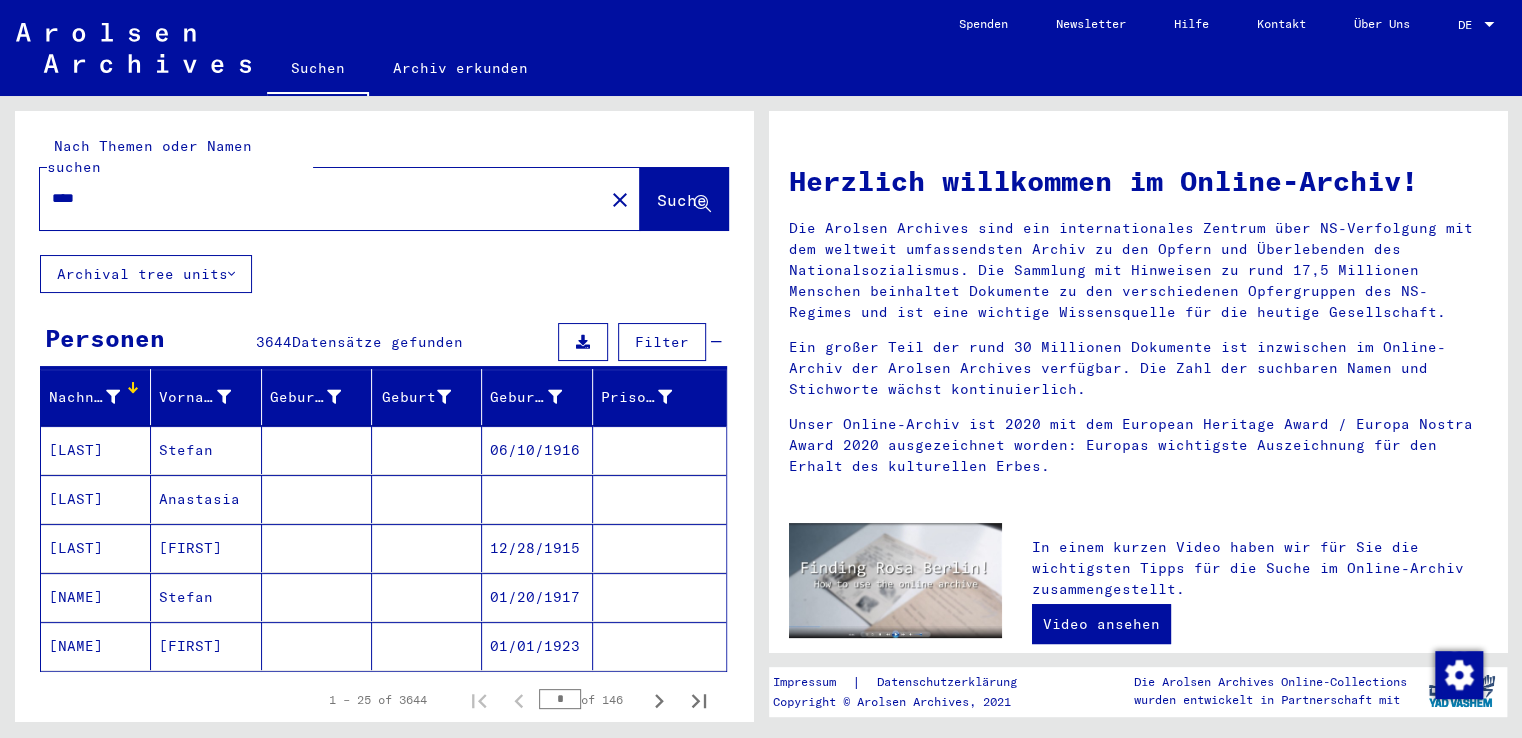 click on "Nachname" at bounding box center [84, 397] 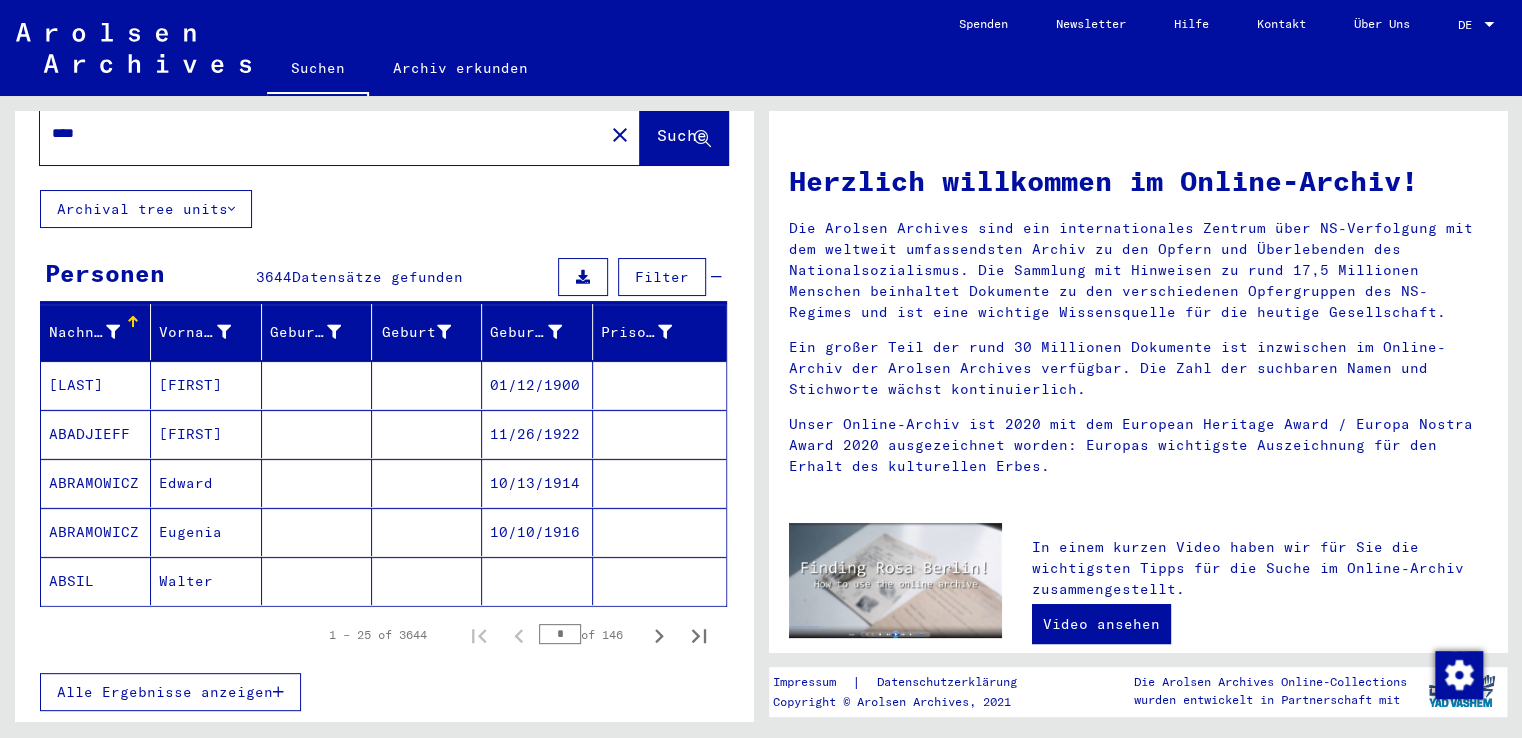 scroll, scrollTop: 100, scrollLeft: 0, axis: vertical 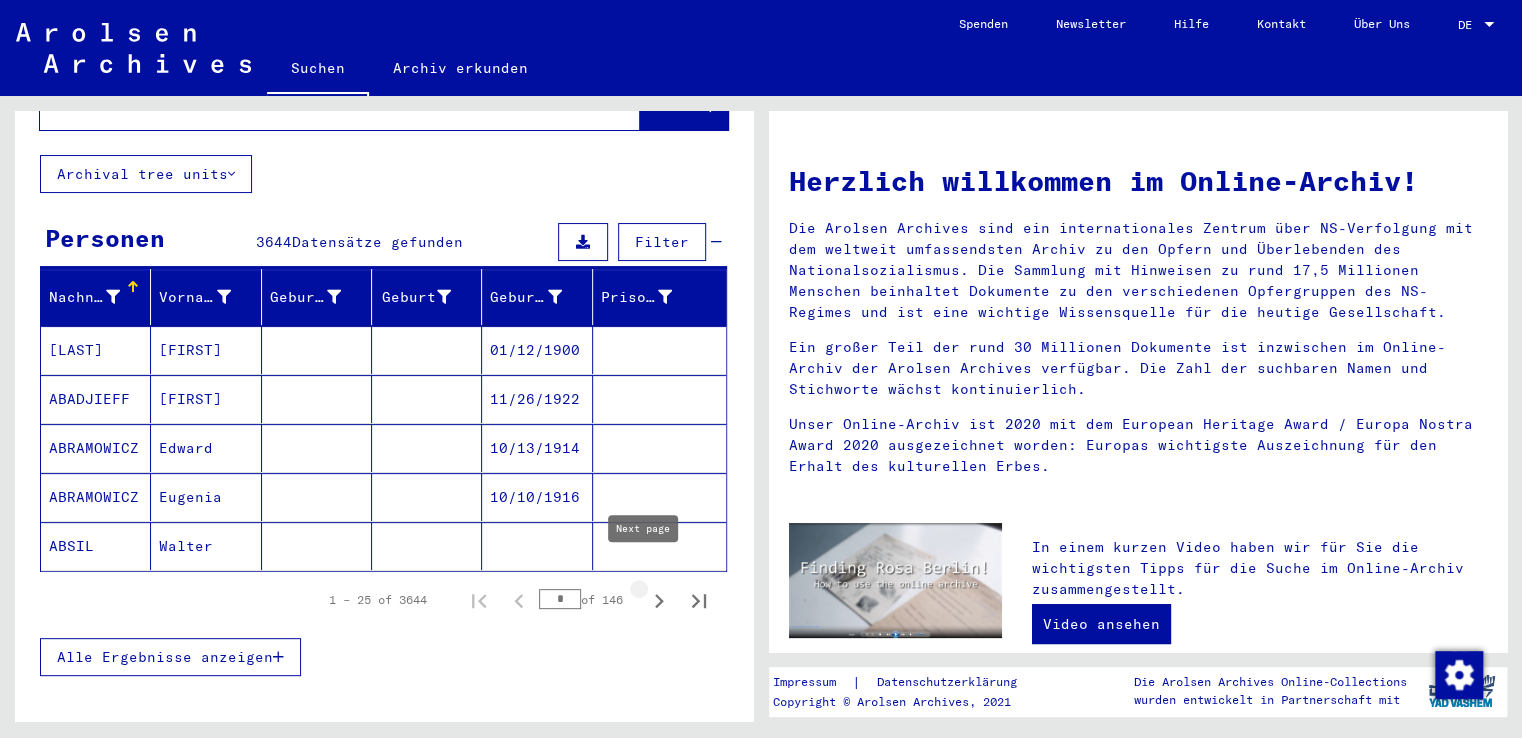 click 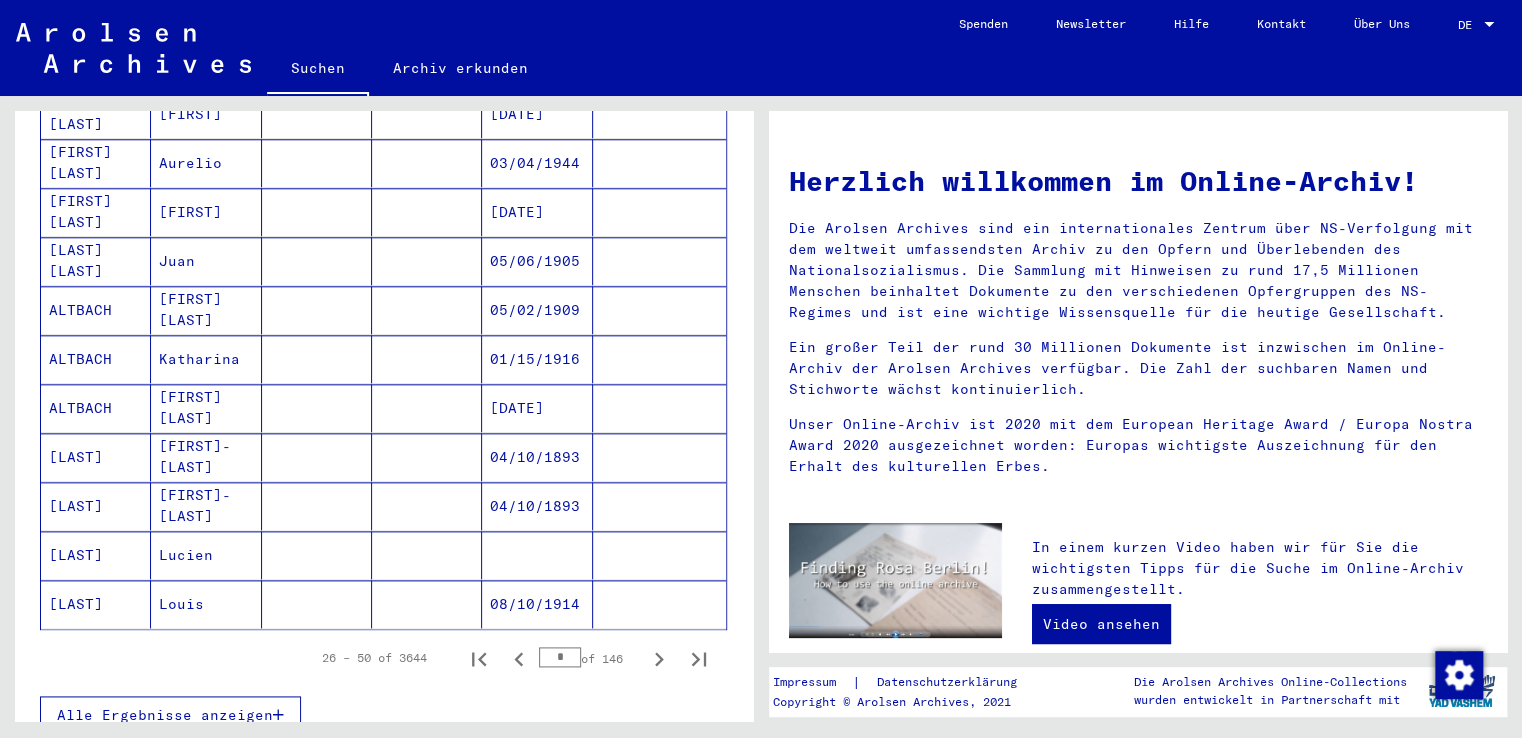 scroll, scrollTop: 1200, scrollLeft: 0, axis: vertical 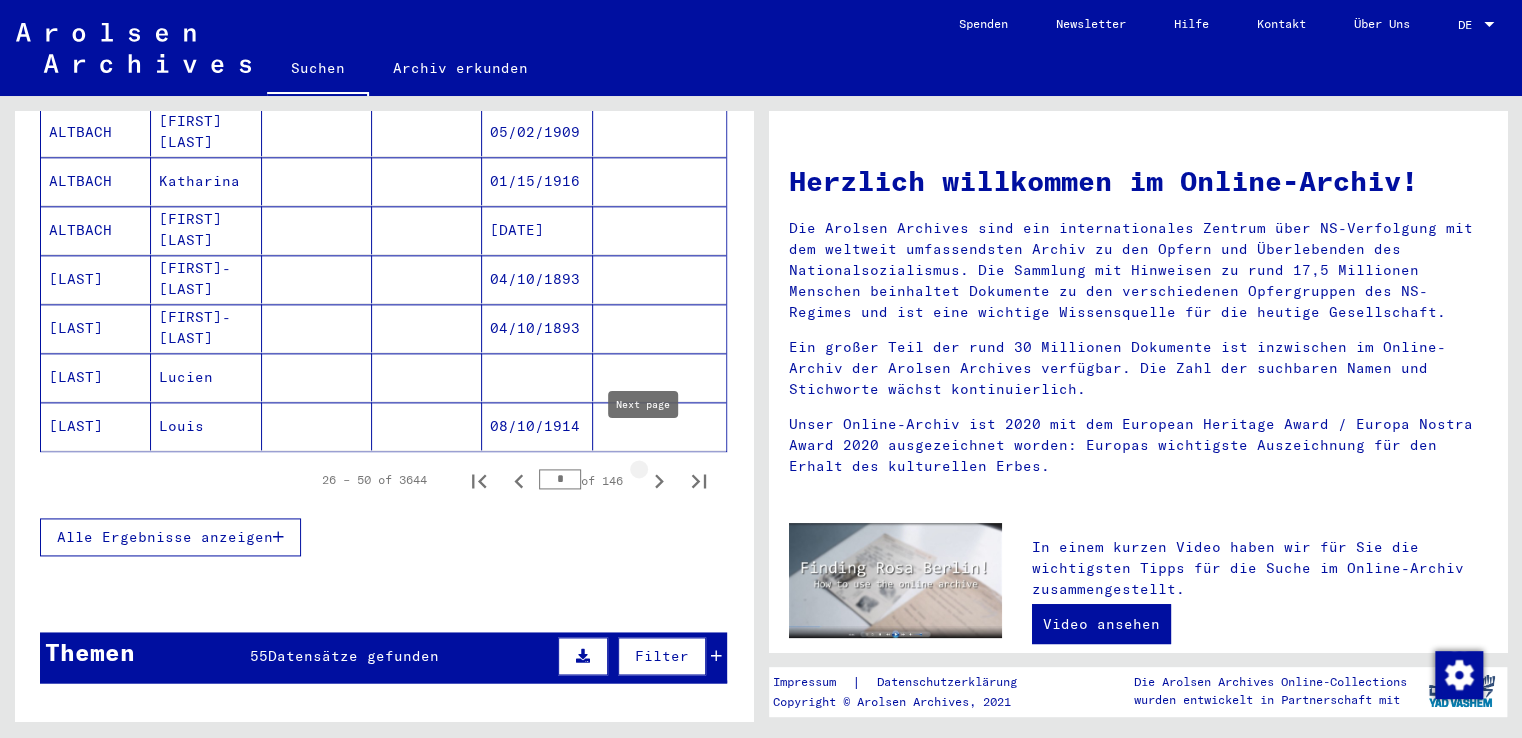 click 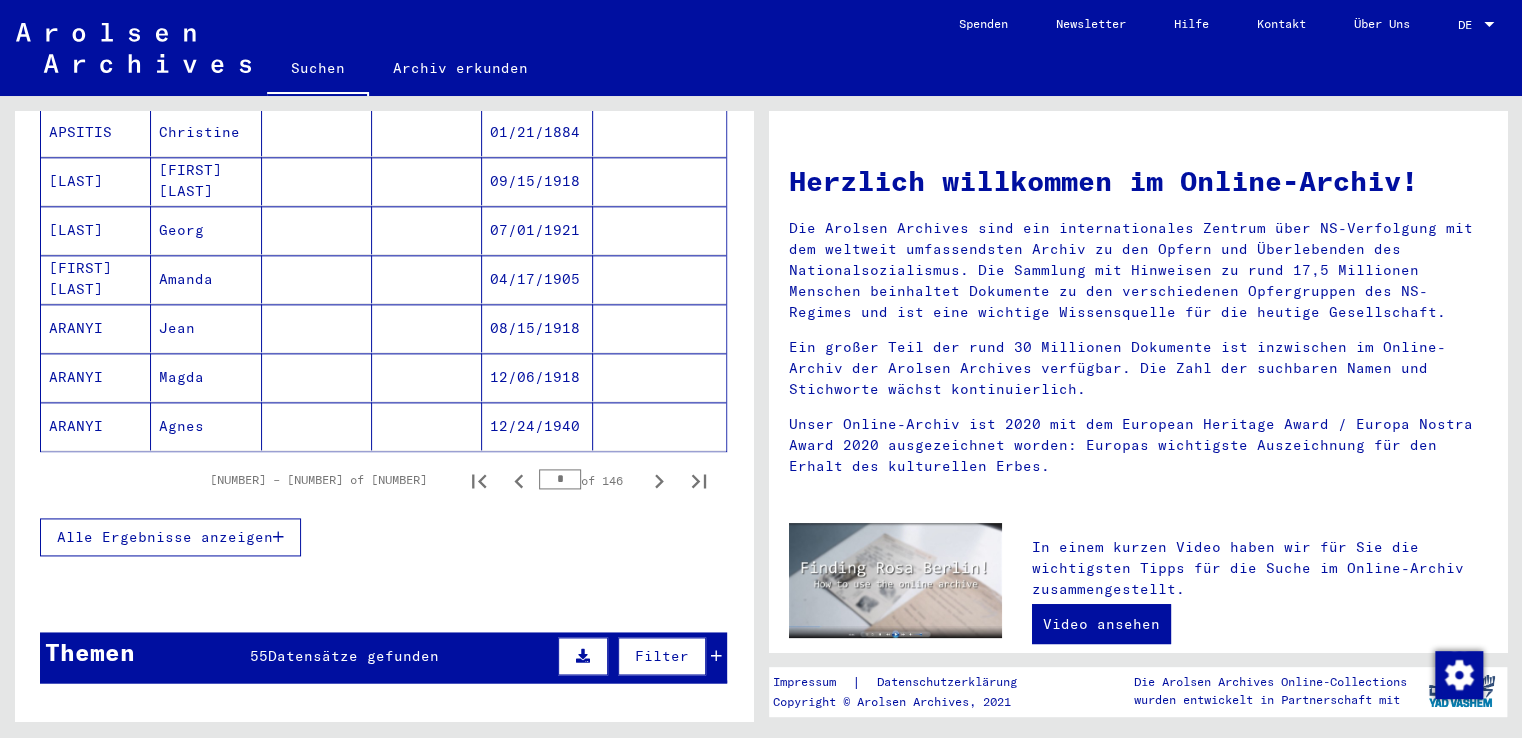 click 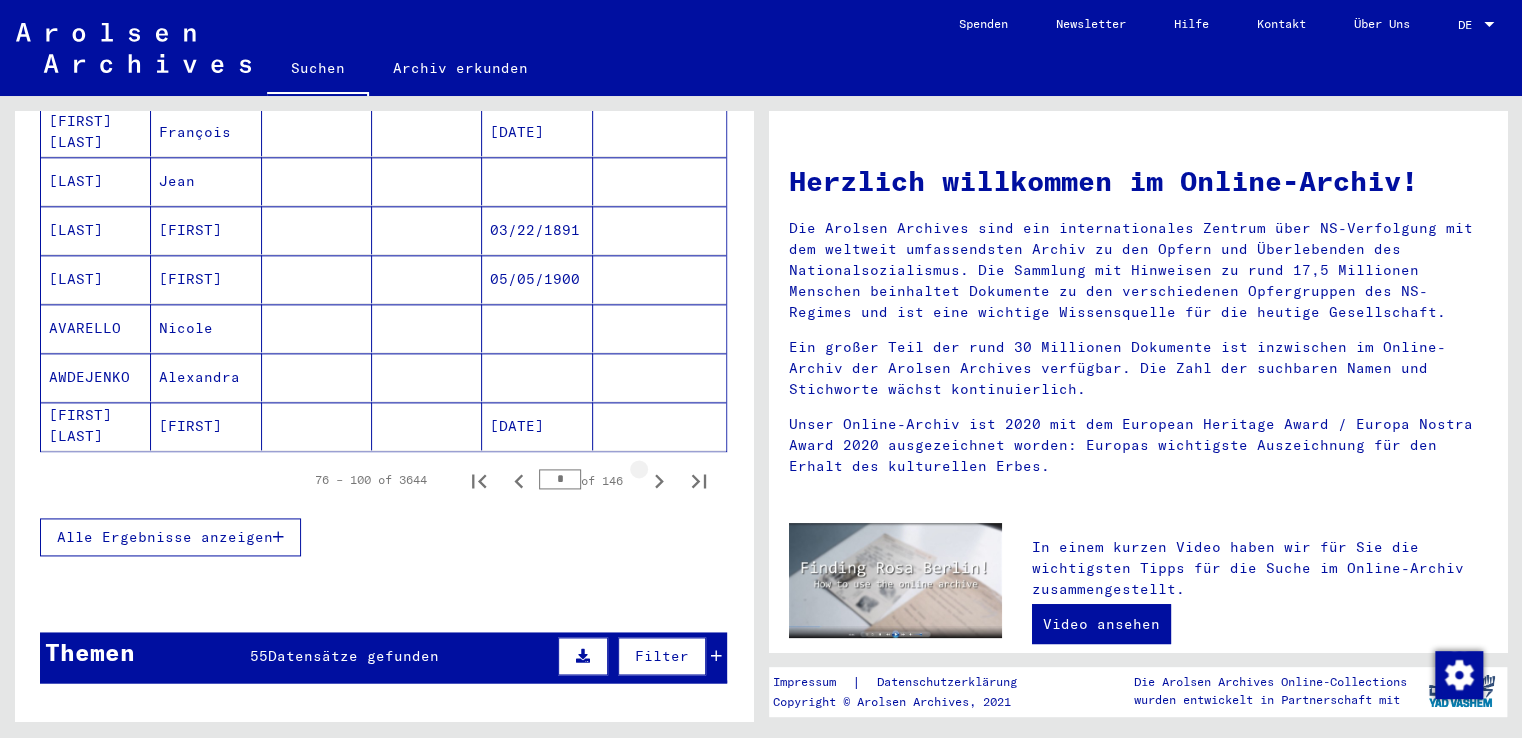 click 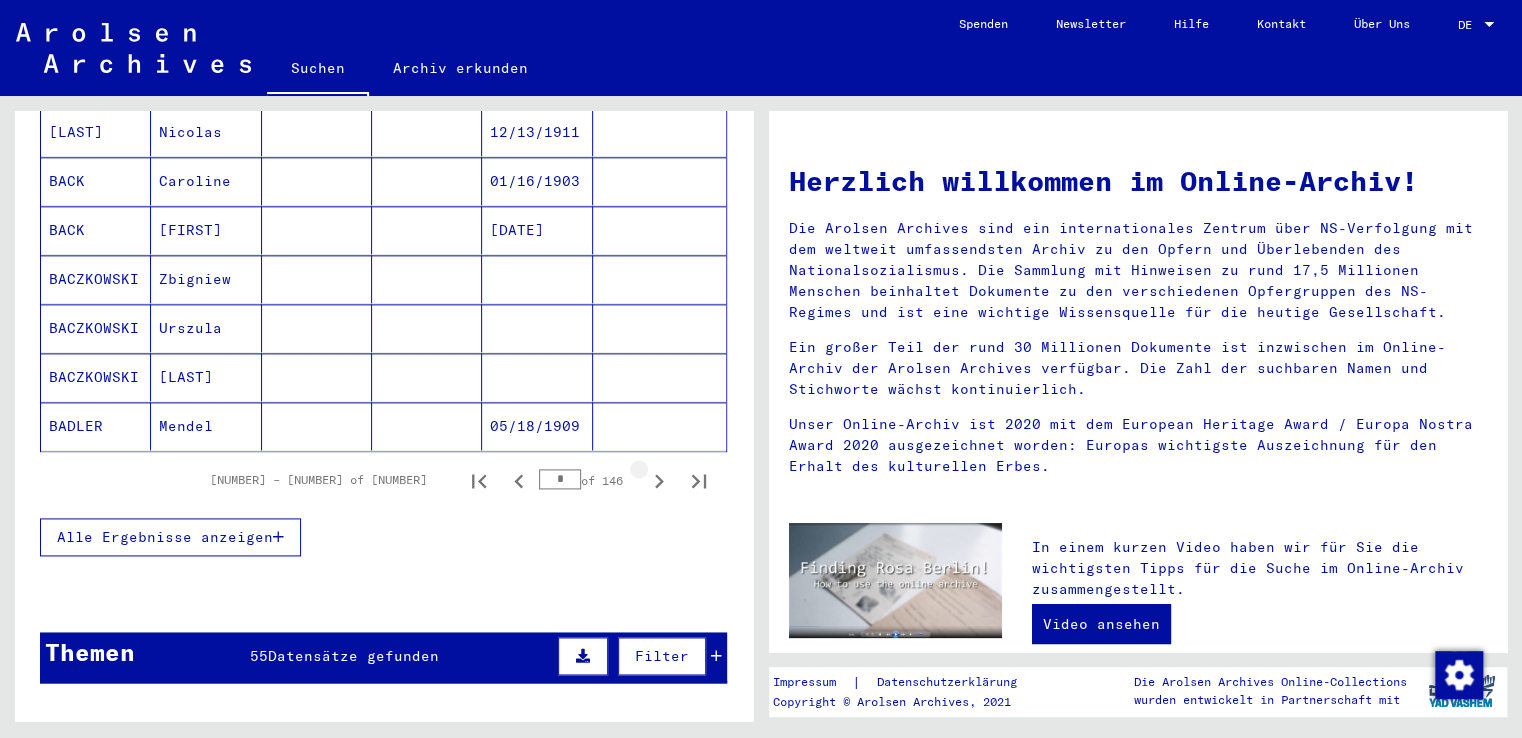 click 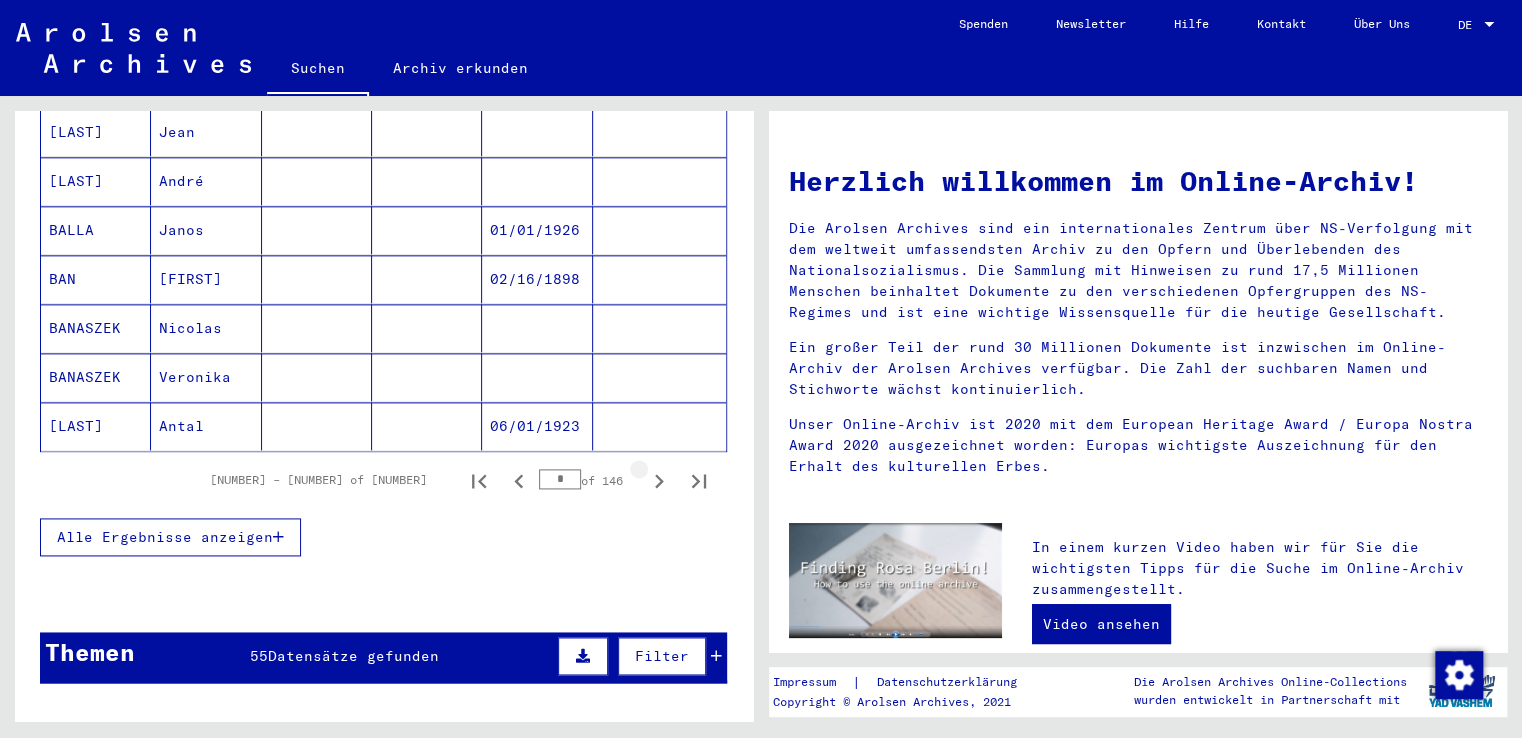 click 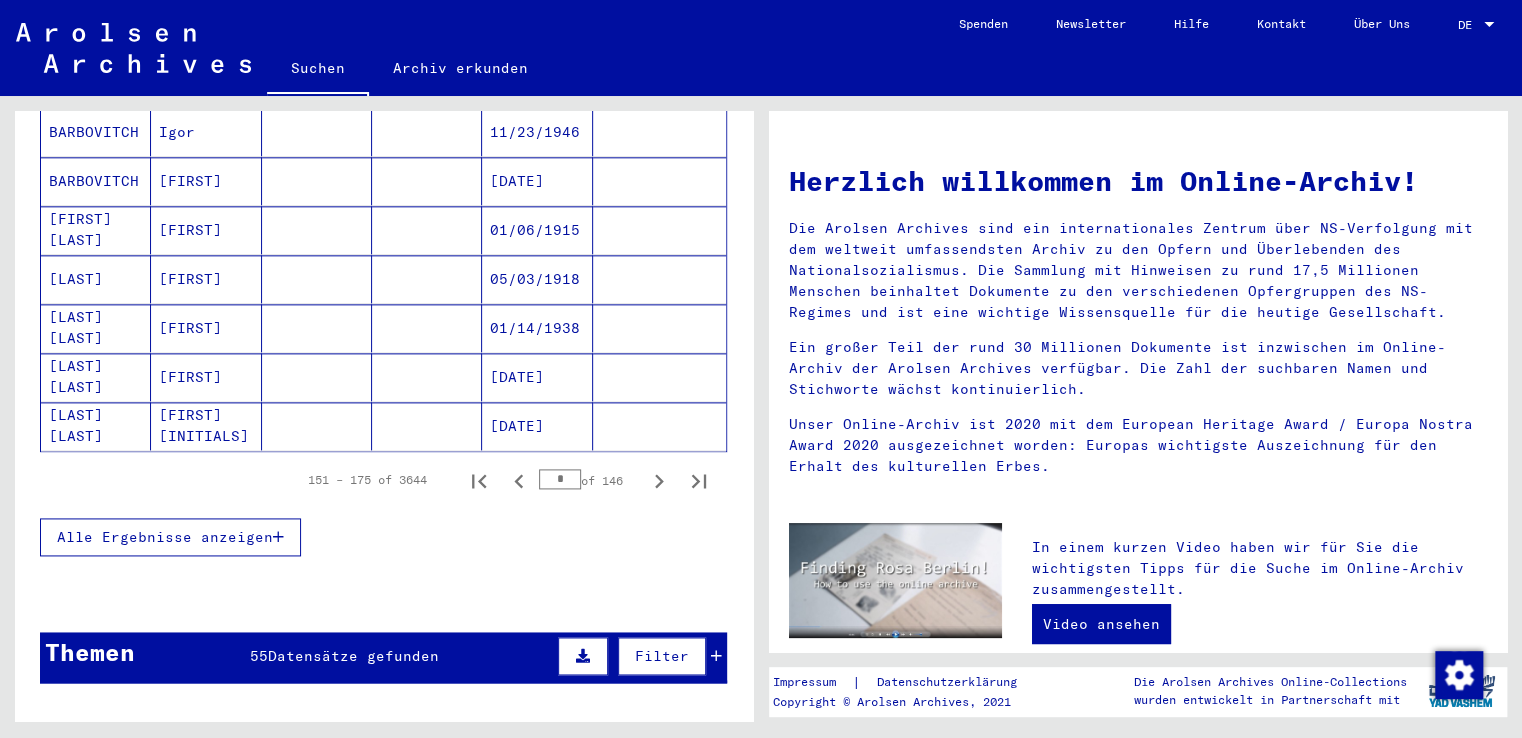click 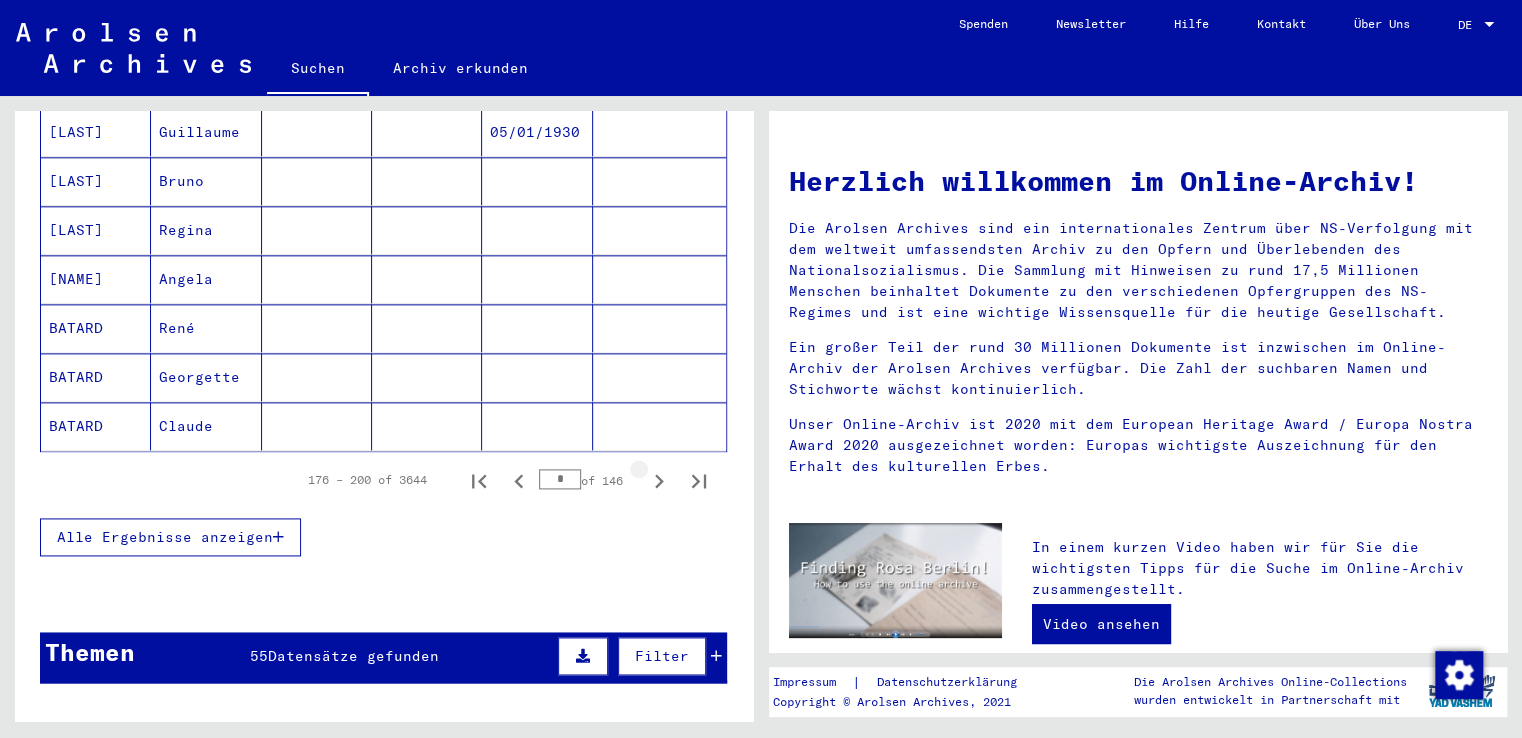 click 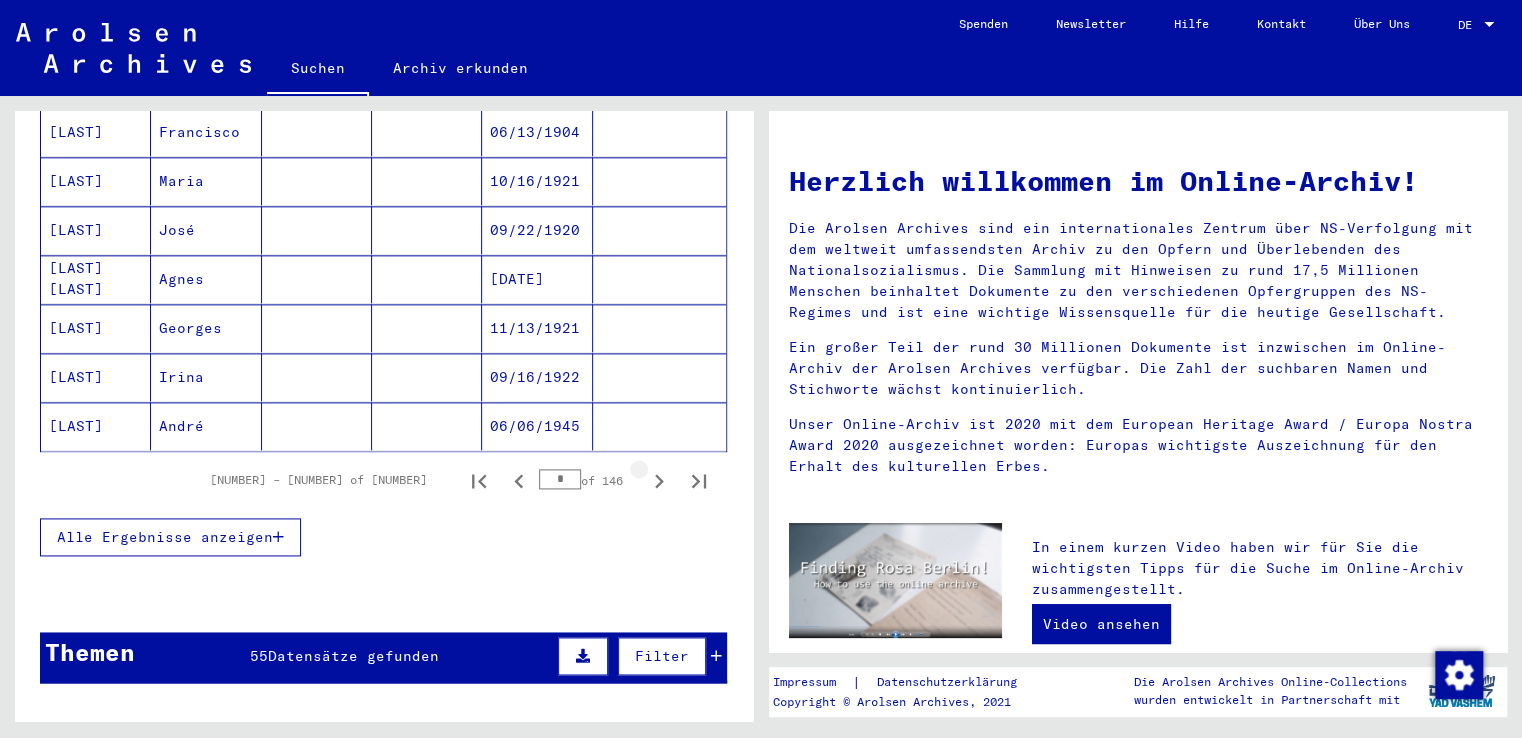 click 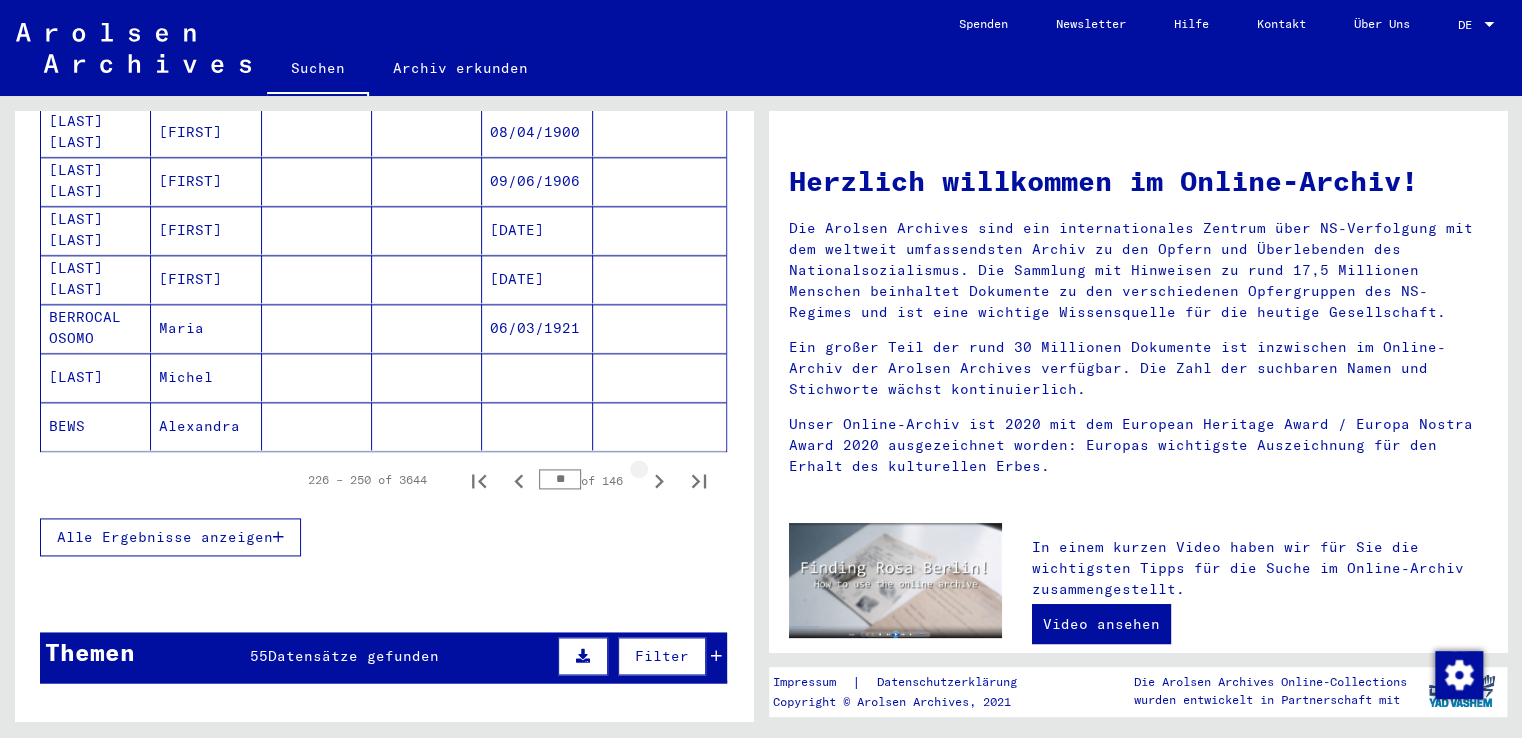 click 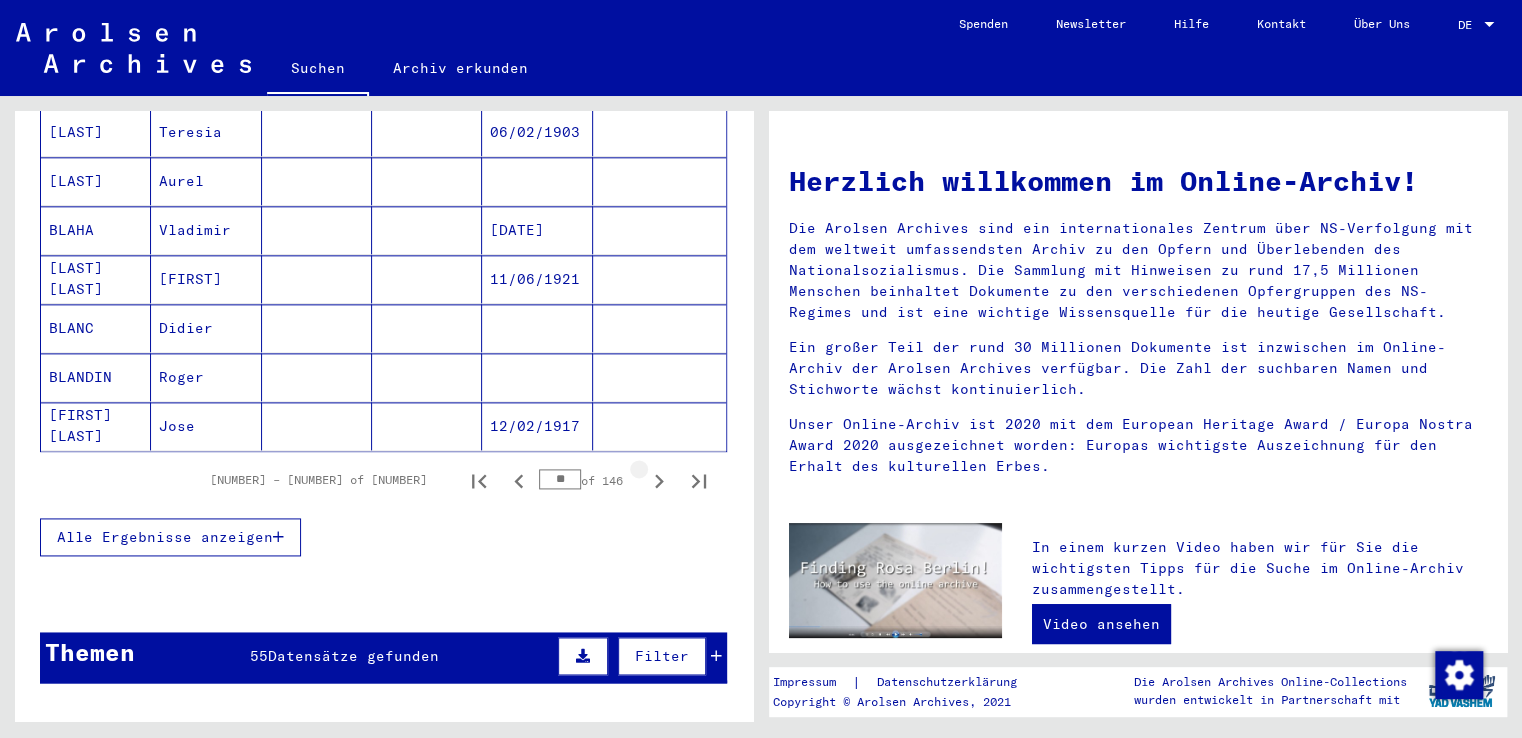 click 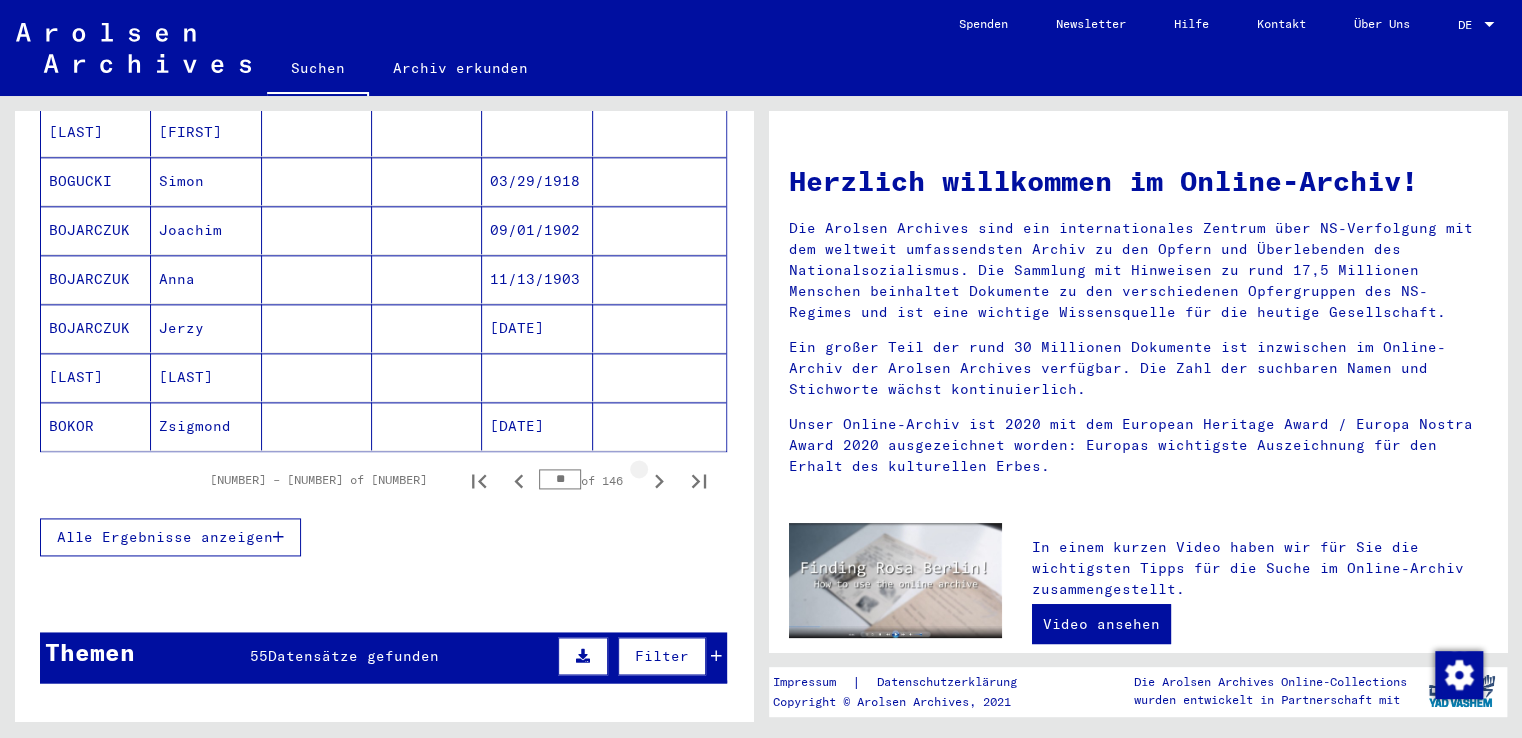 click 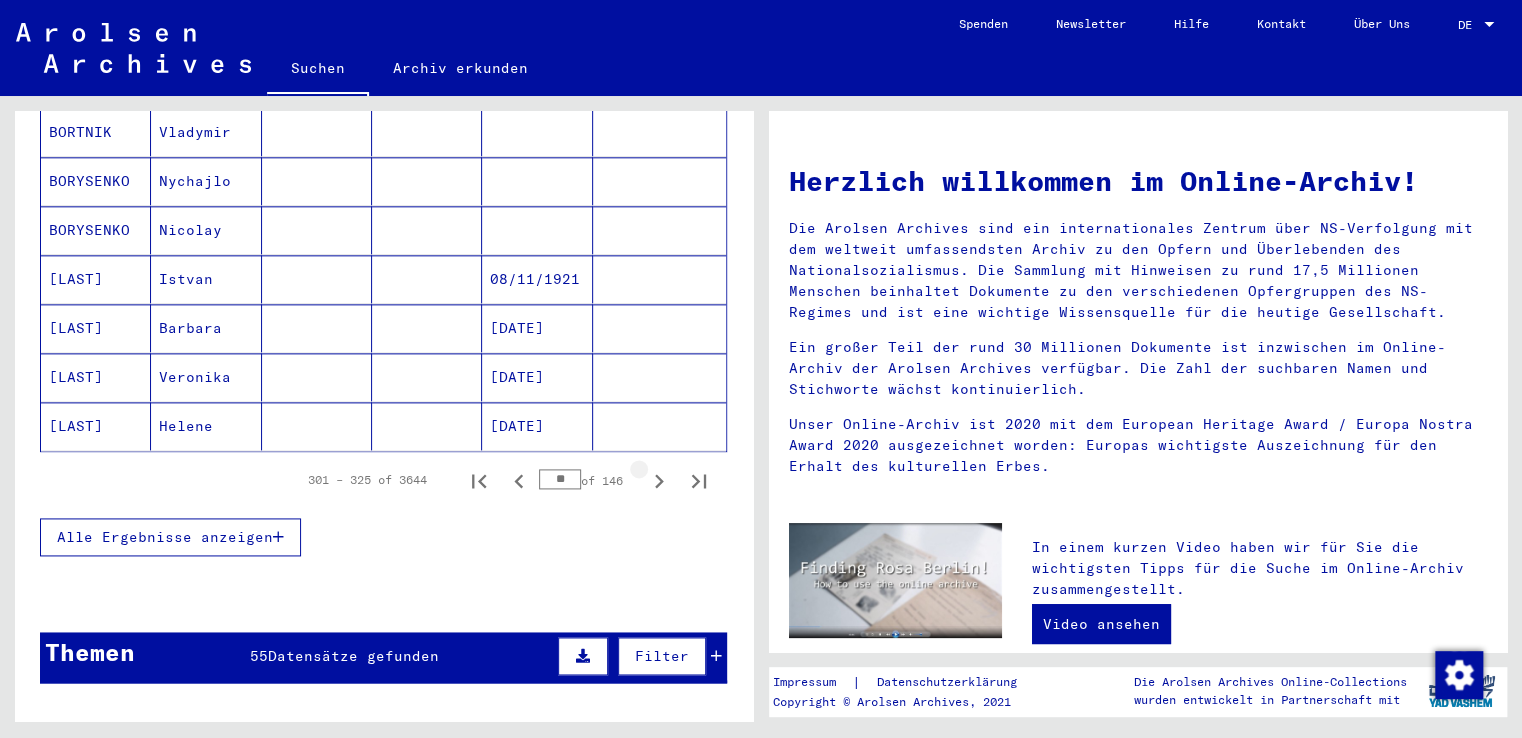 click 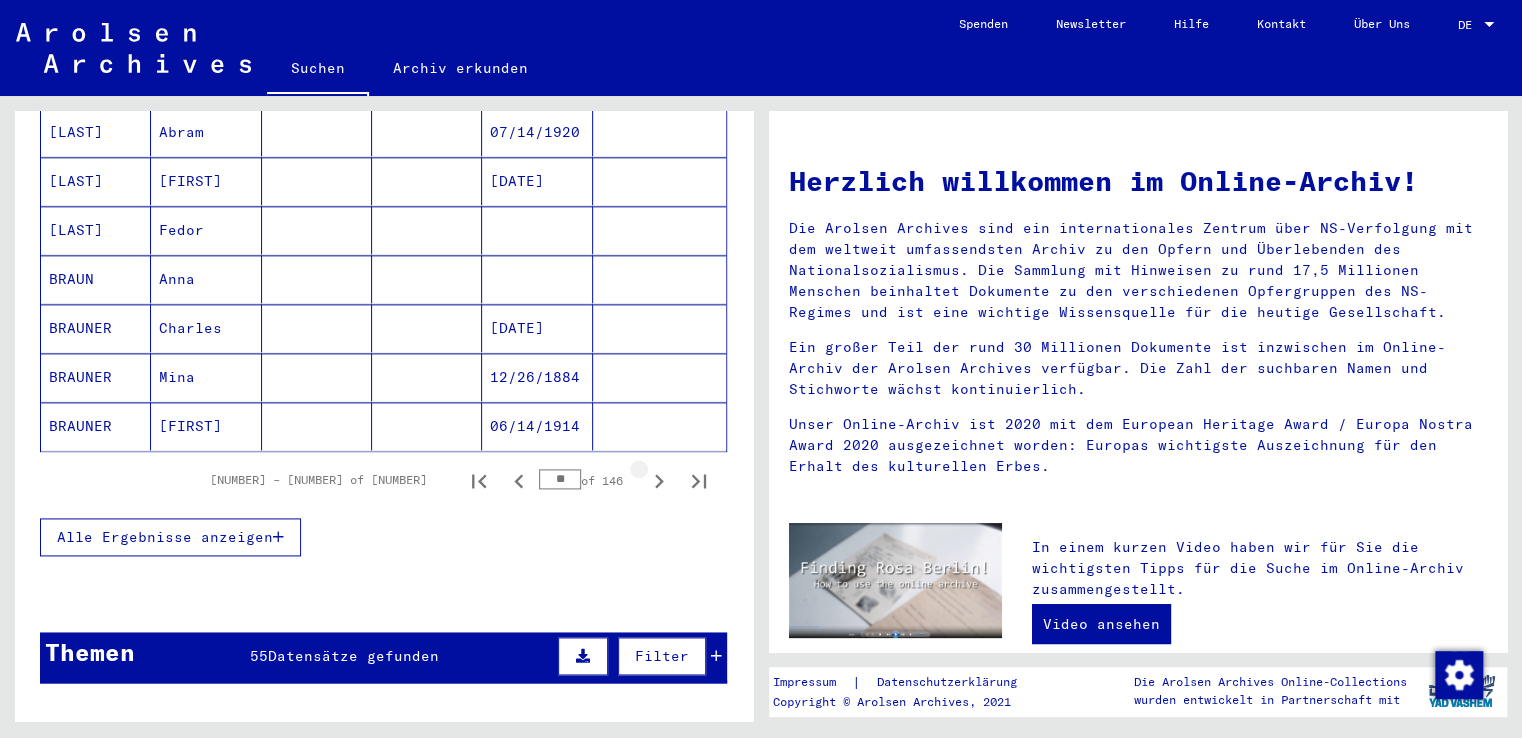 click 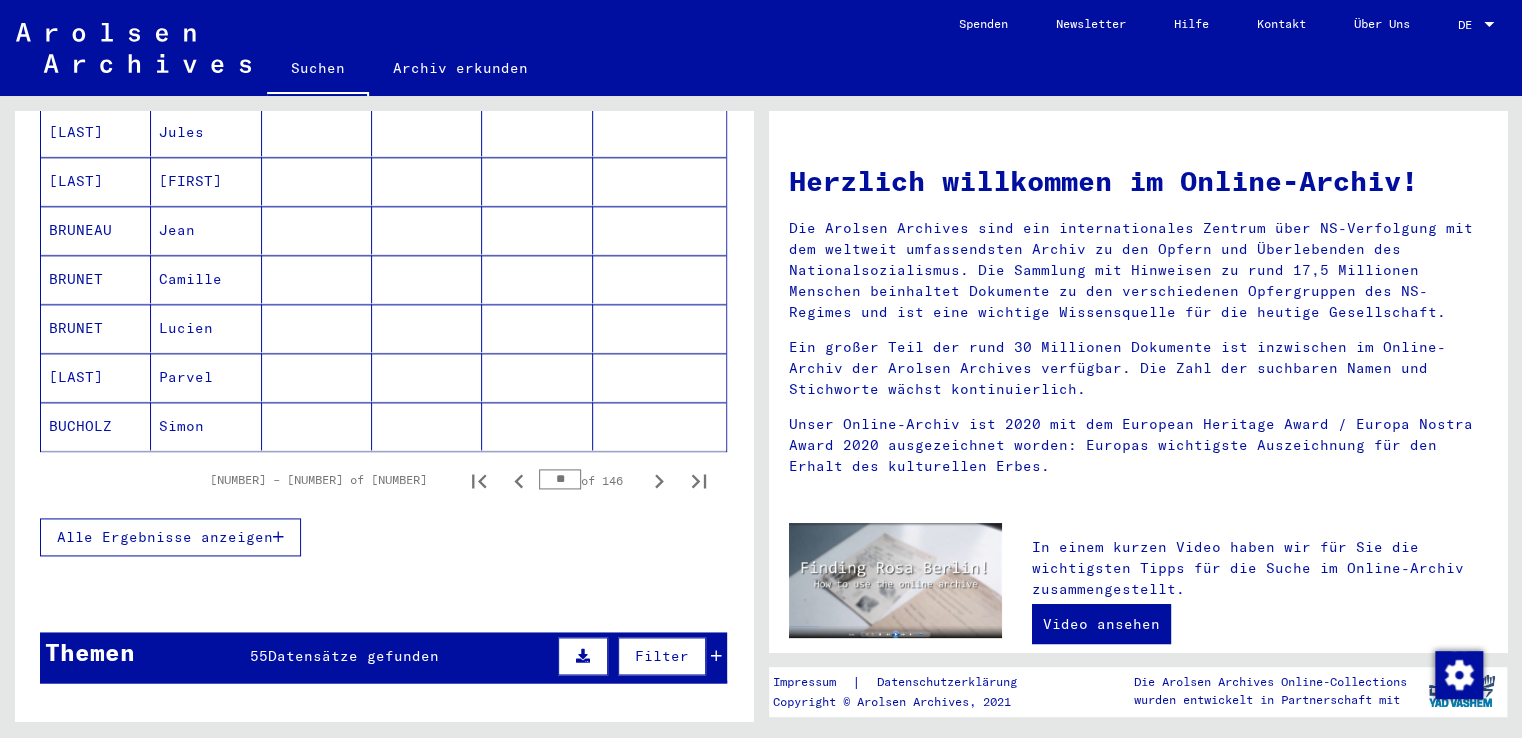 click 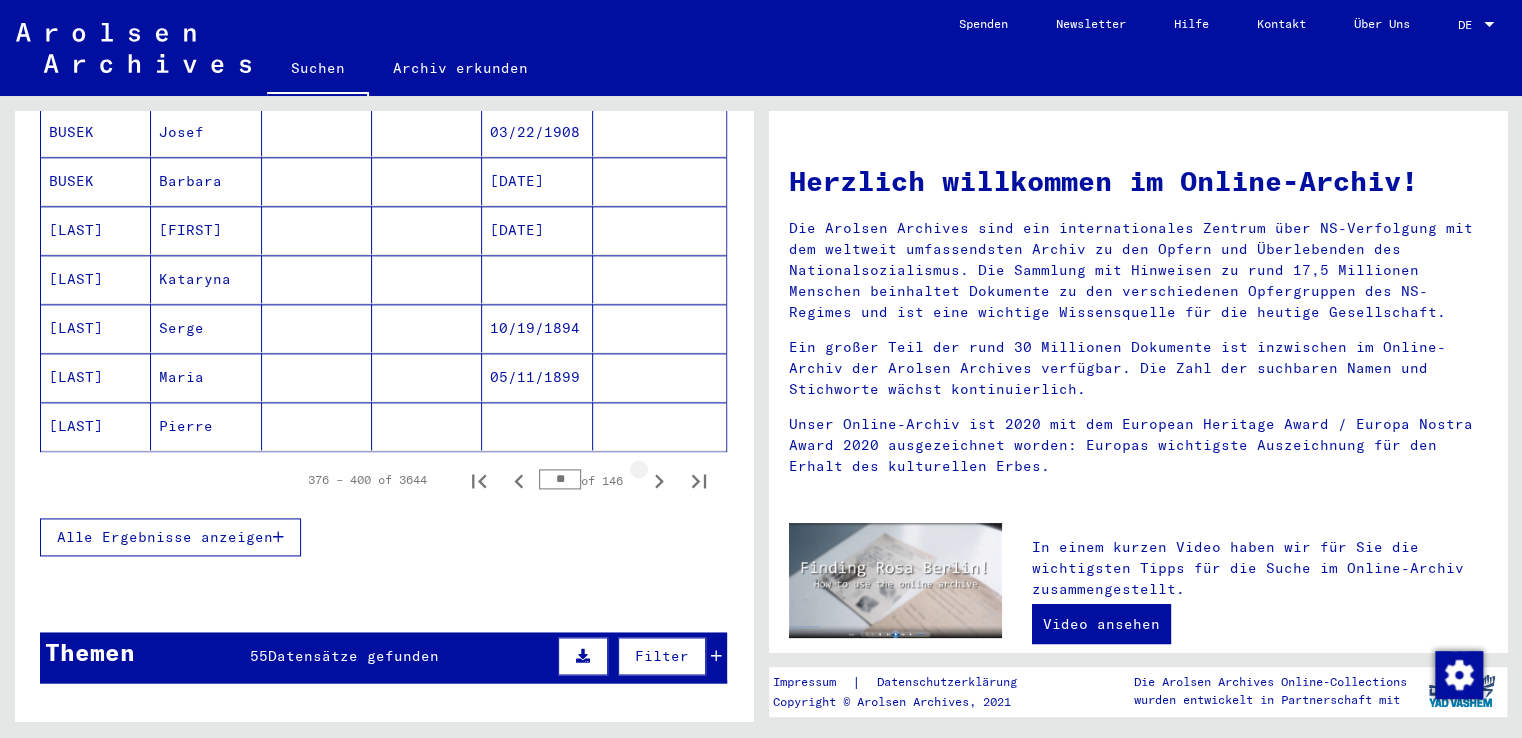 click 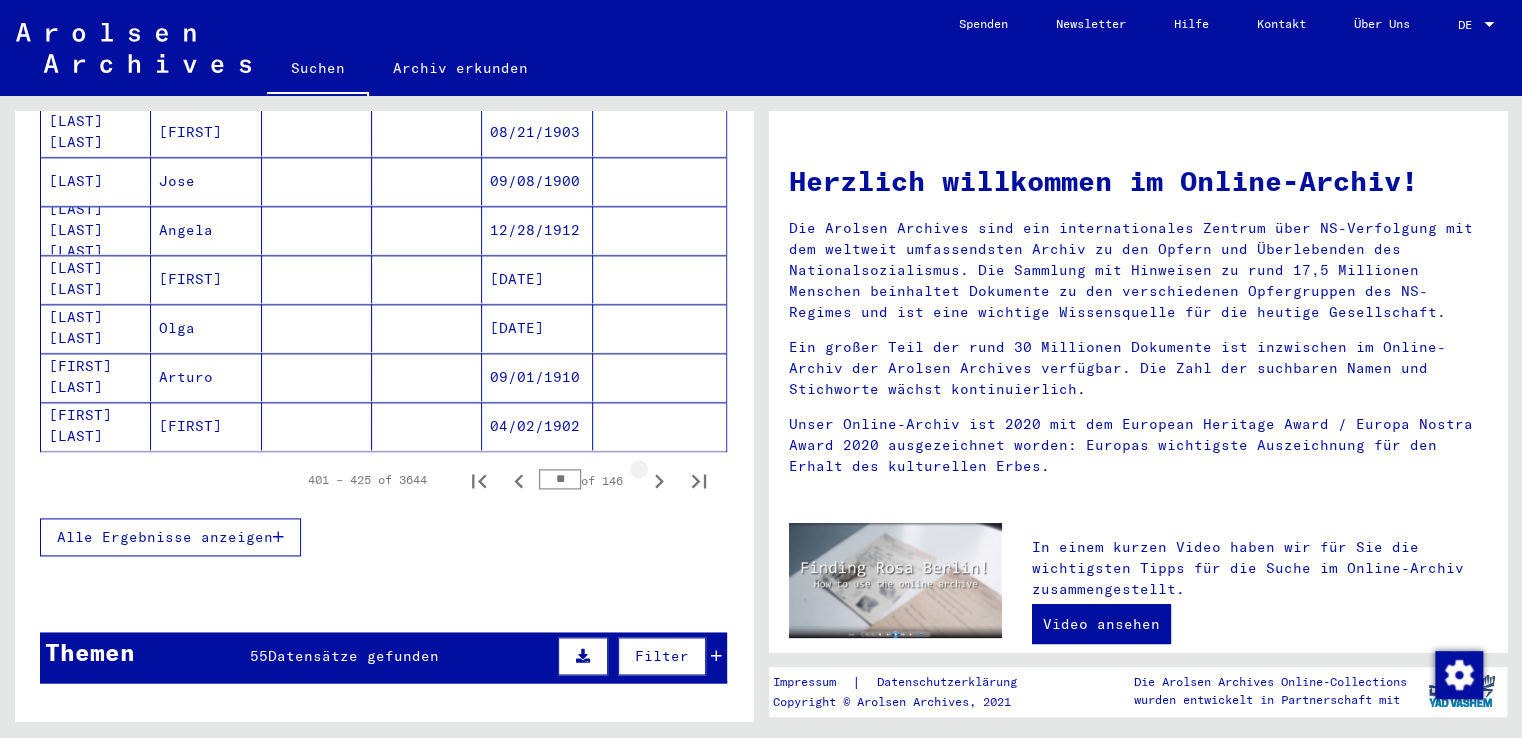 click 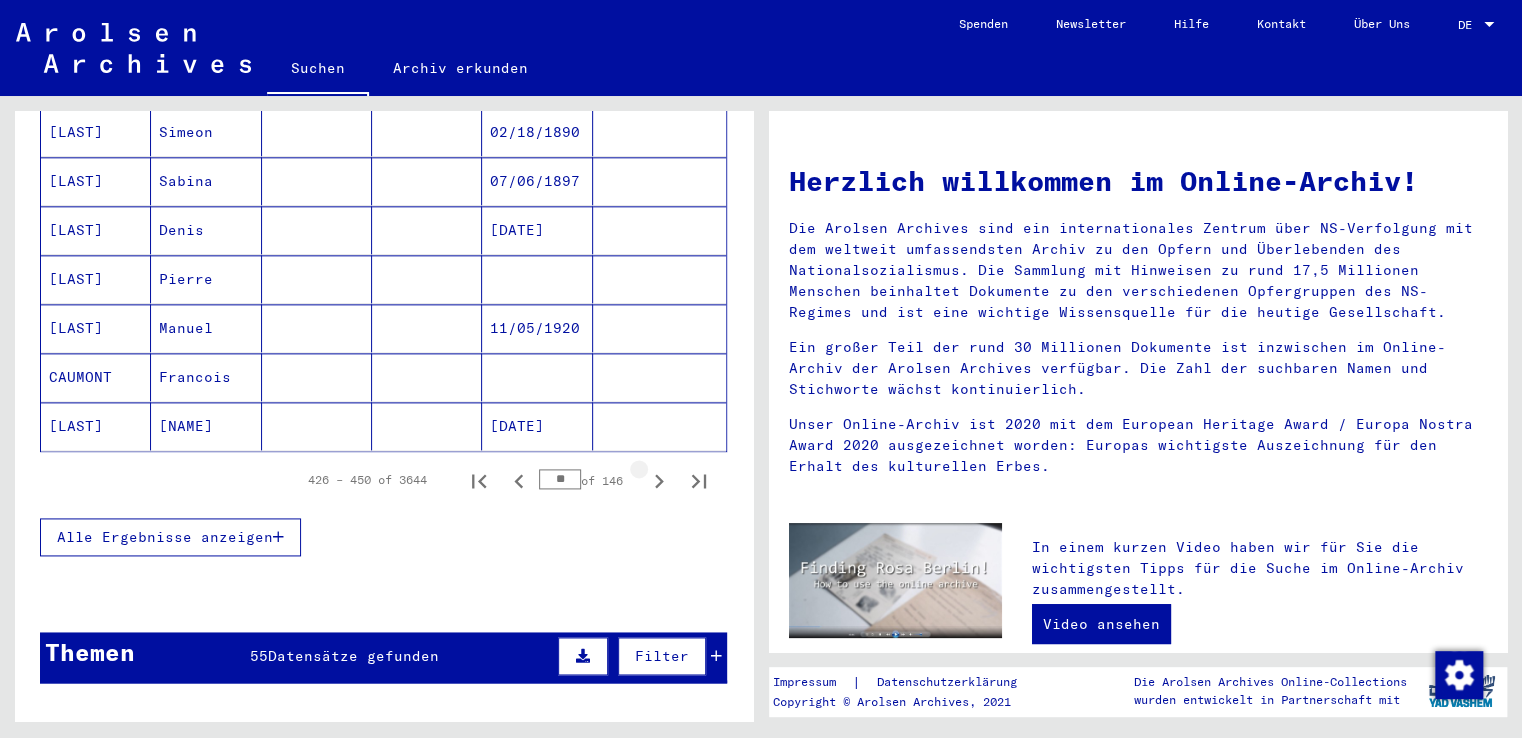 click 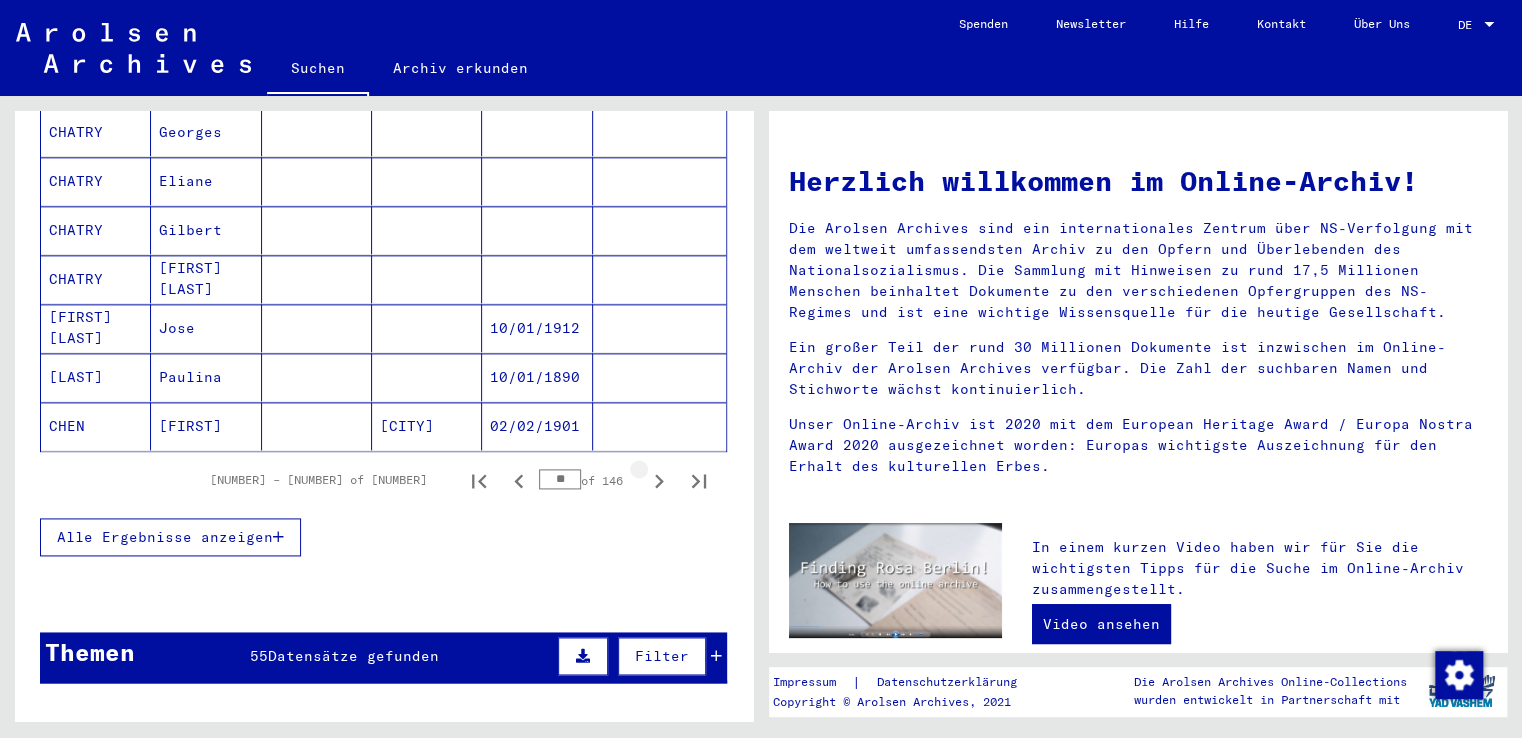 click 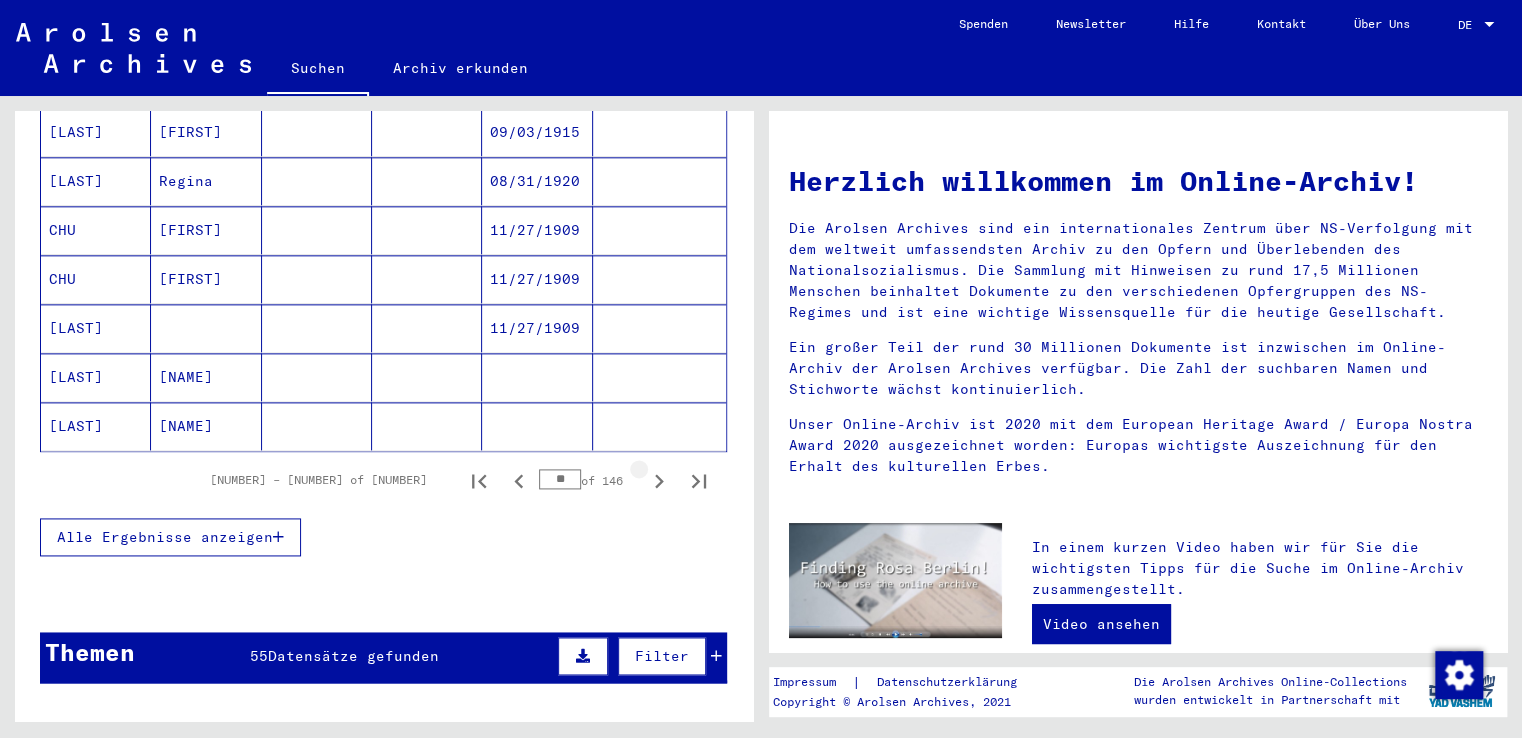 click 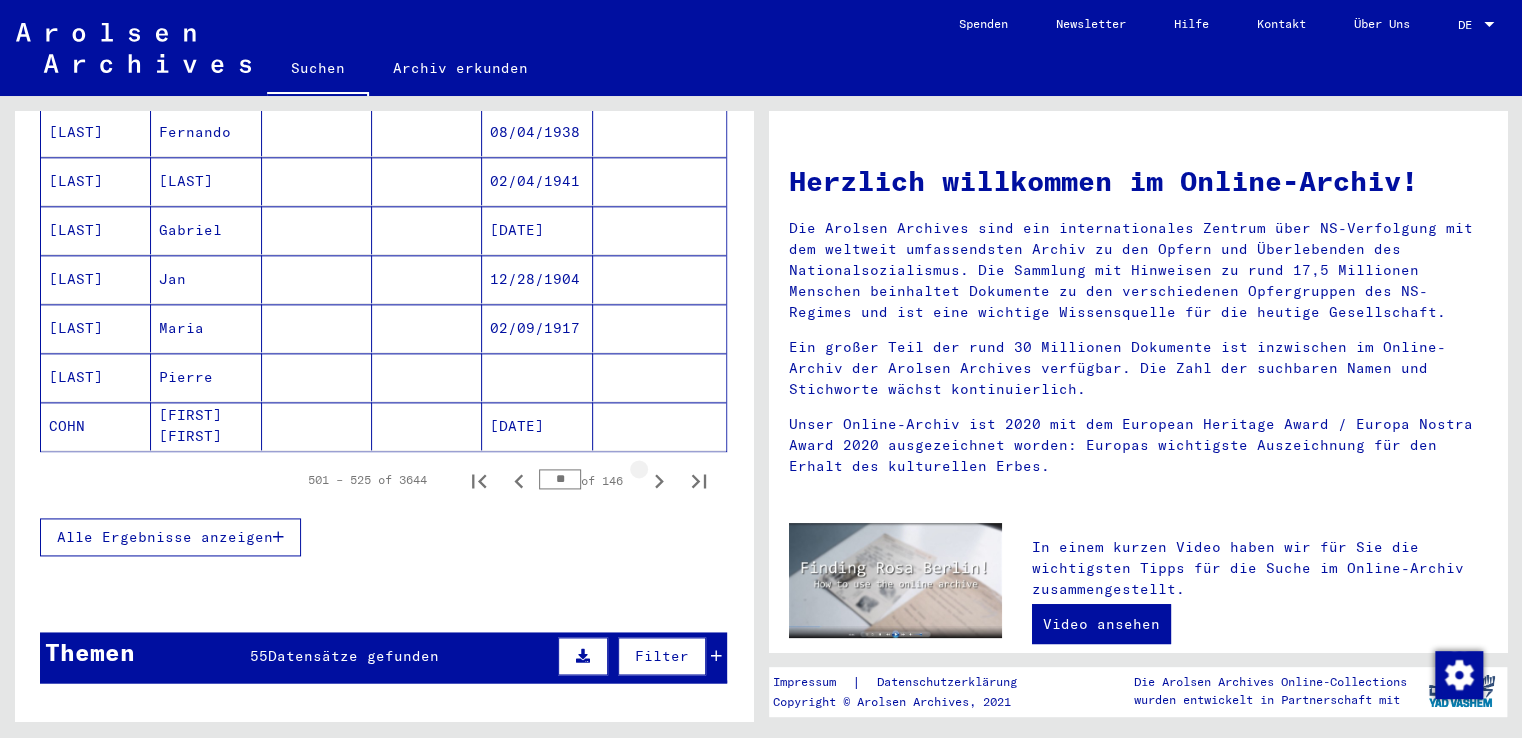 click 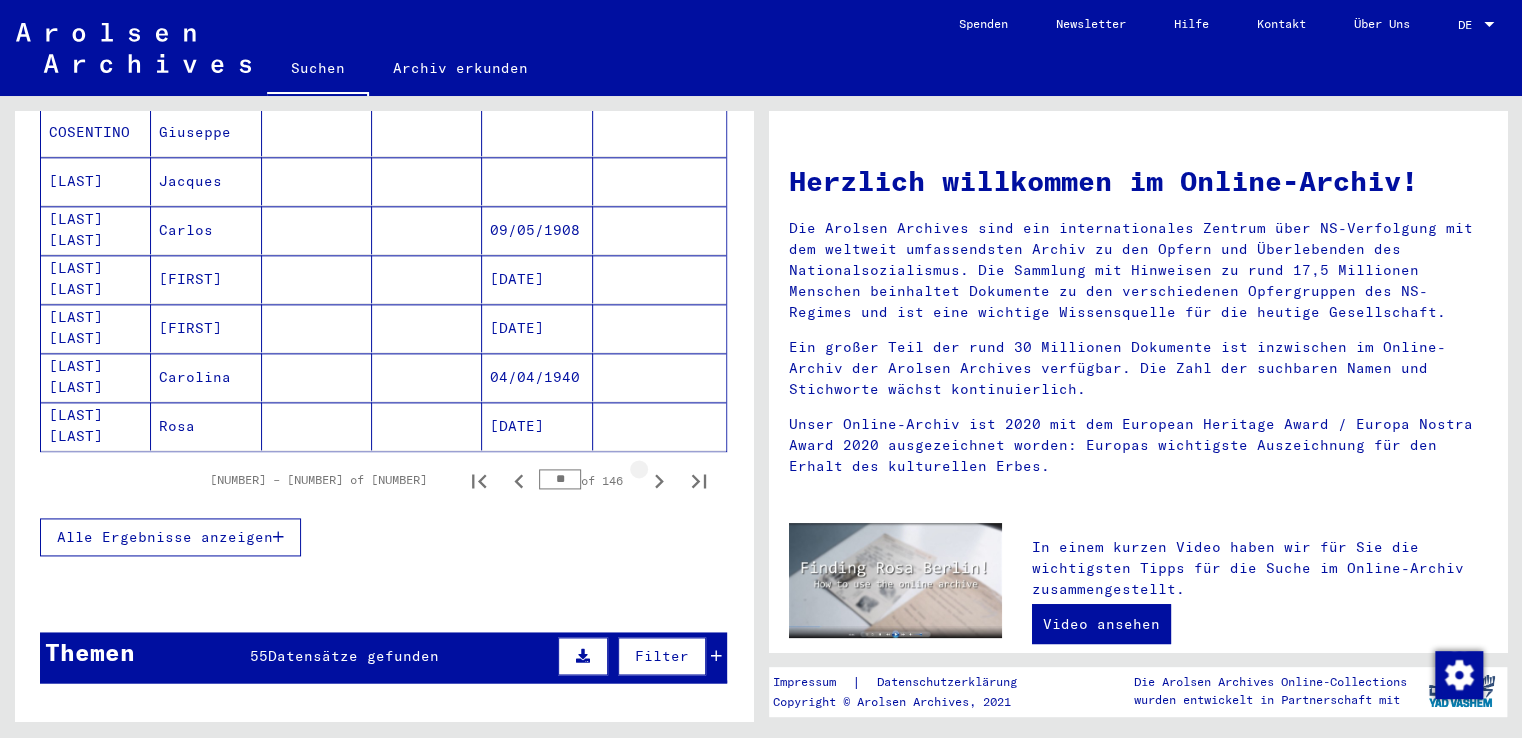 click 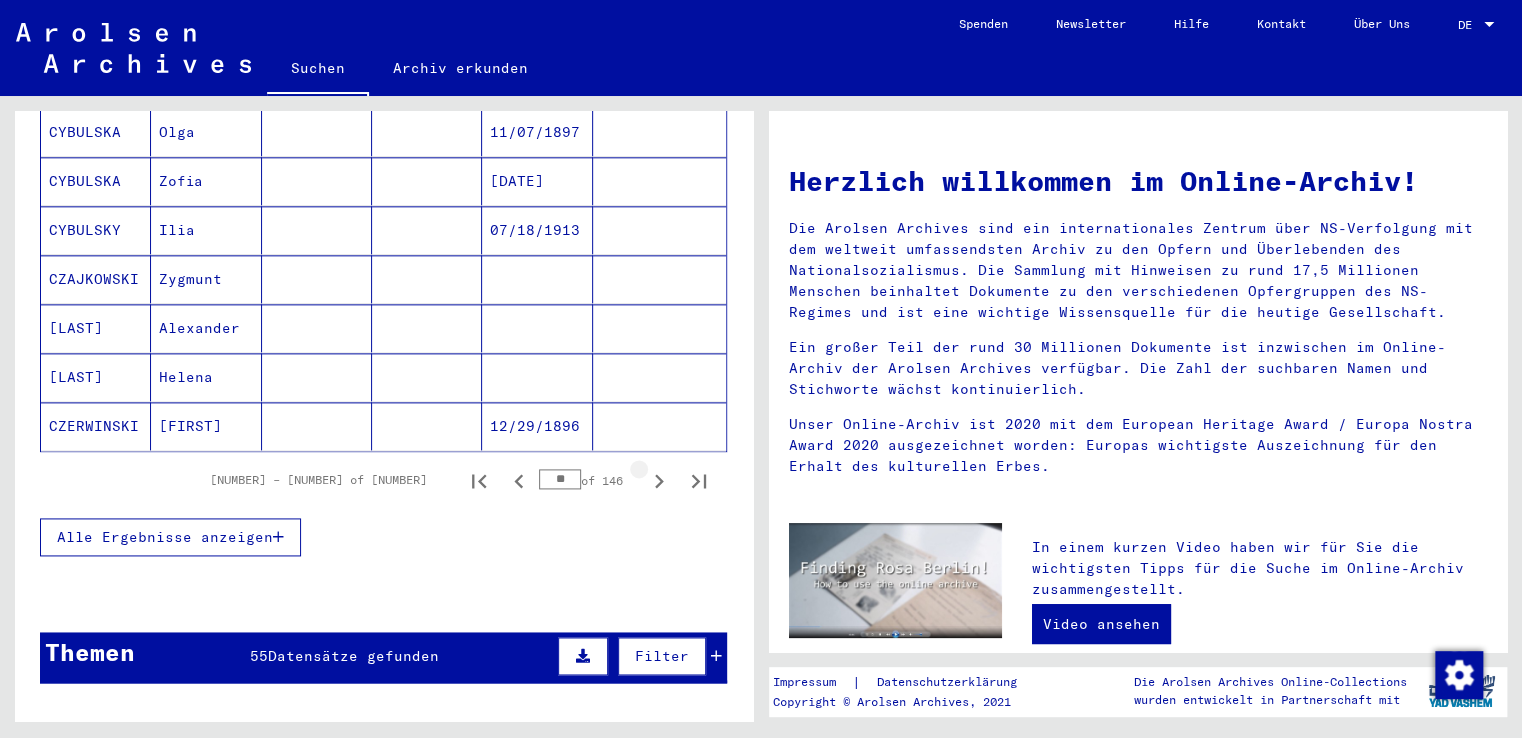 click 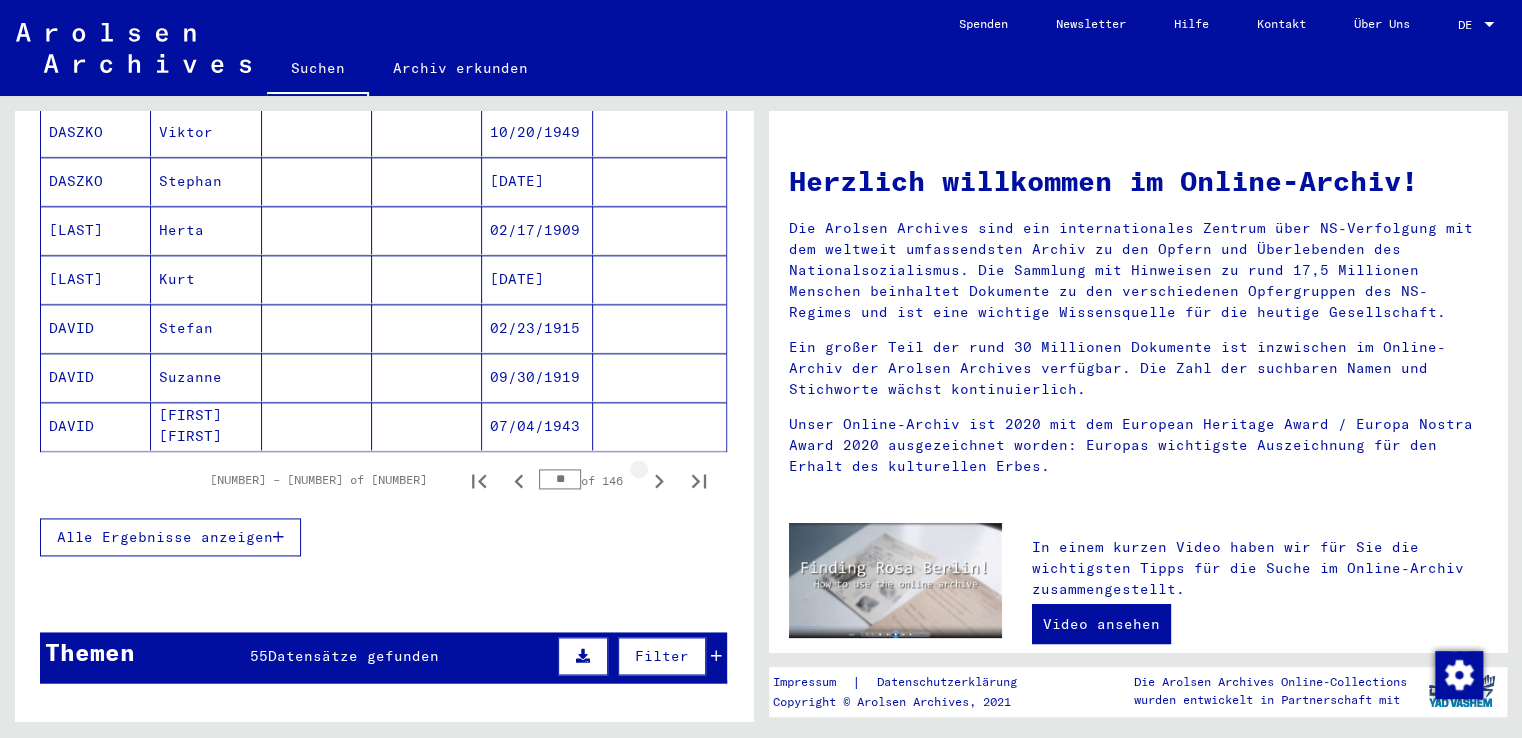 click 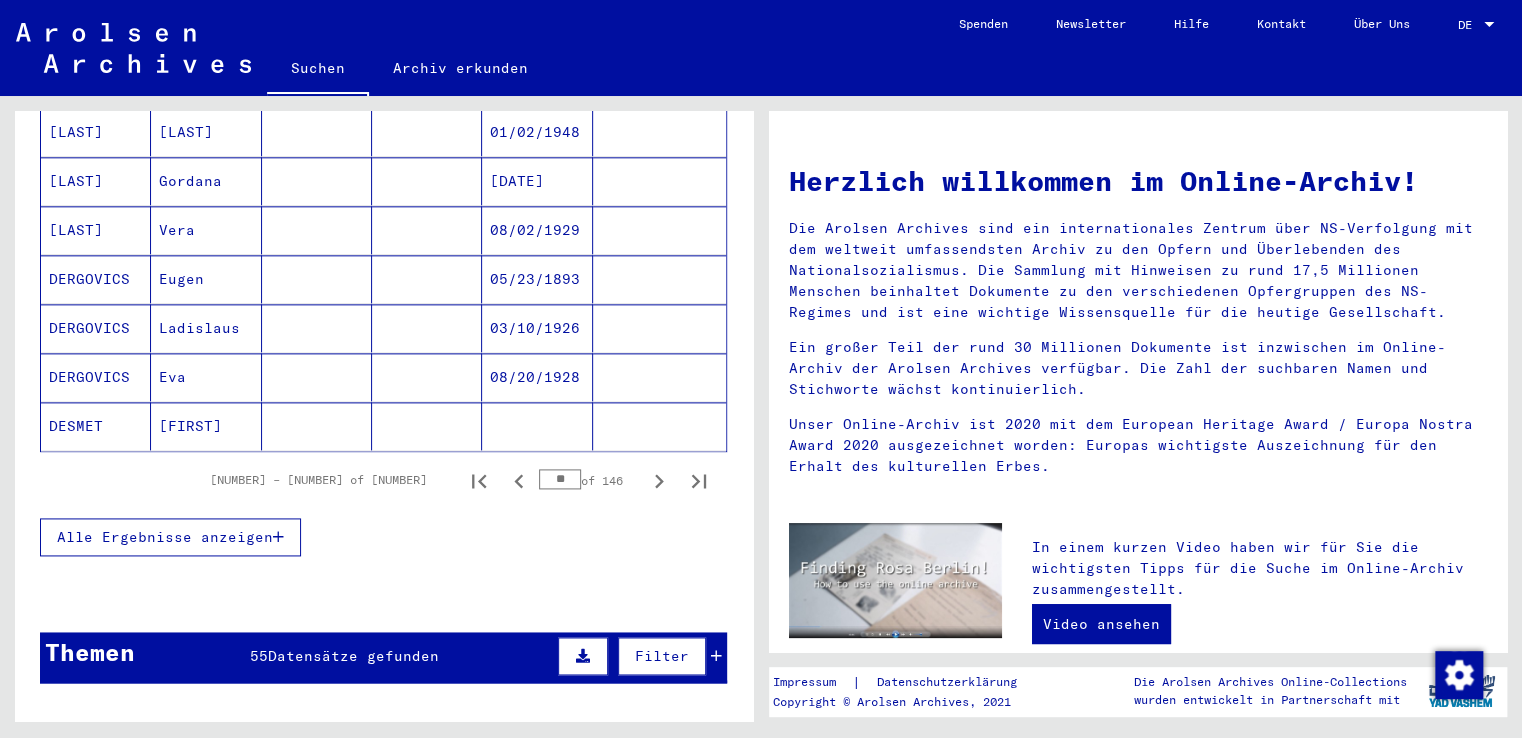 click 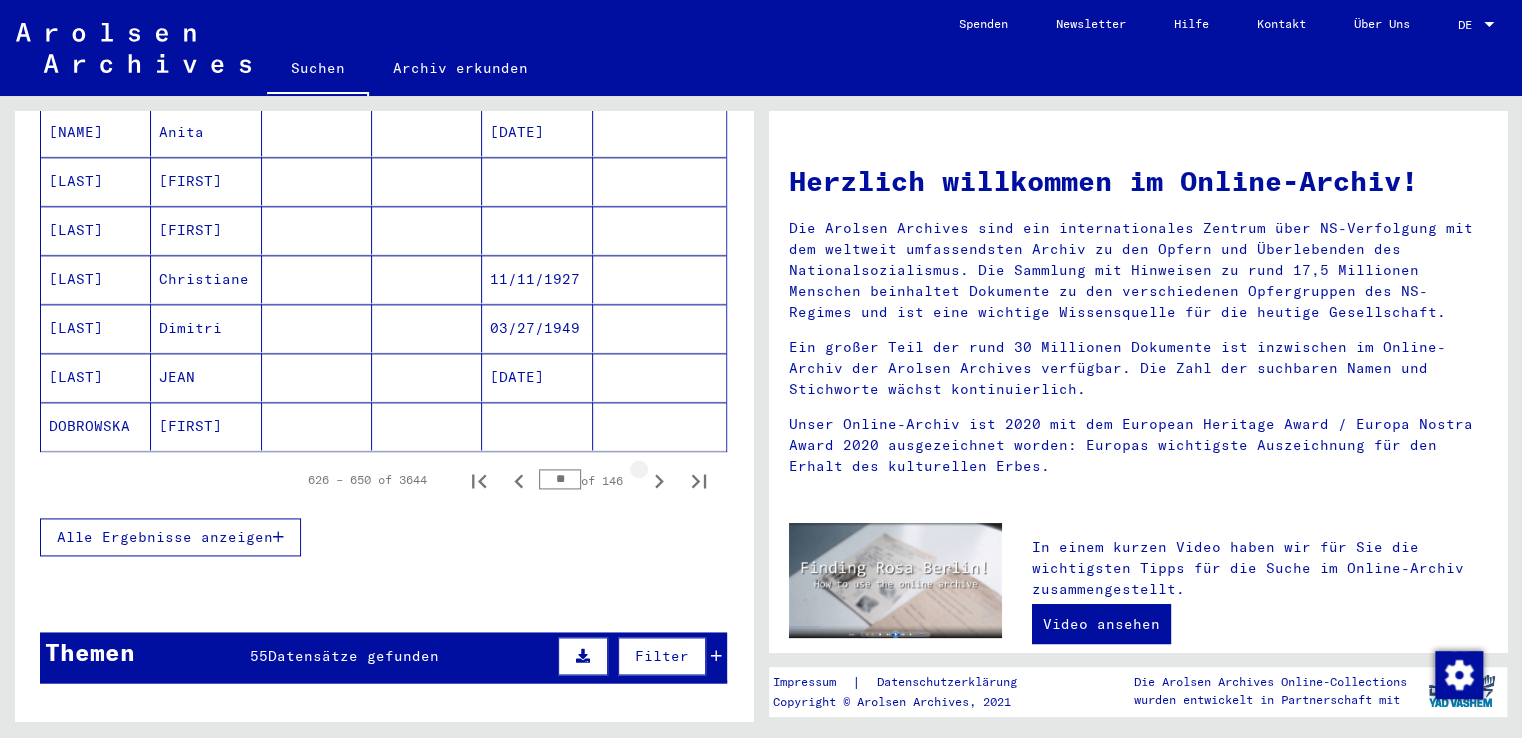 click 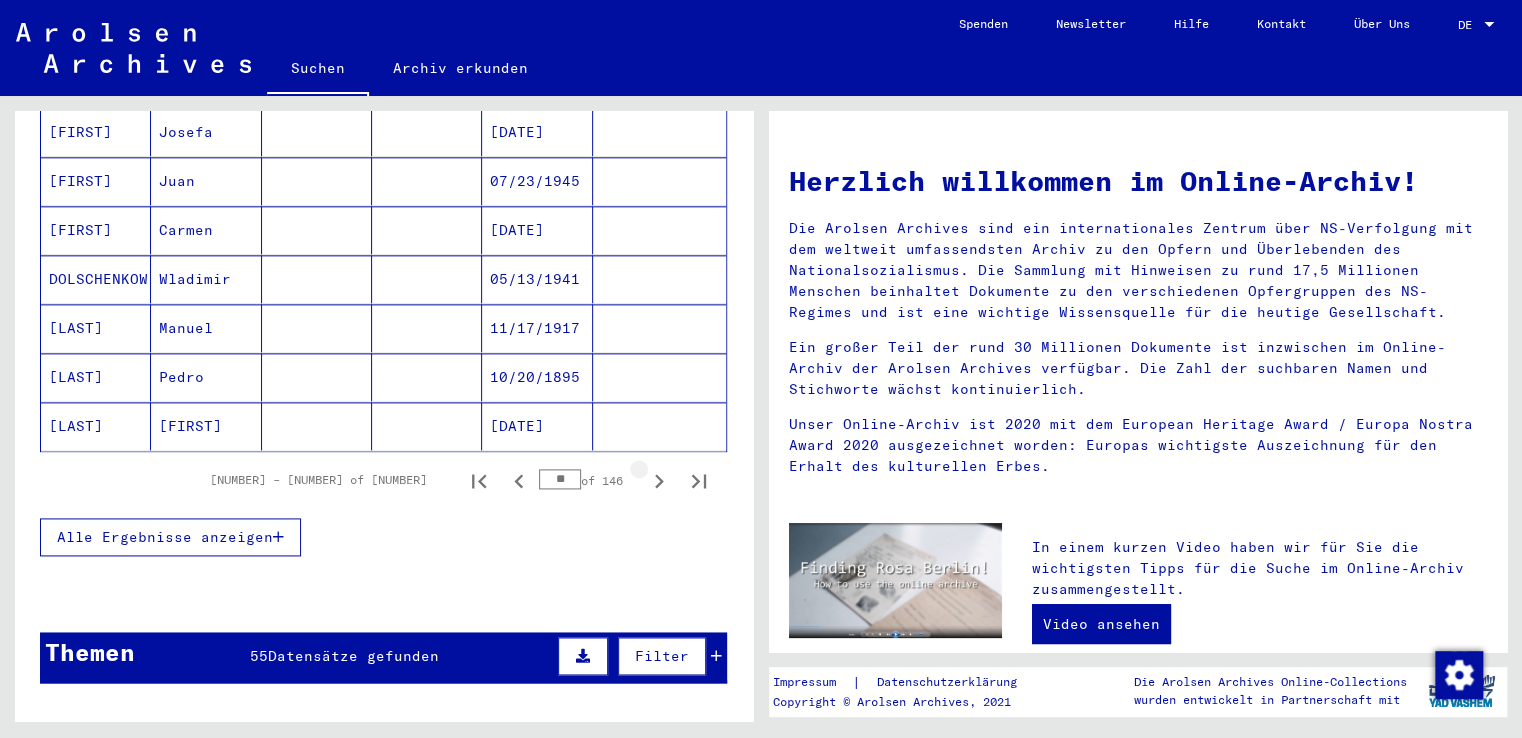 click 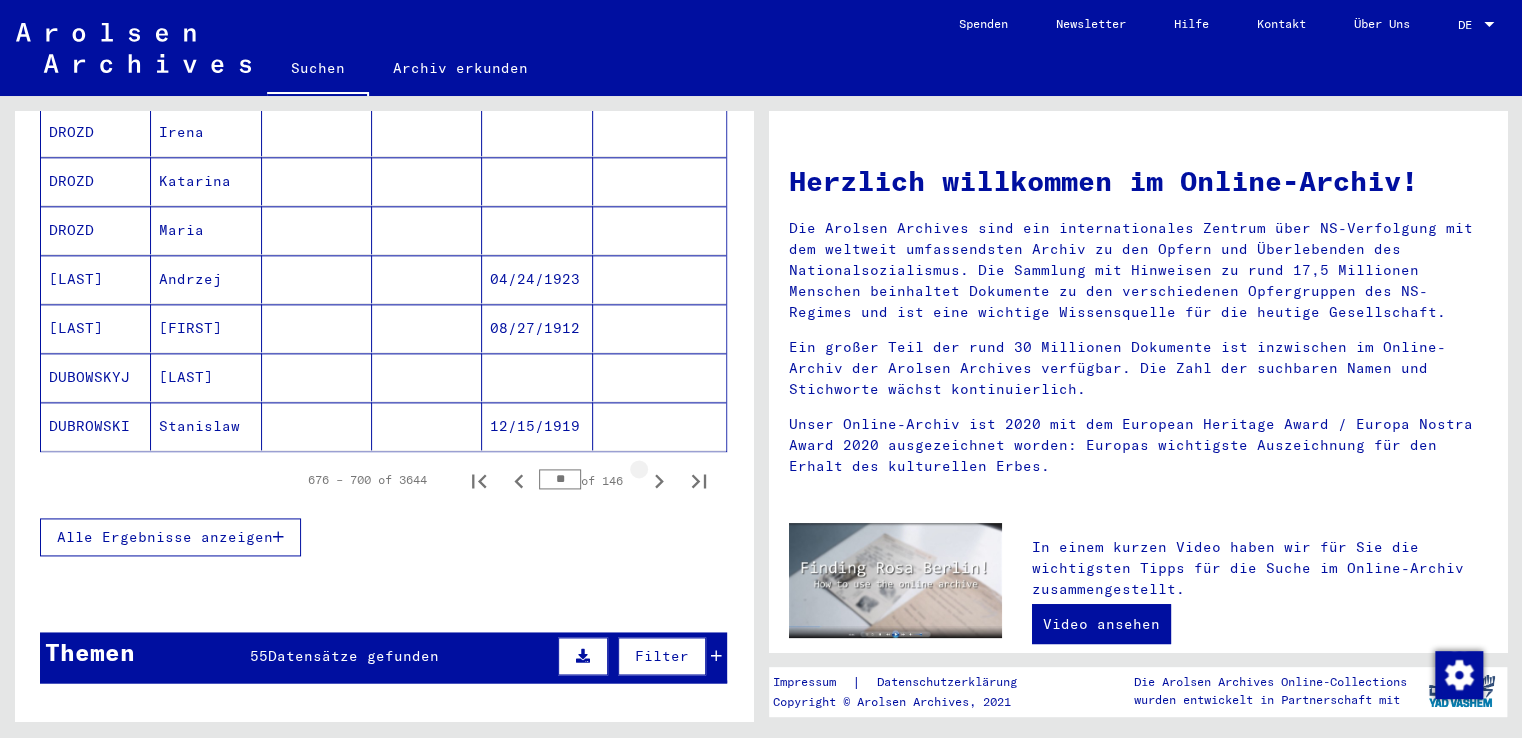 click 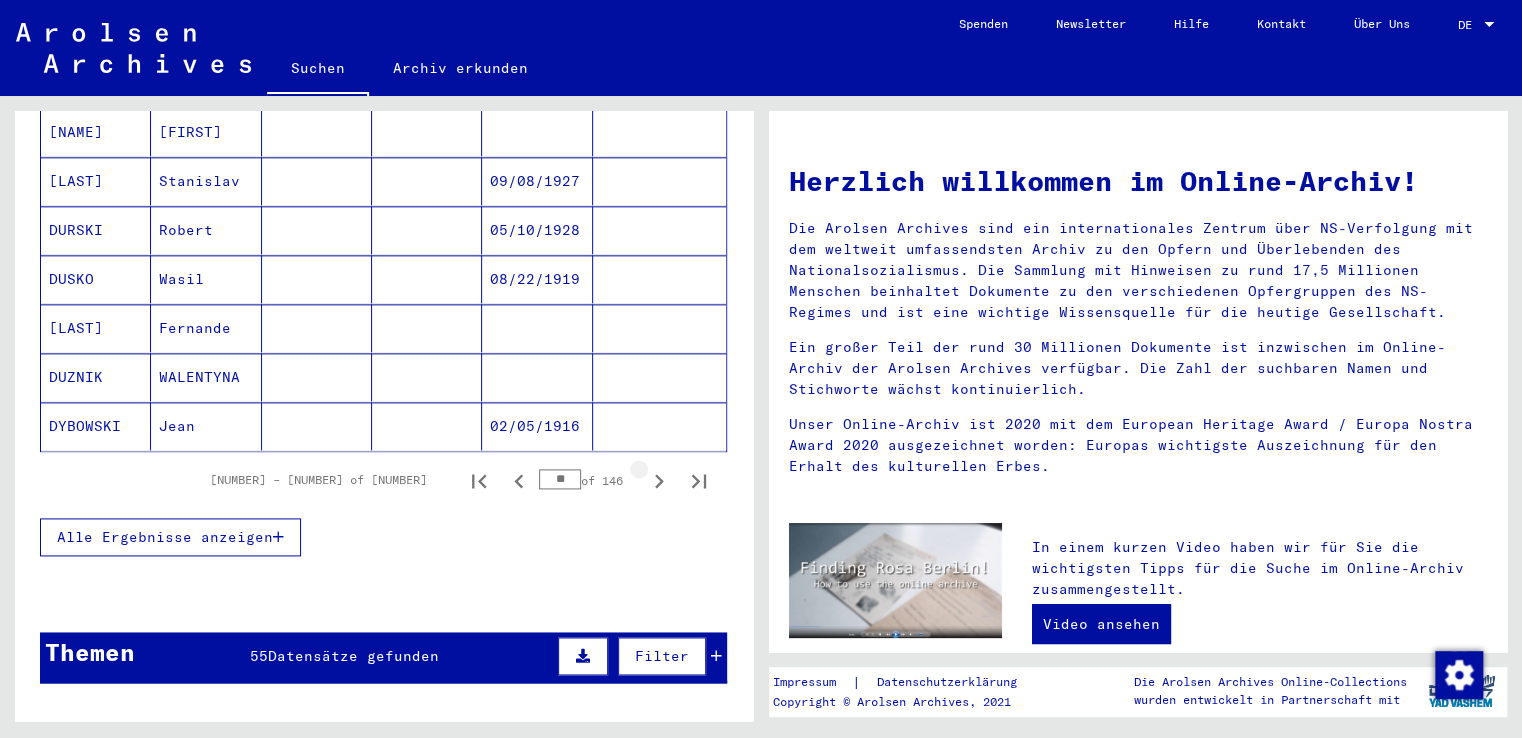 click 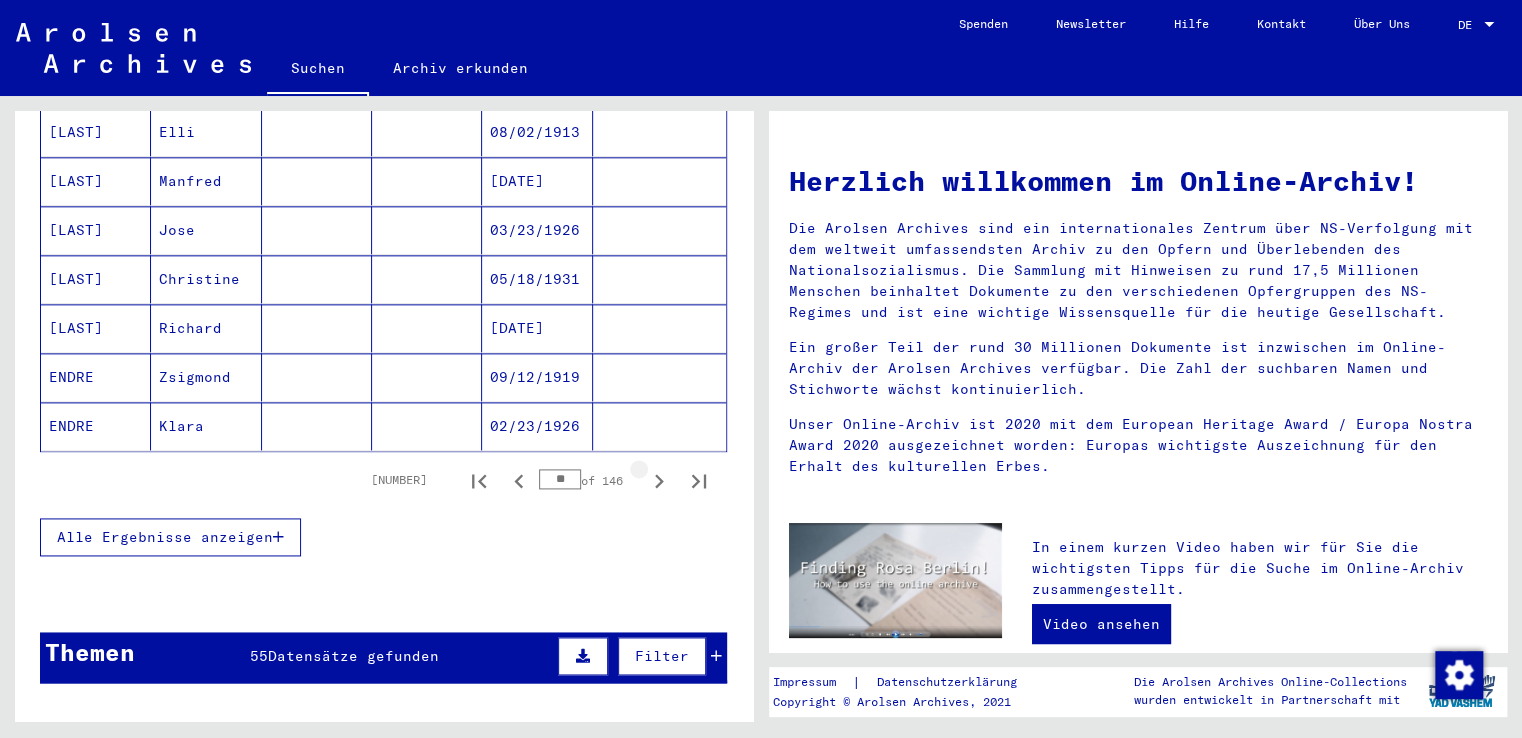 click 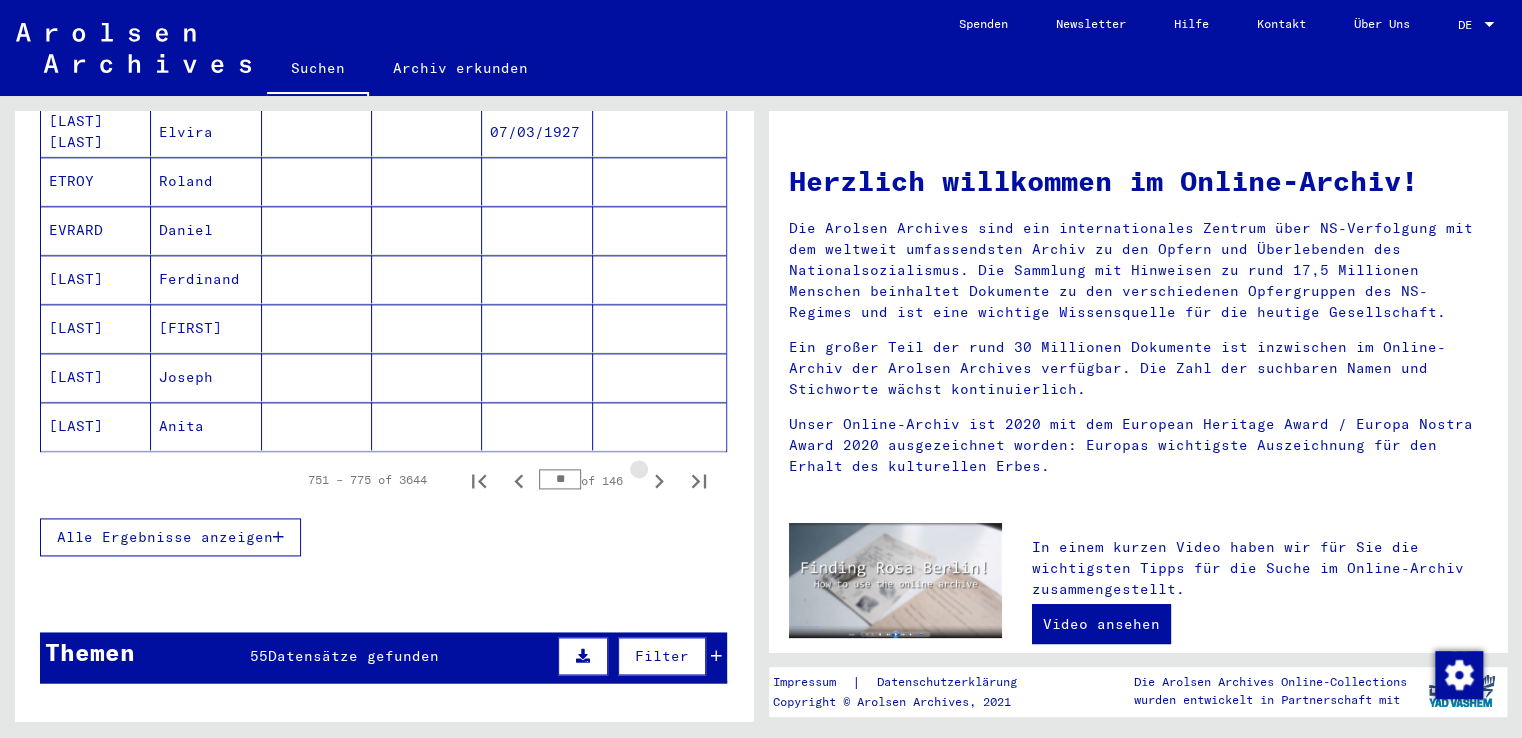 click 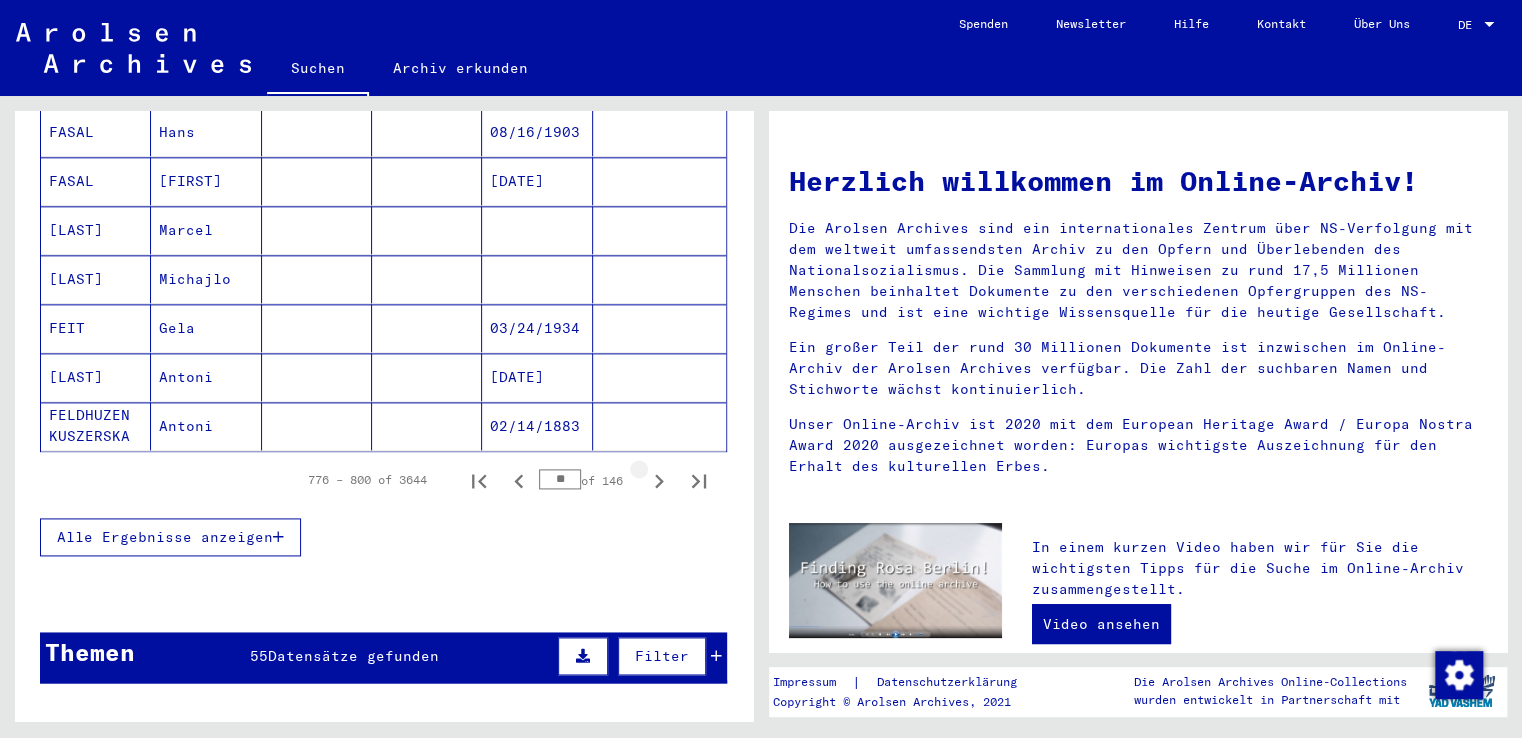 click 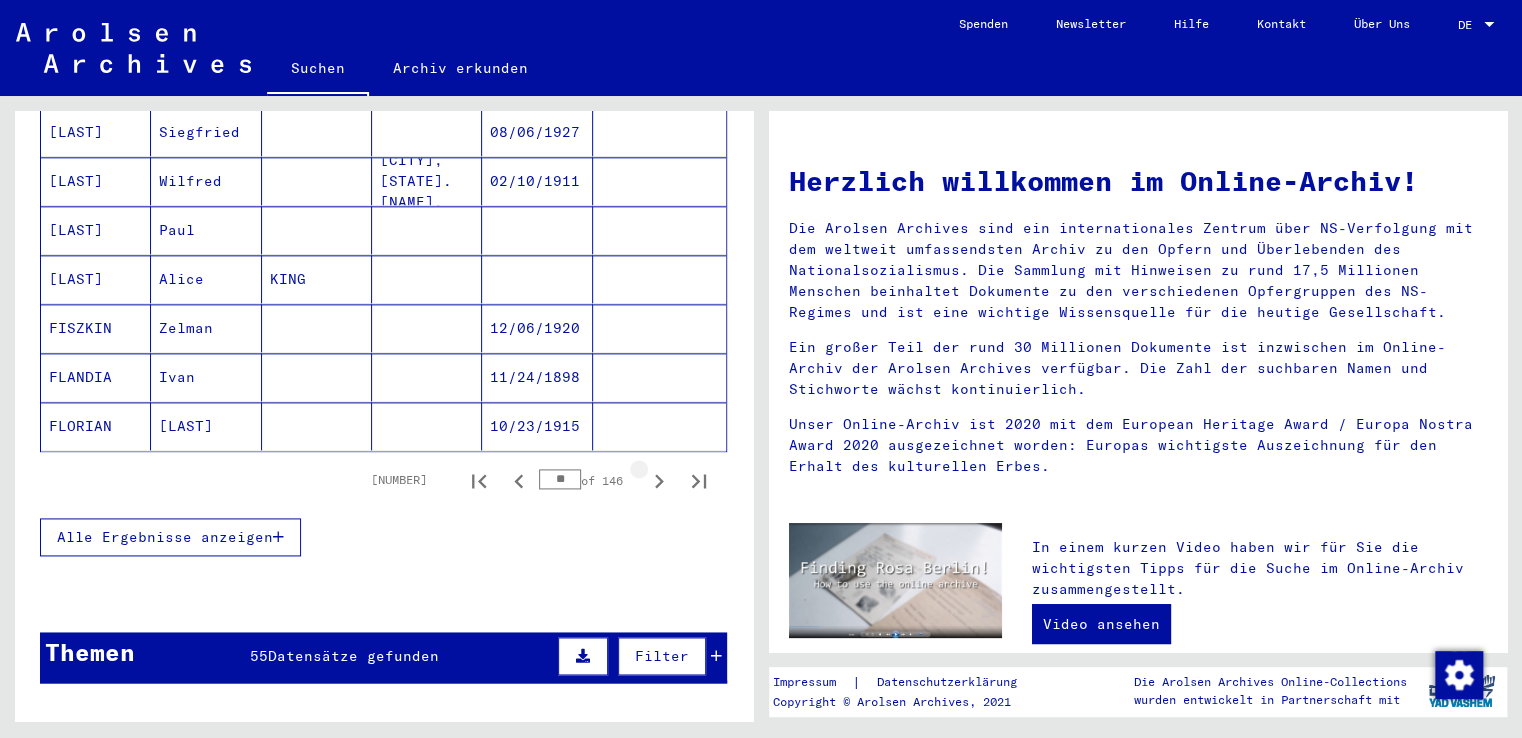 click 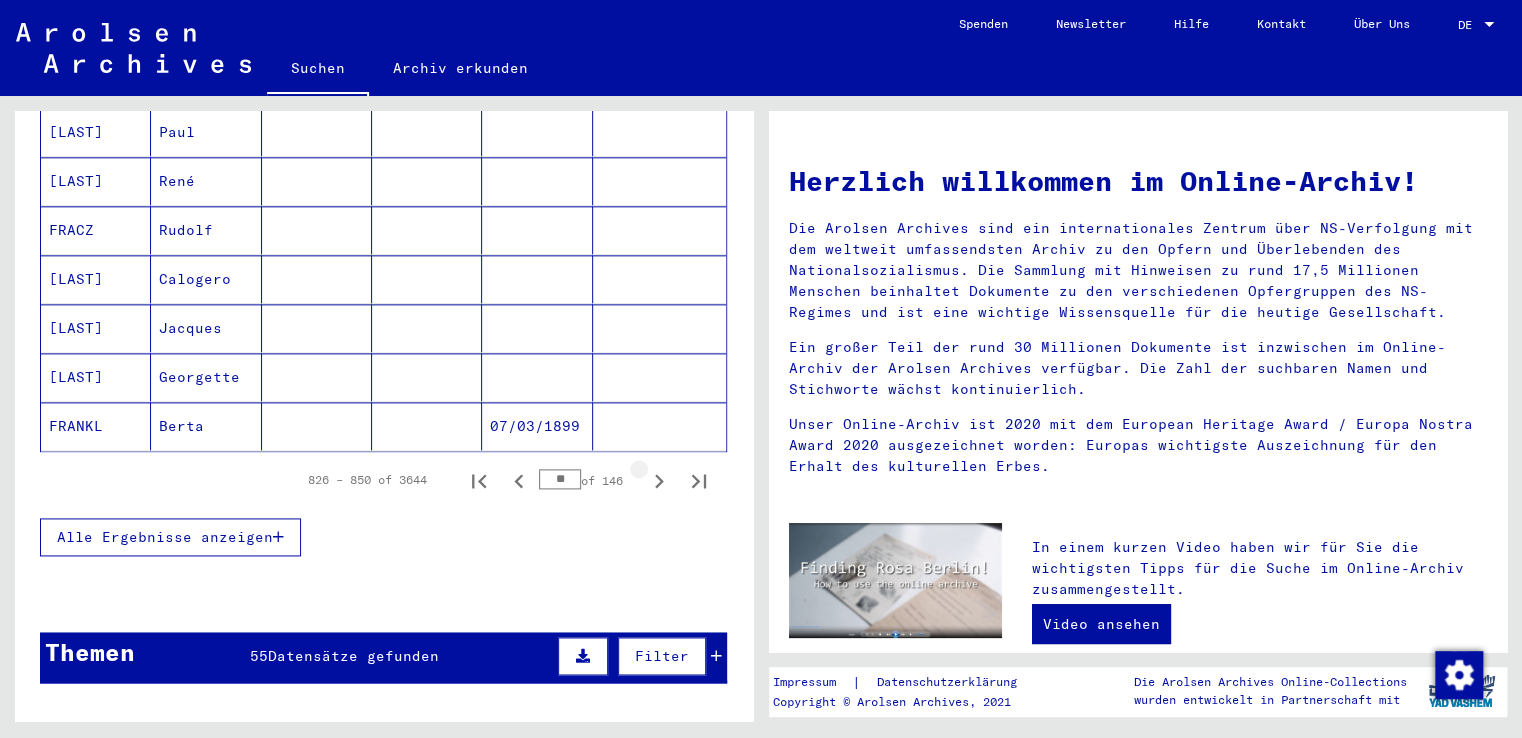 click 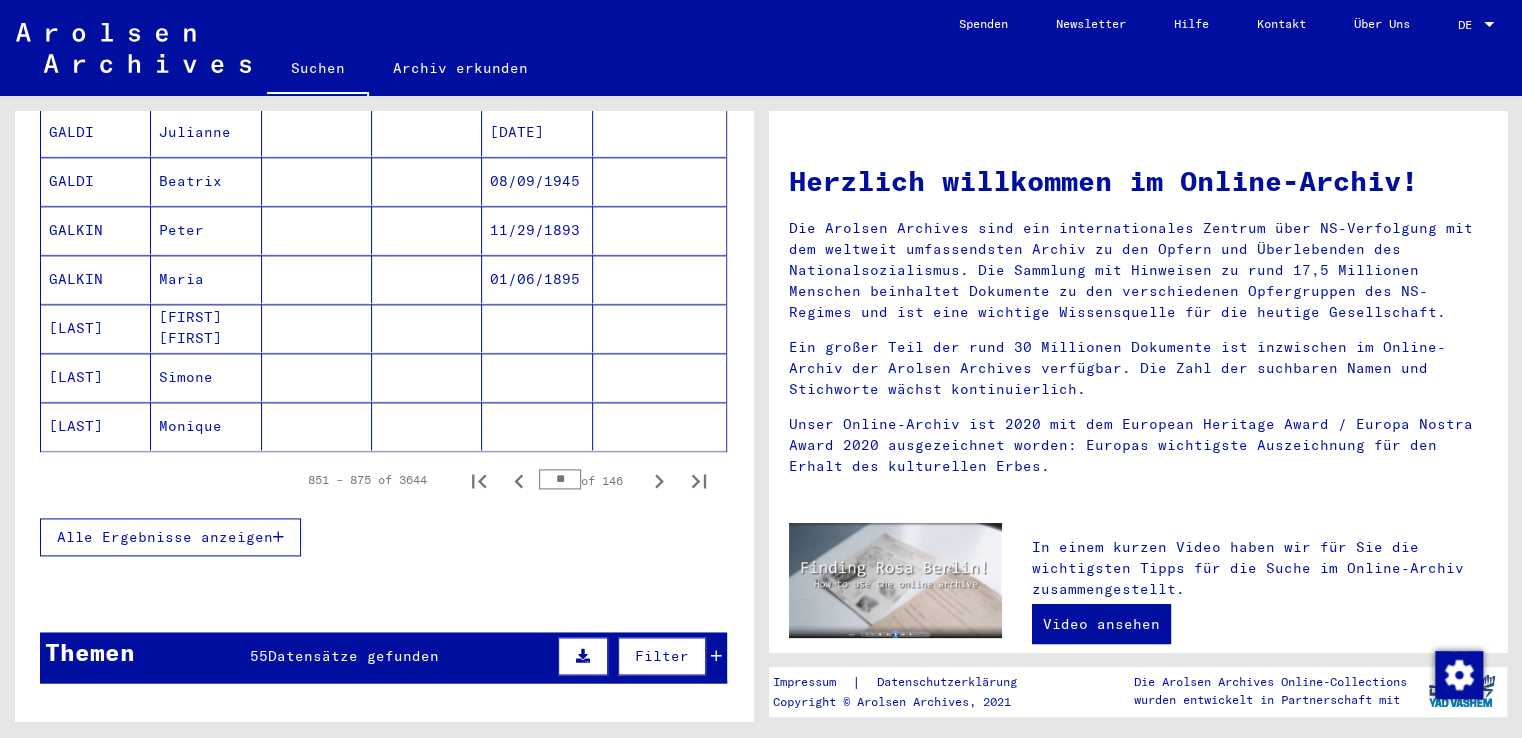 click 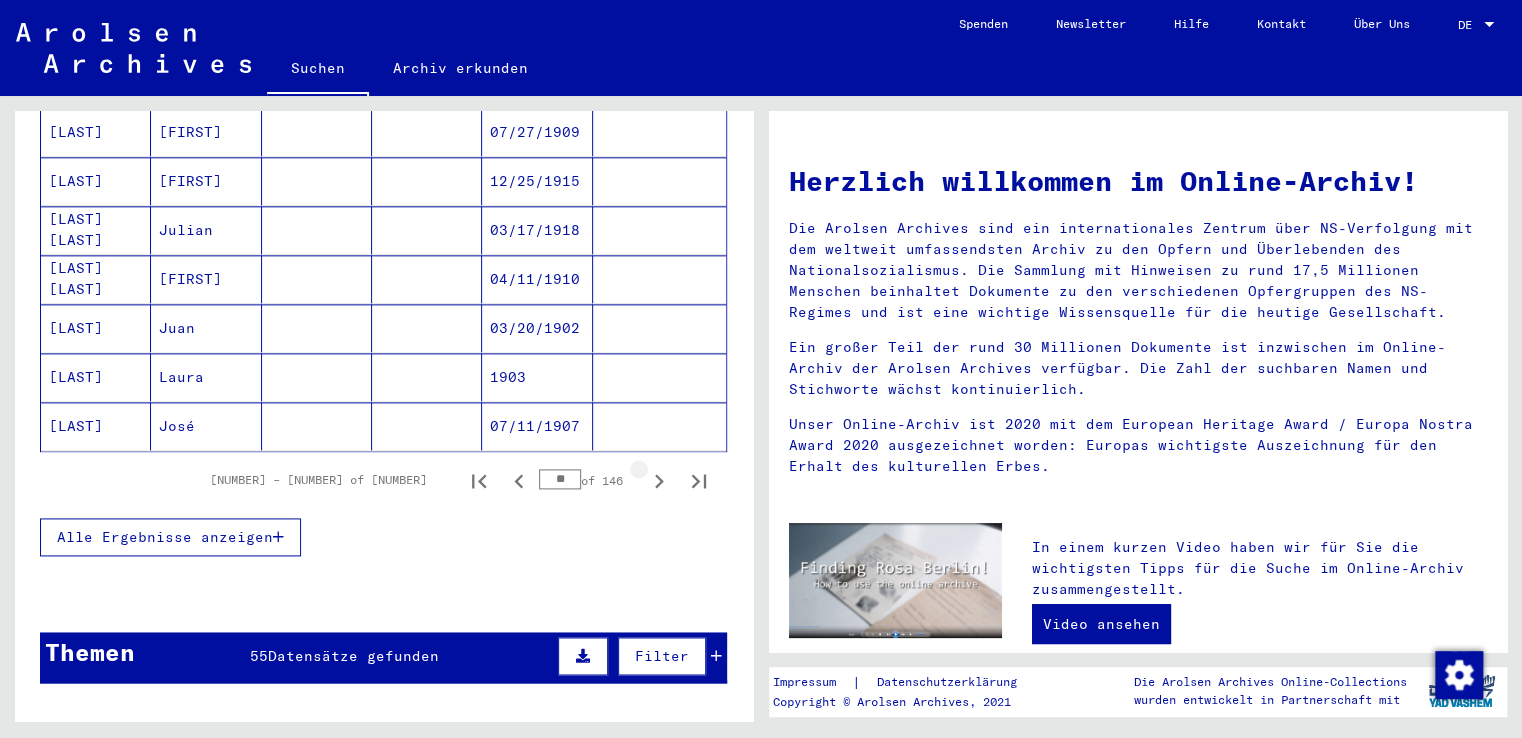 click 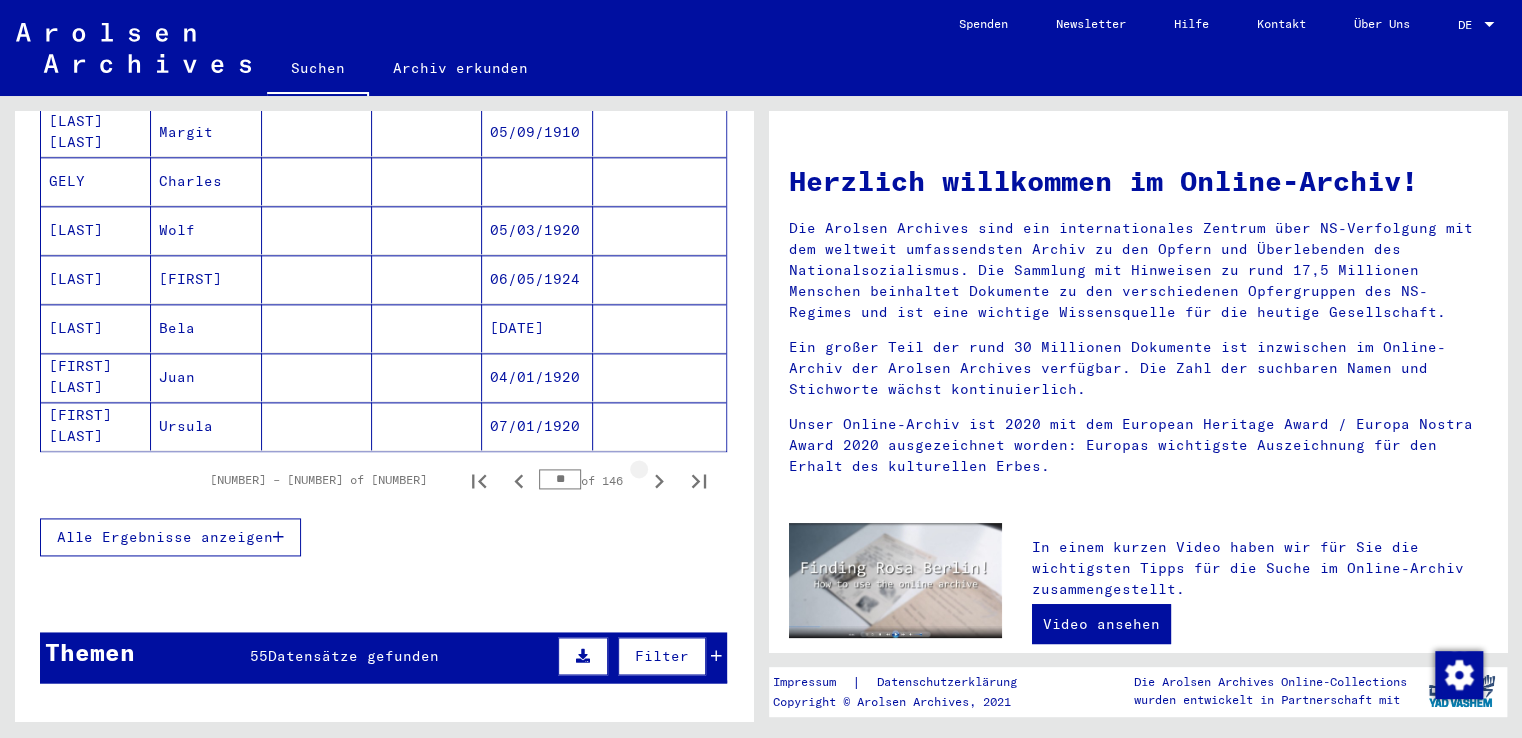 click 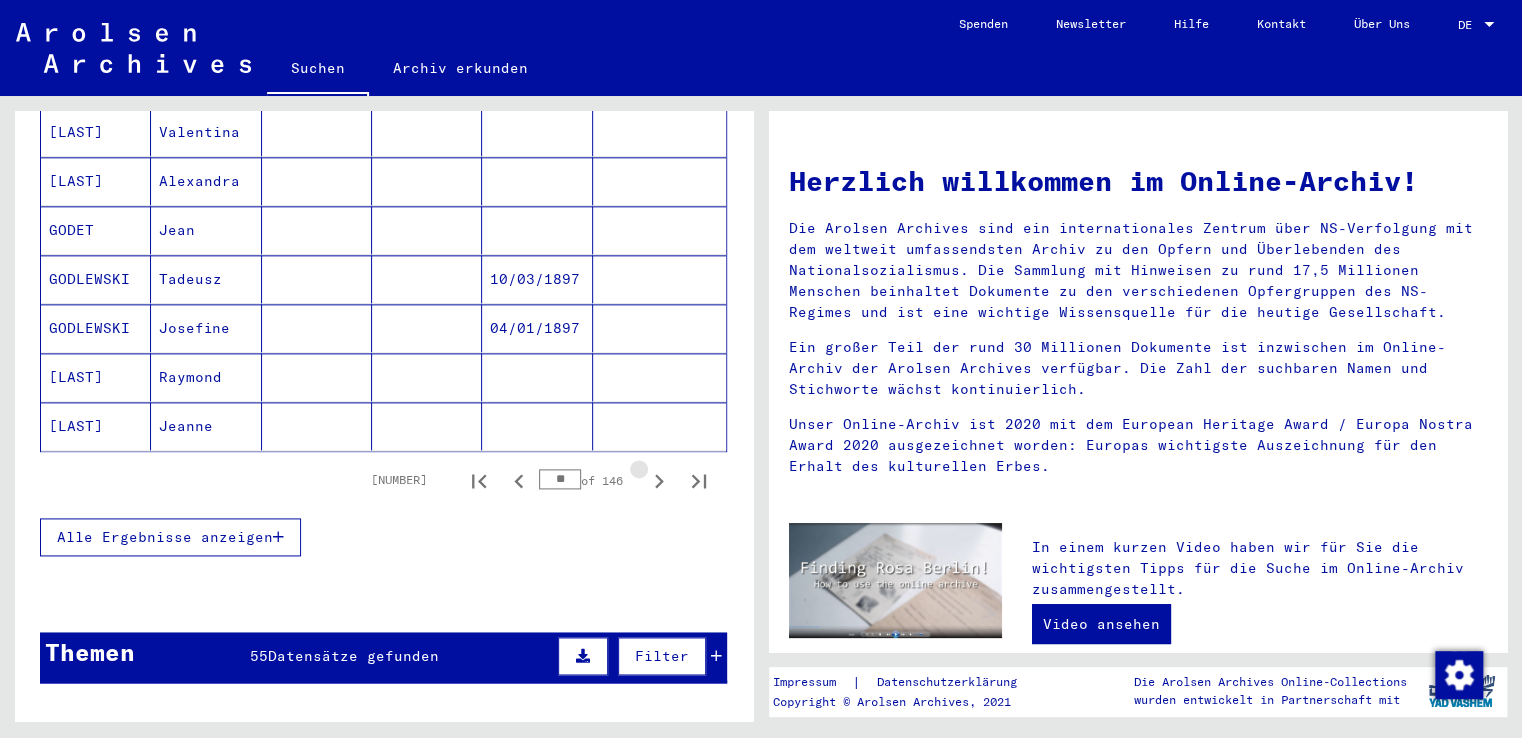 click 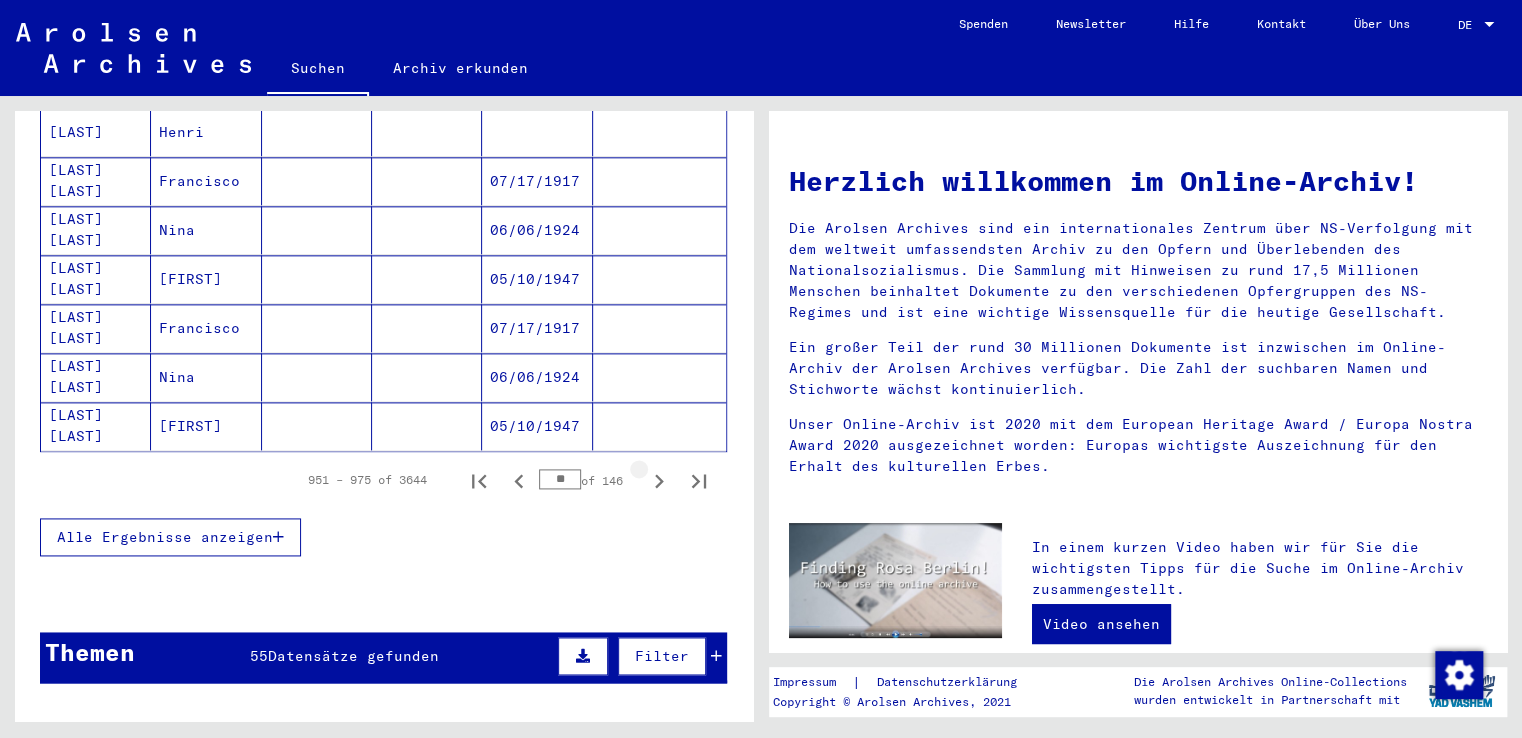 click 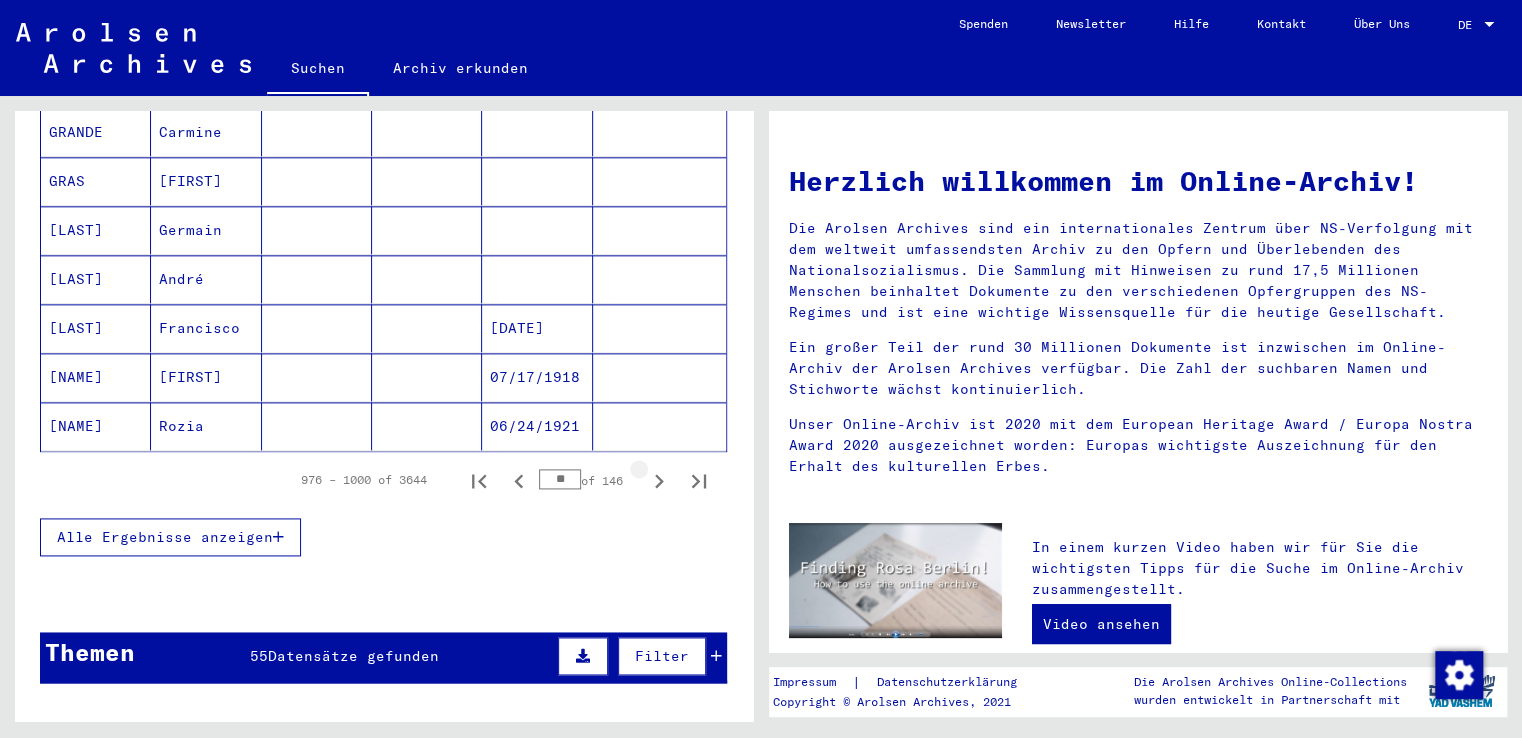 click 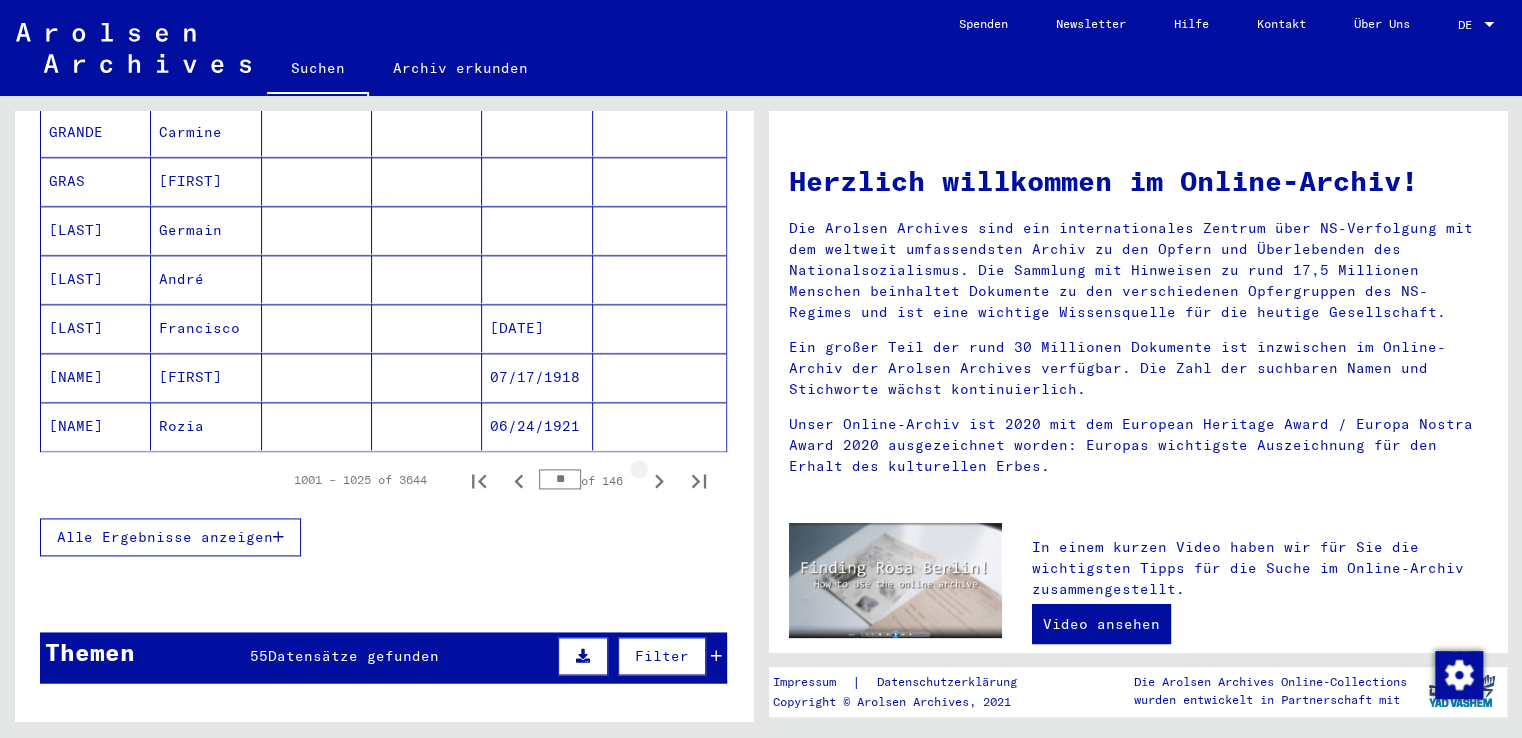 click 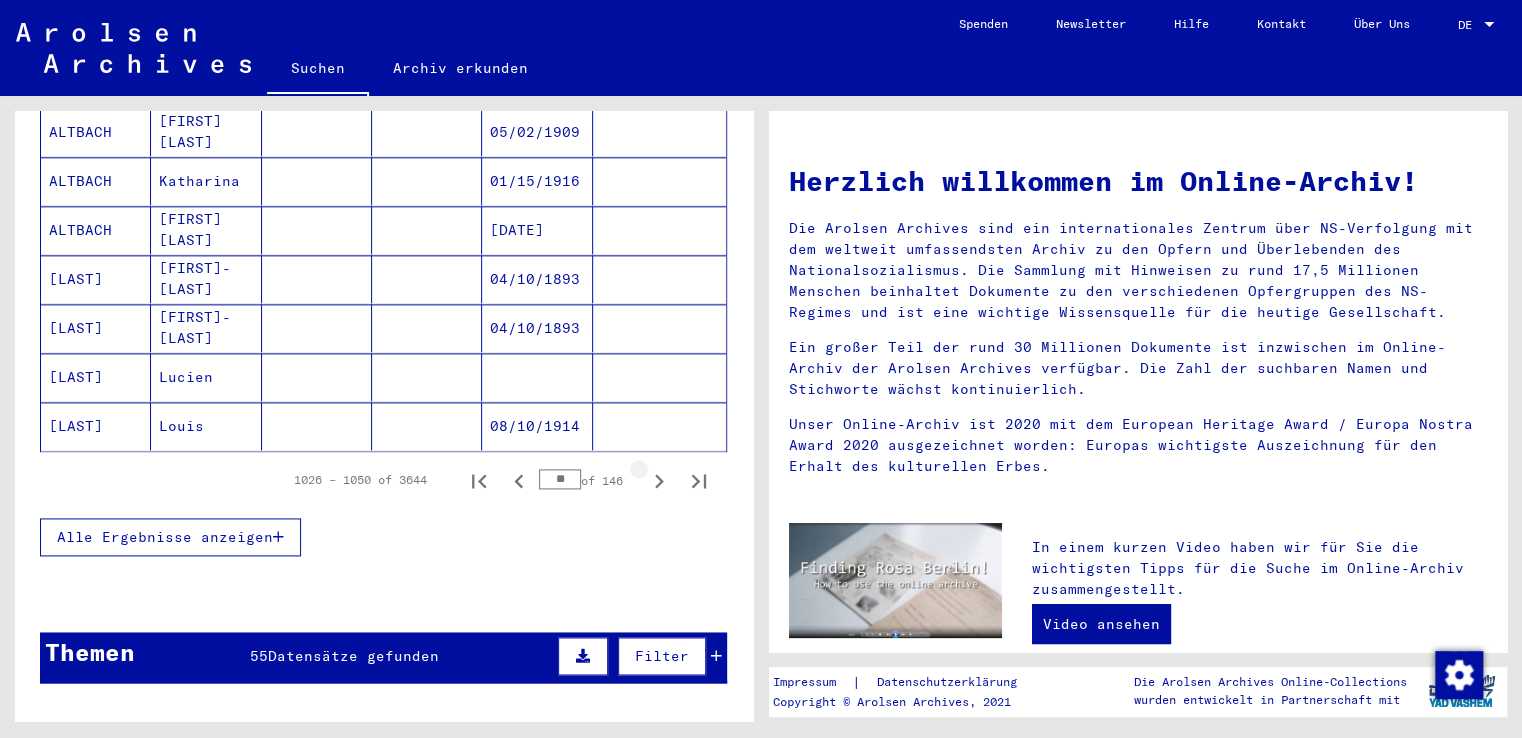 click 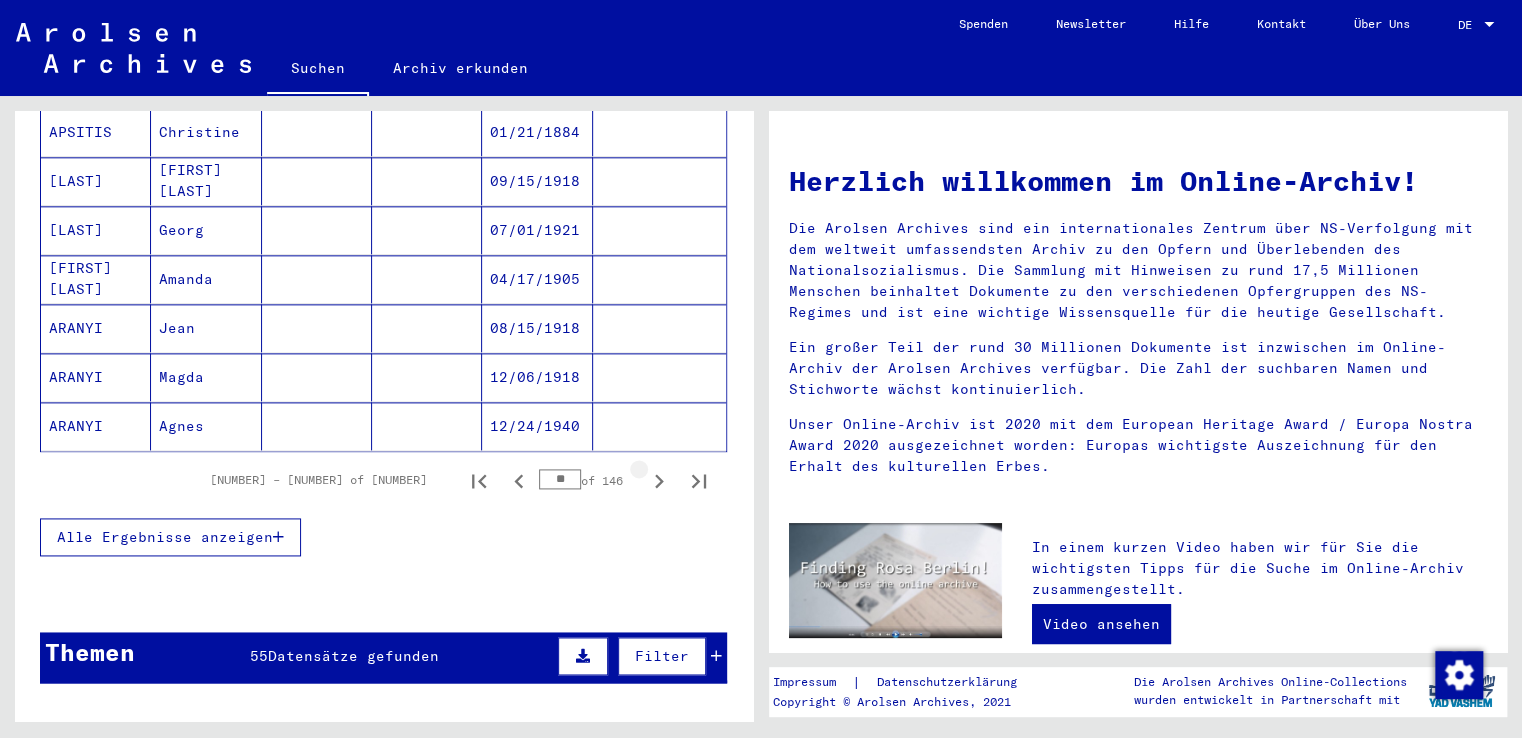 click 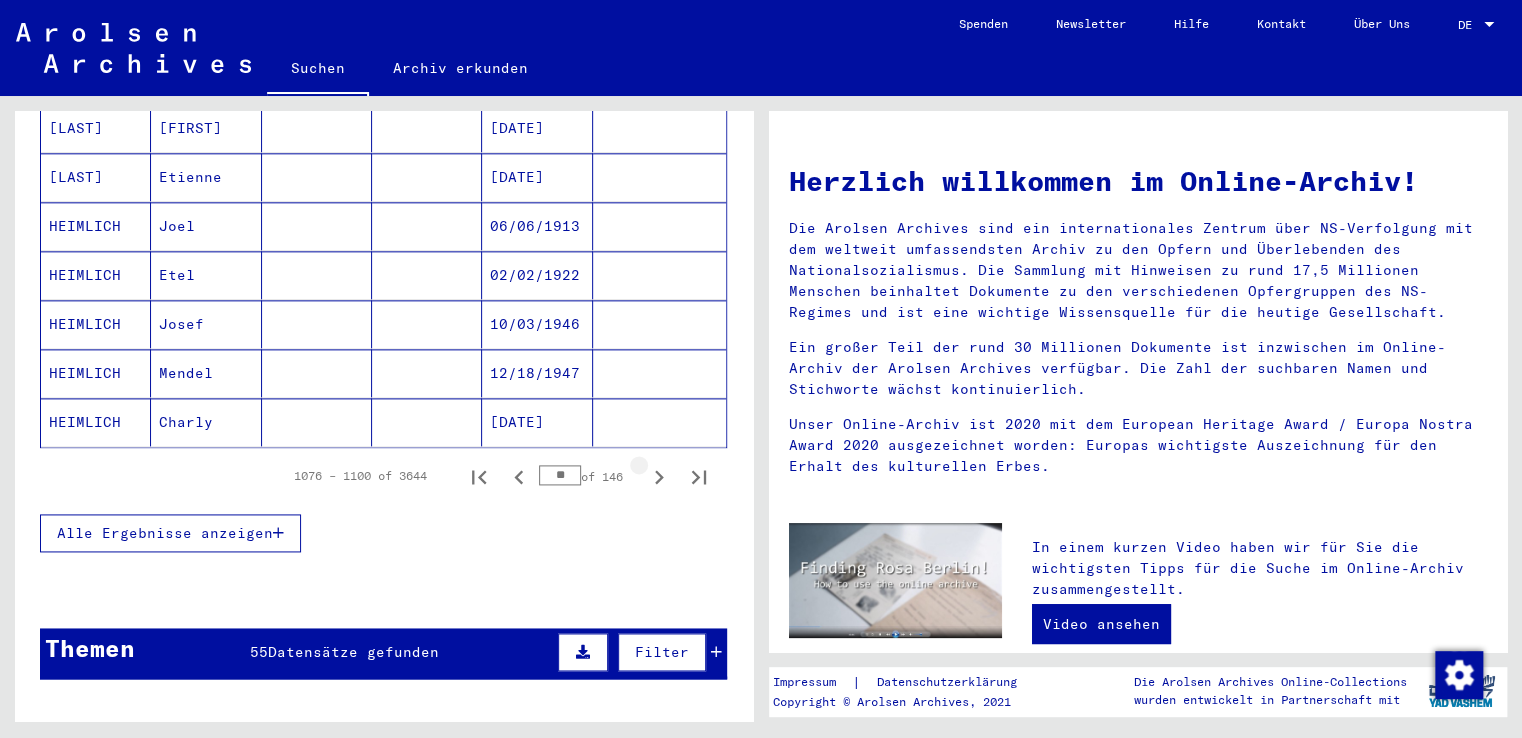 scroll, scrollTop: 1200, scrollLeft: 0, axis: vertical 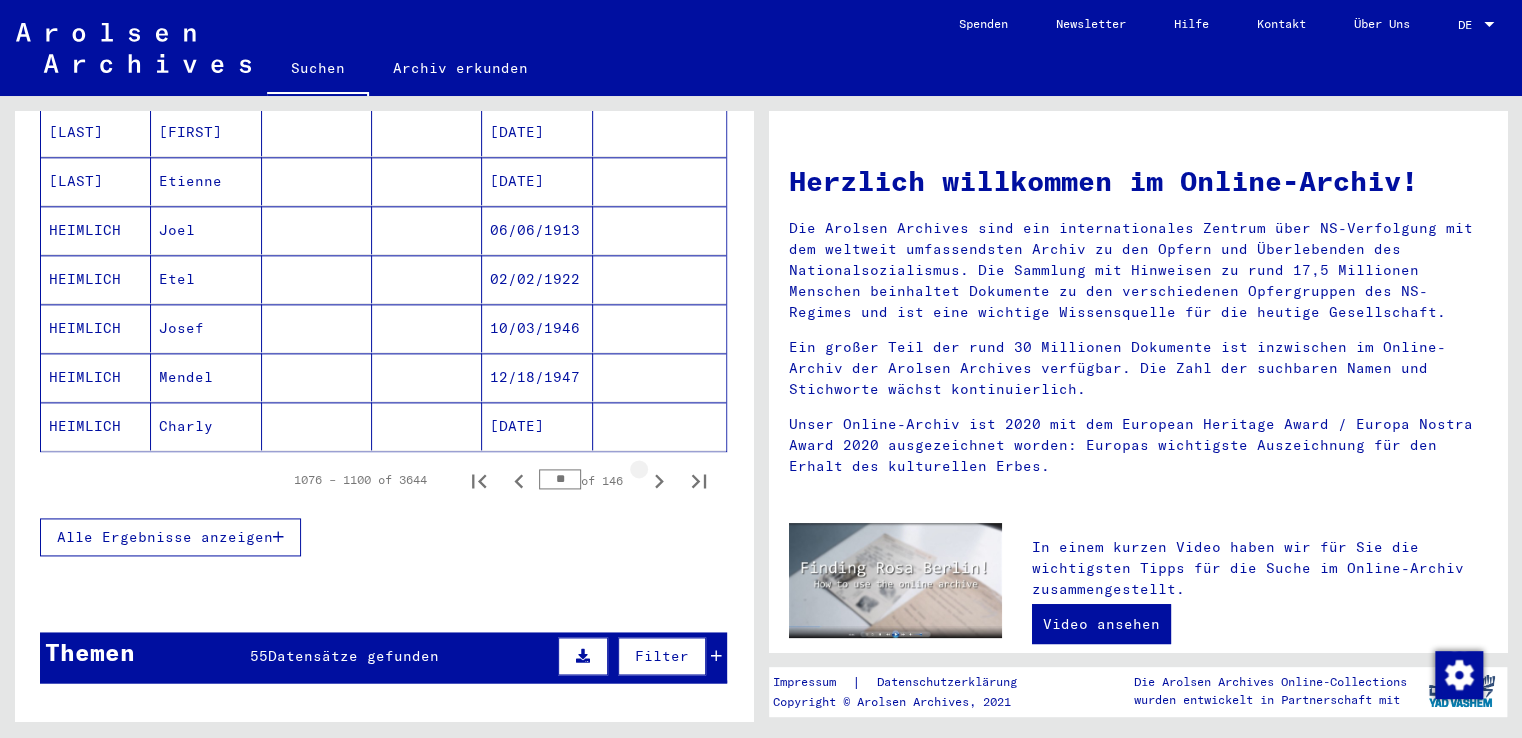 click 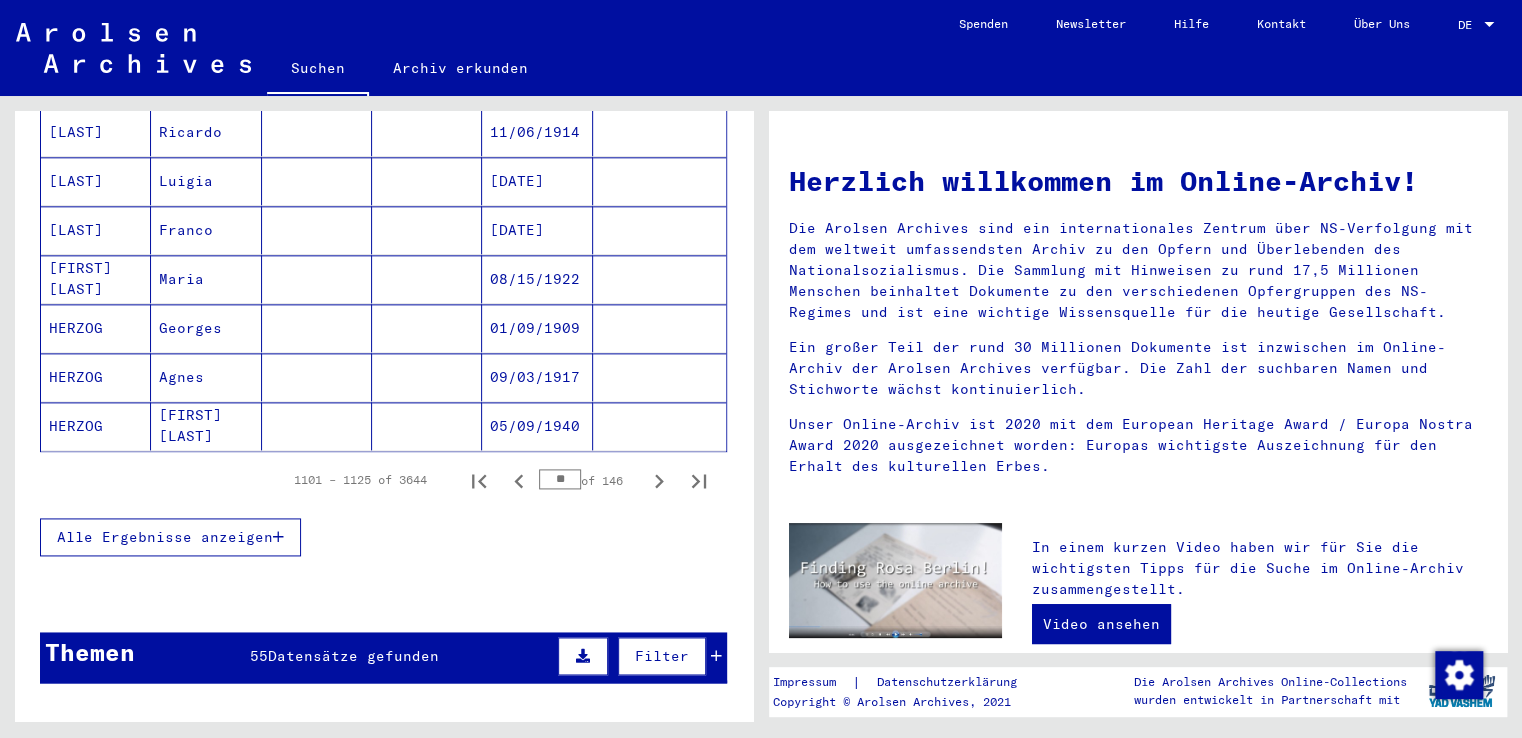 click 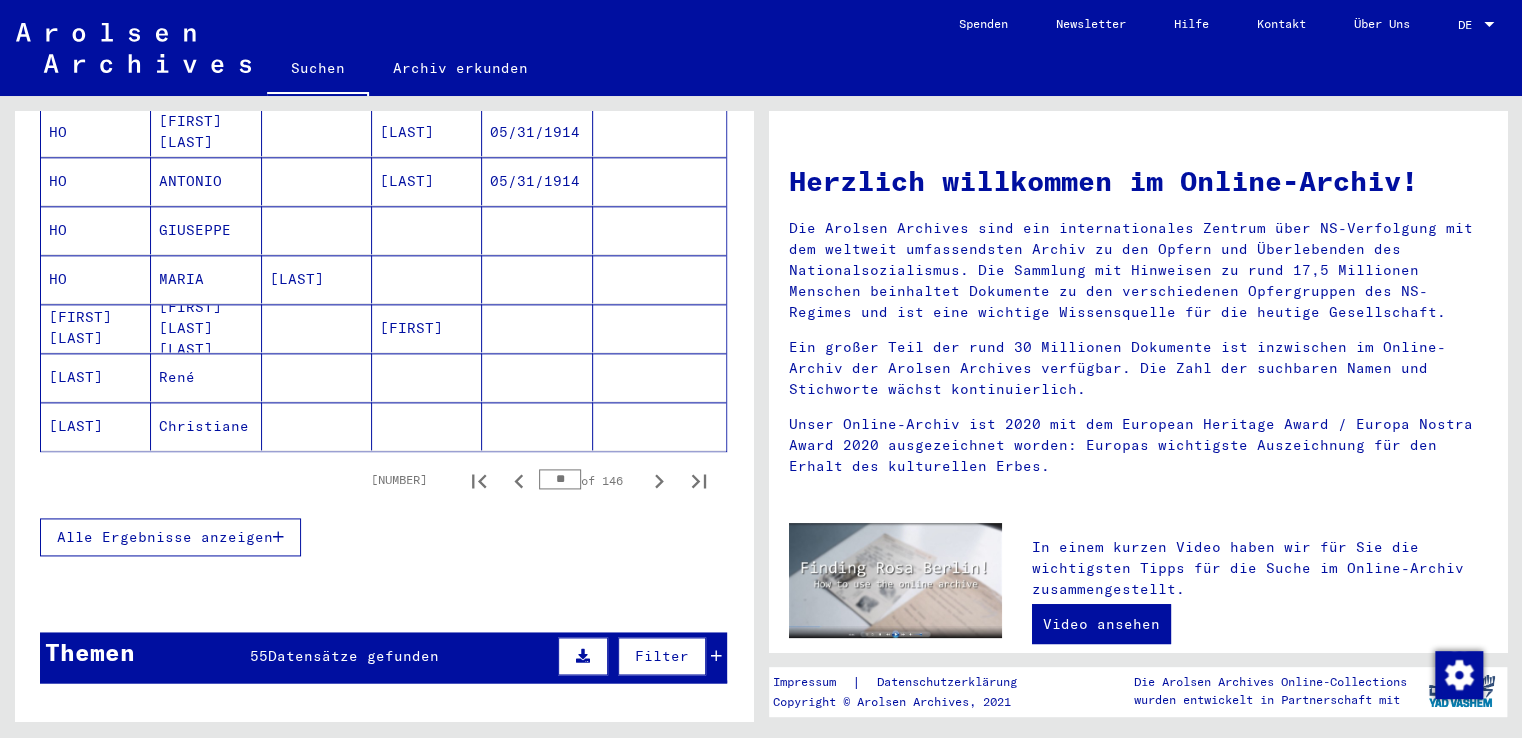 click 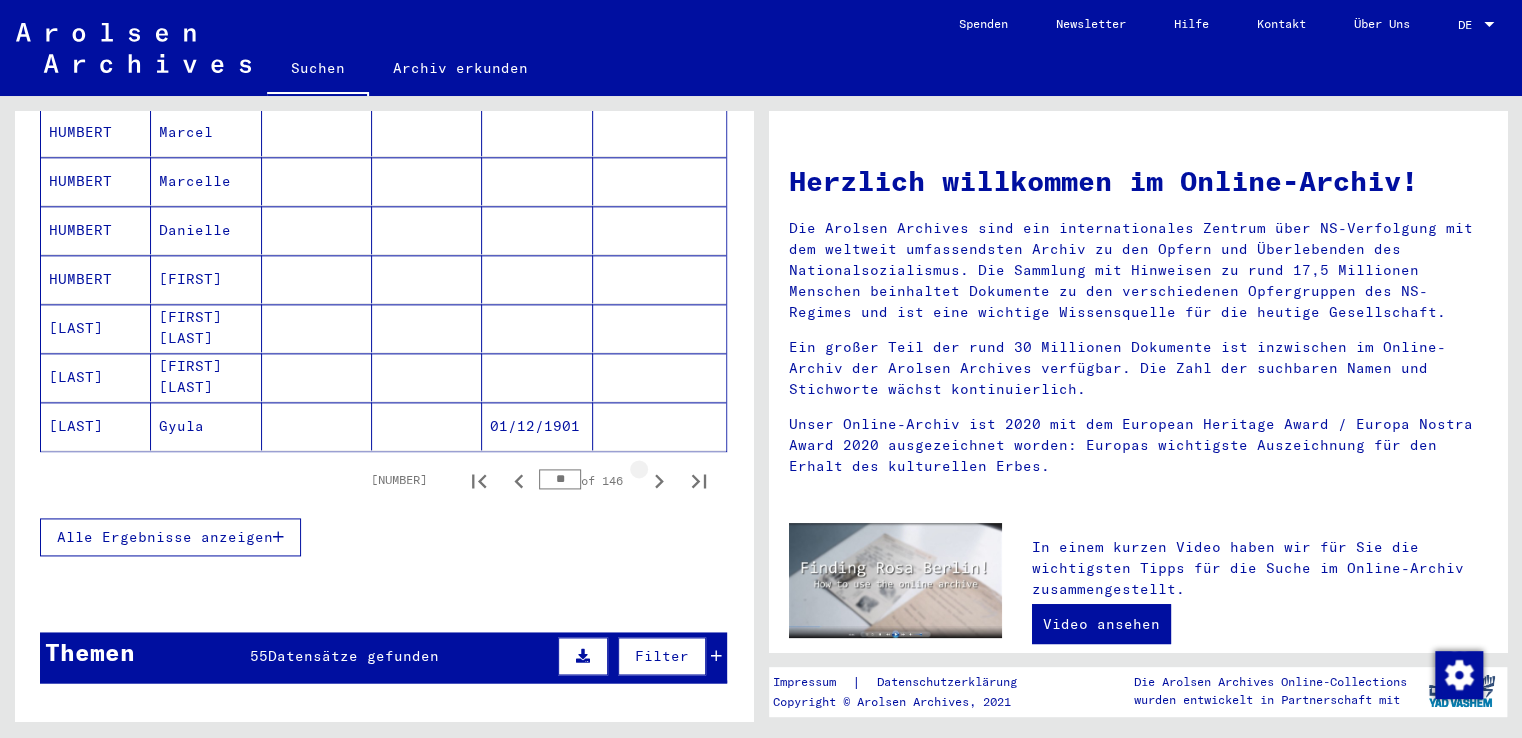 click 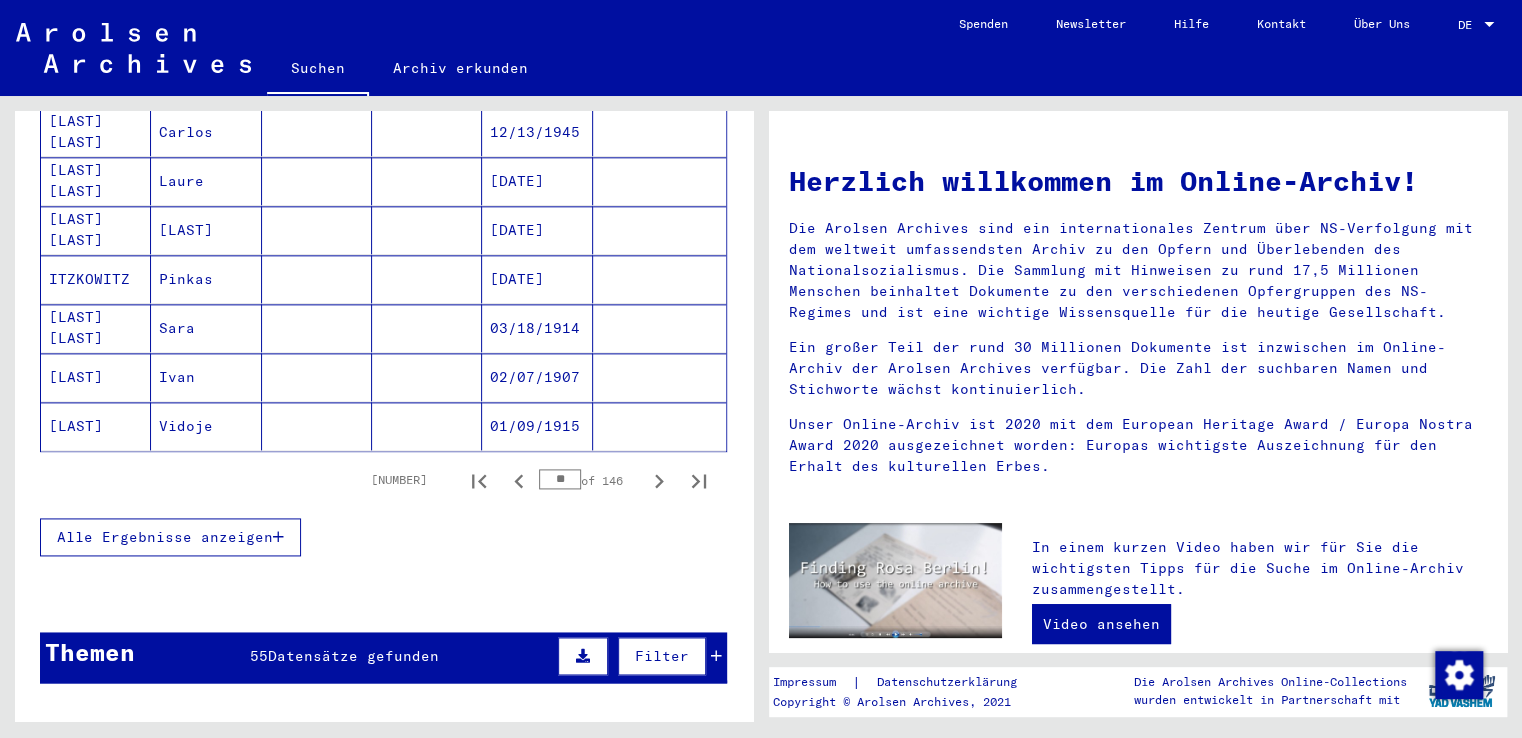 click 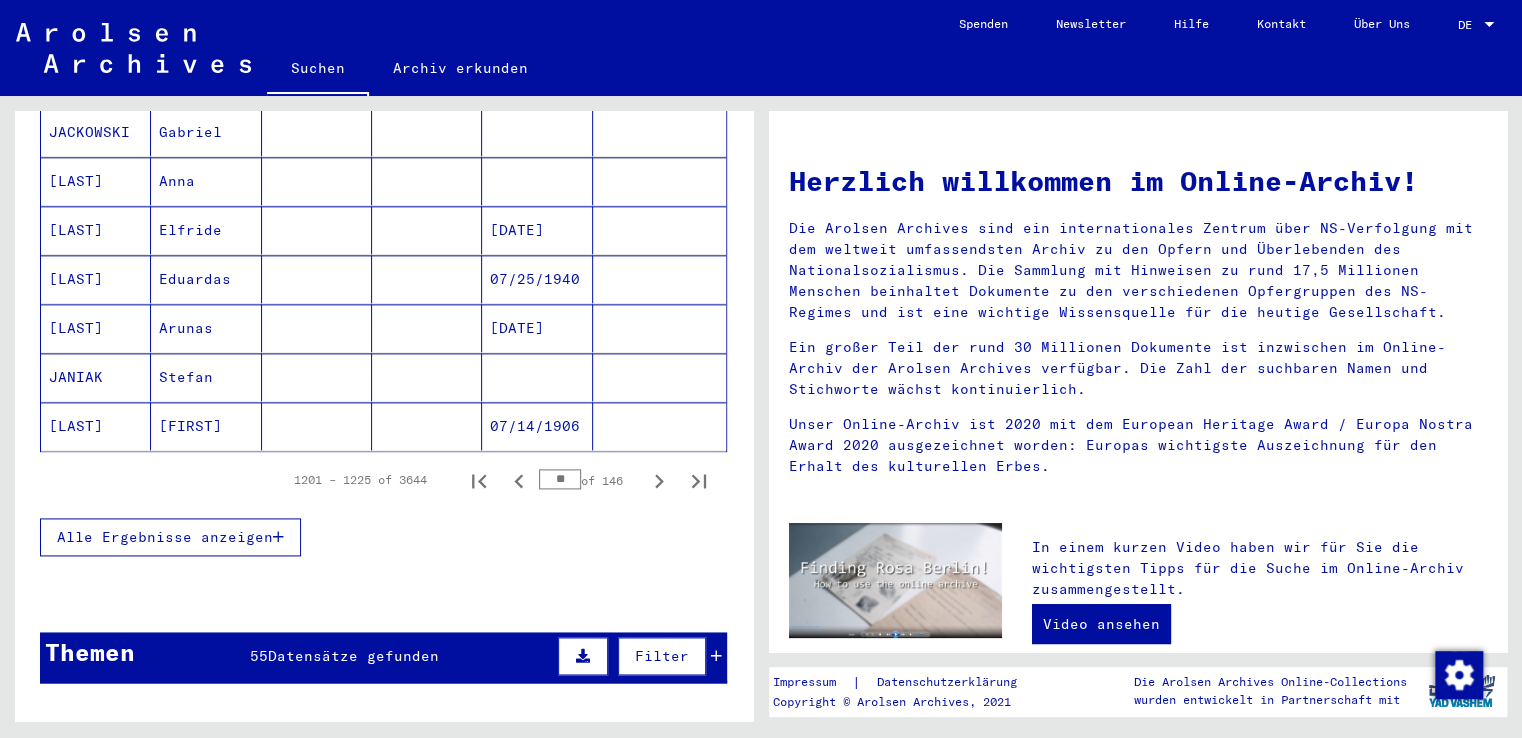 click 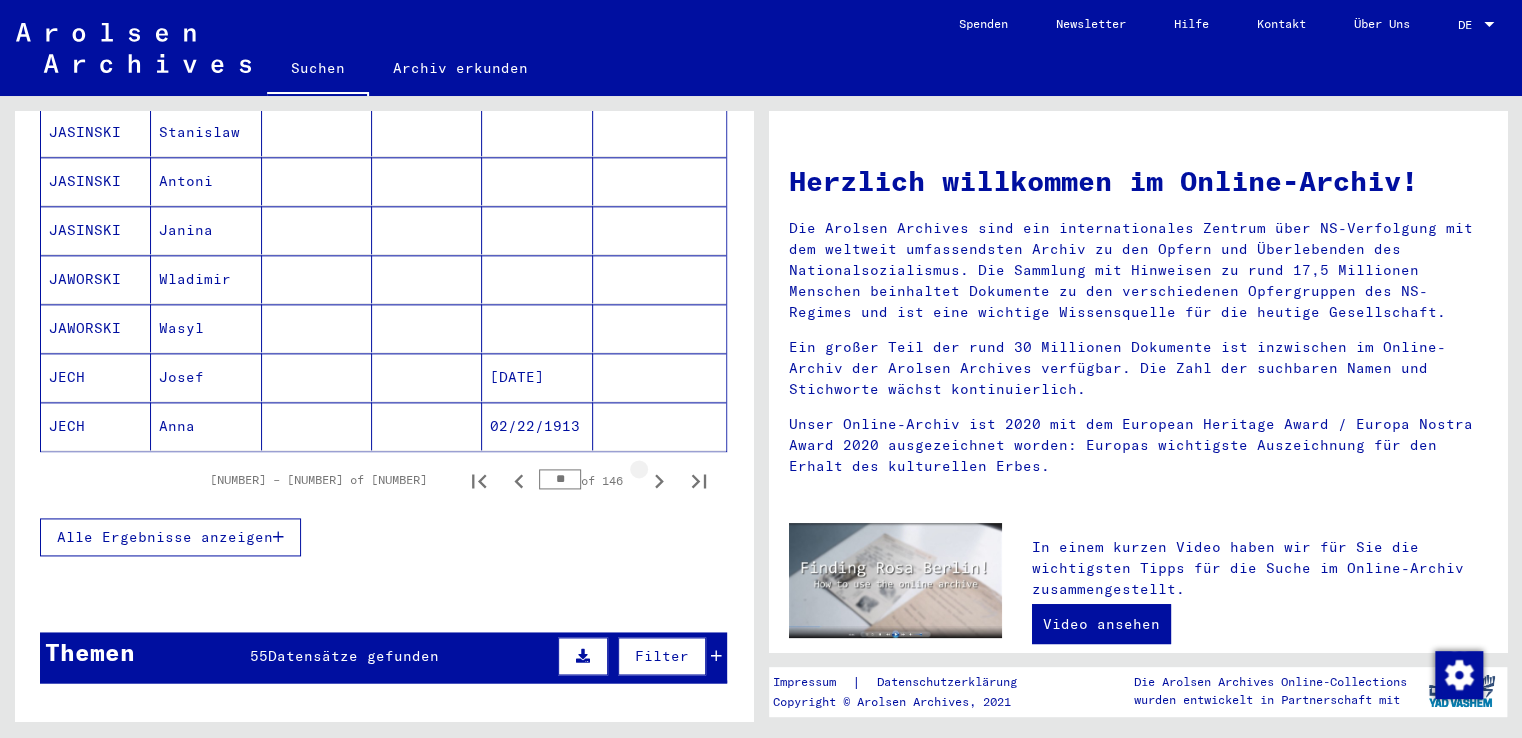 click 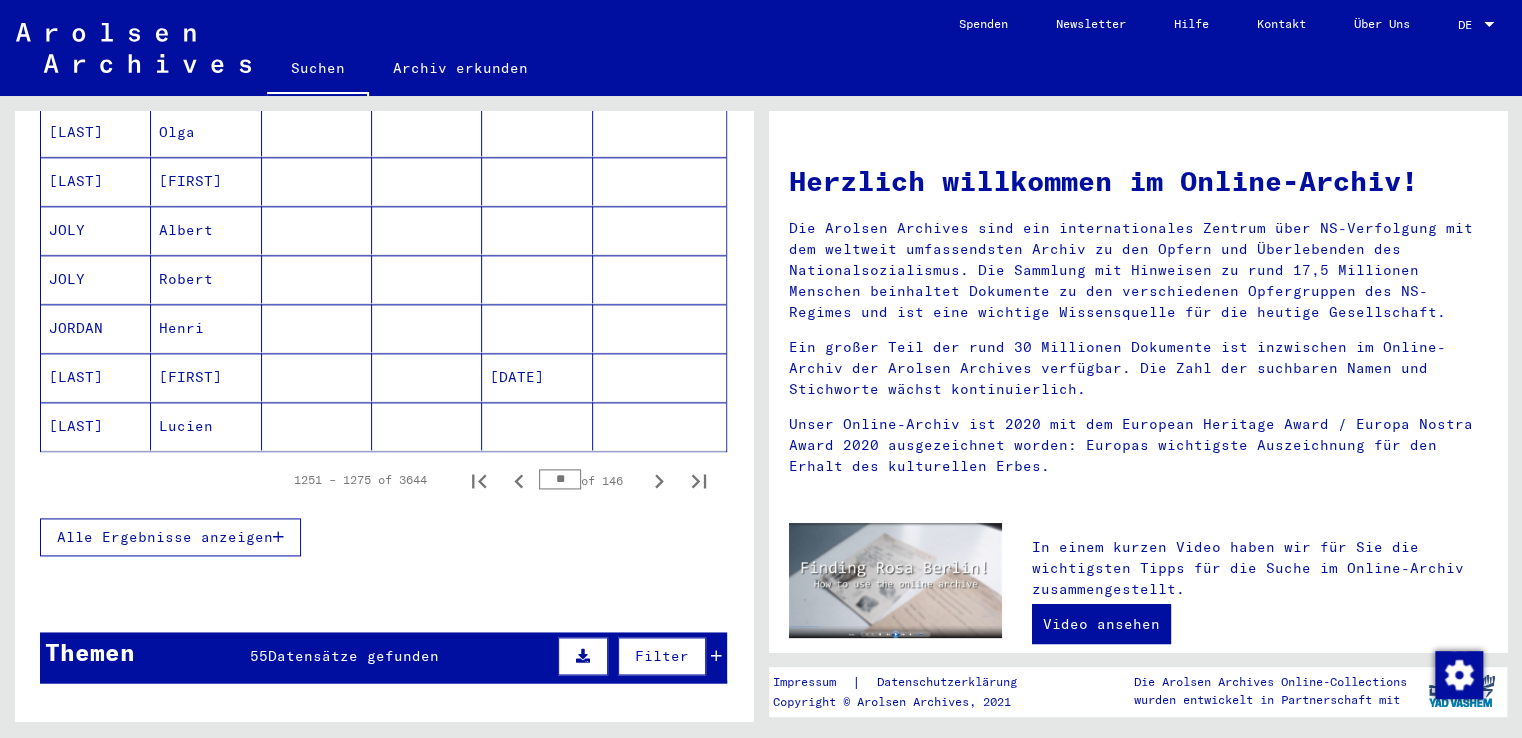 click 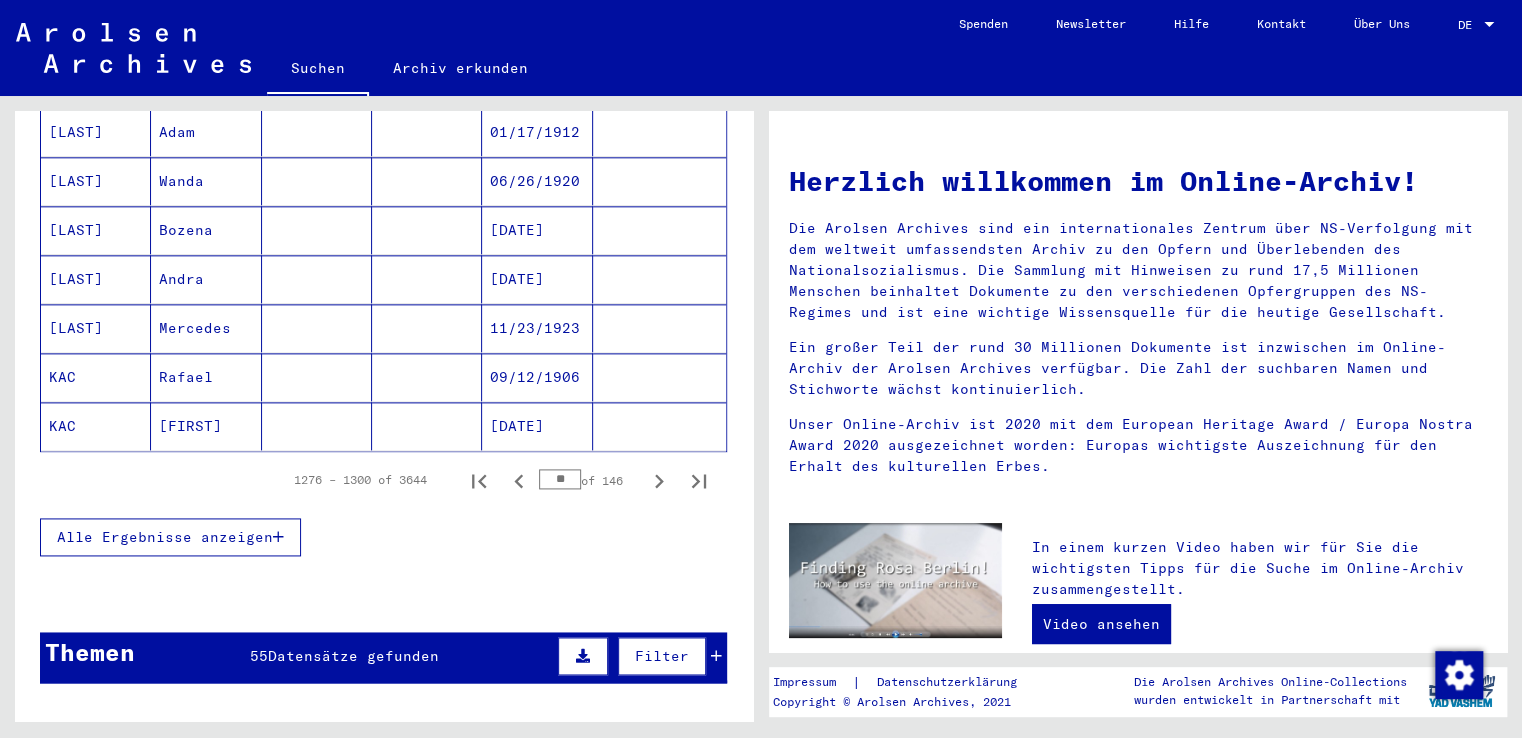 click 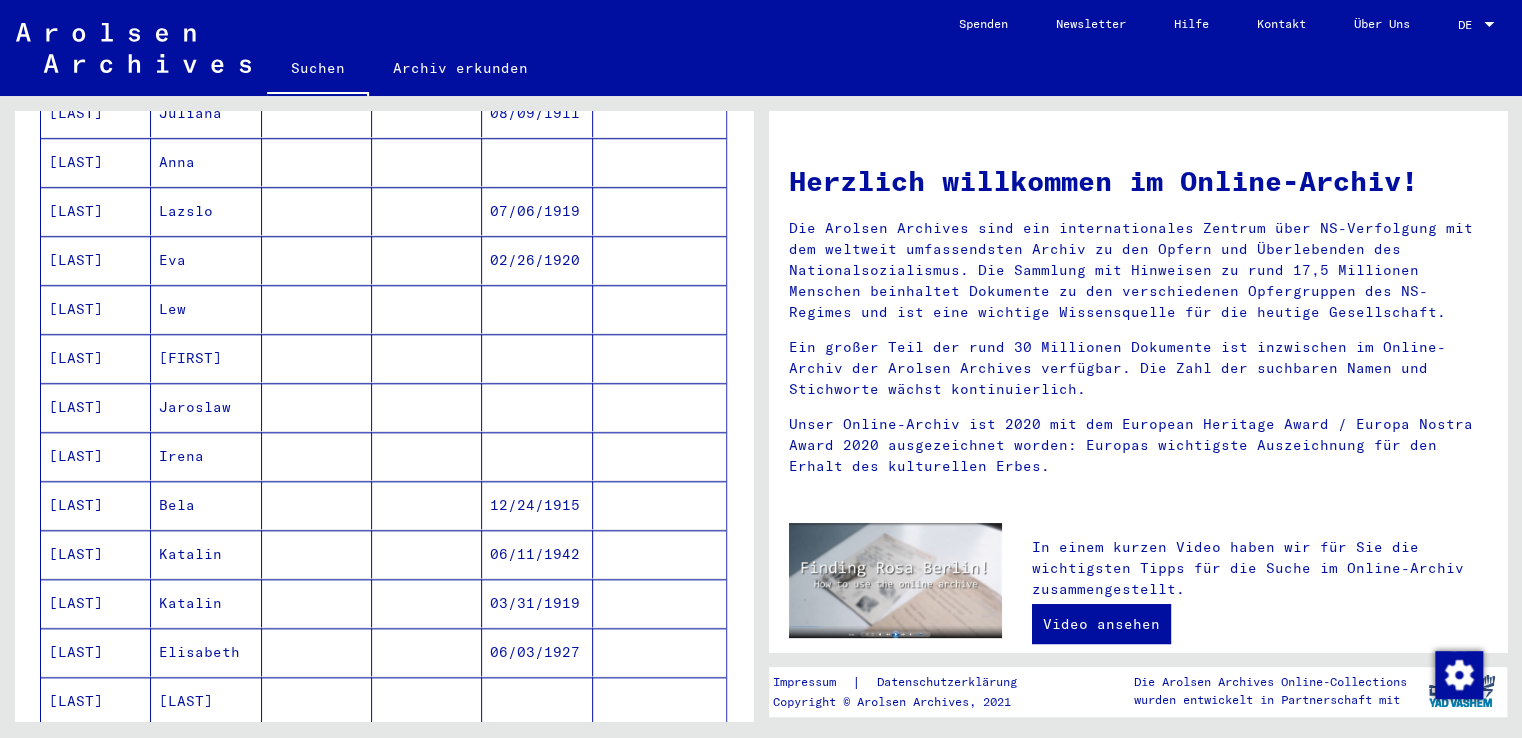 scroll, scrollTop: 1000, scrollLeft: 0, axis: vertical 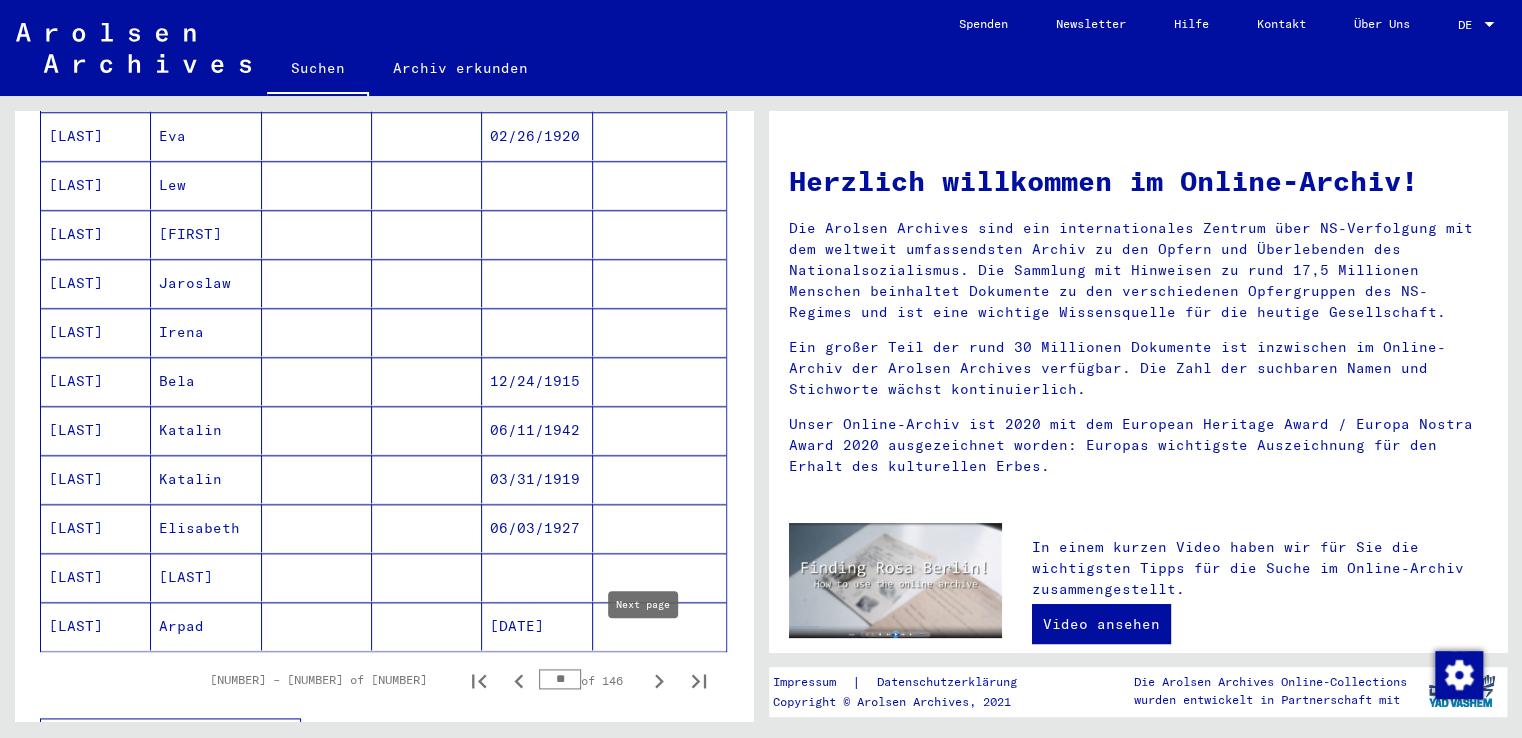 click 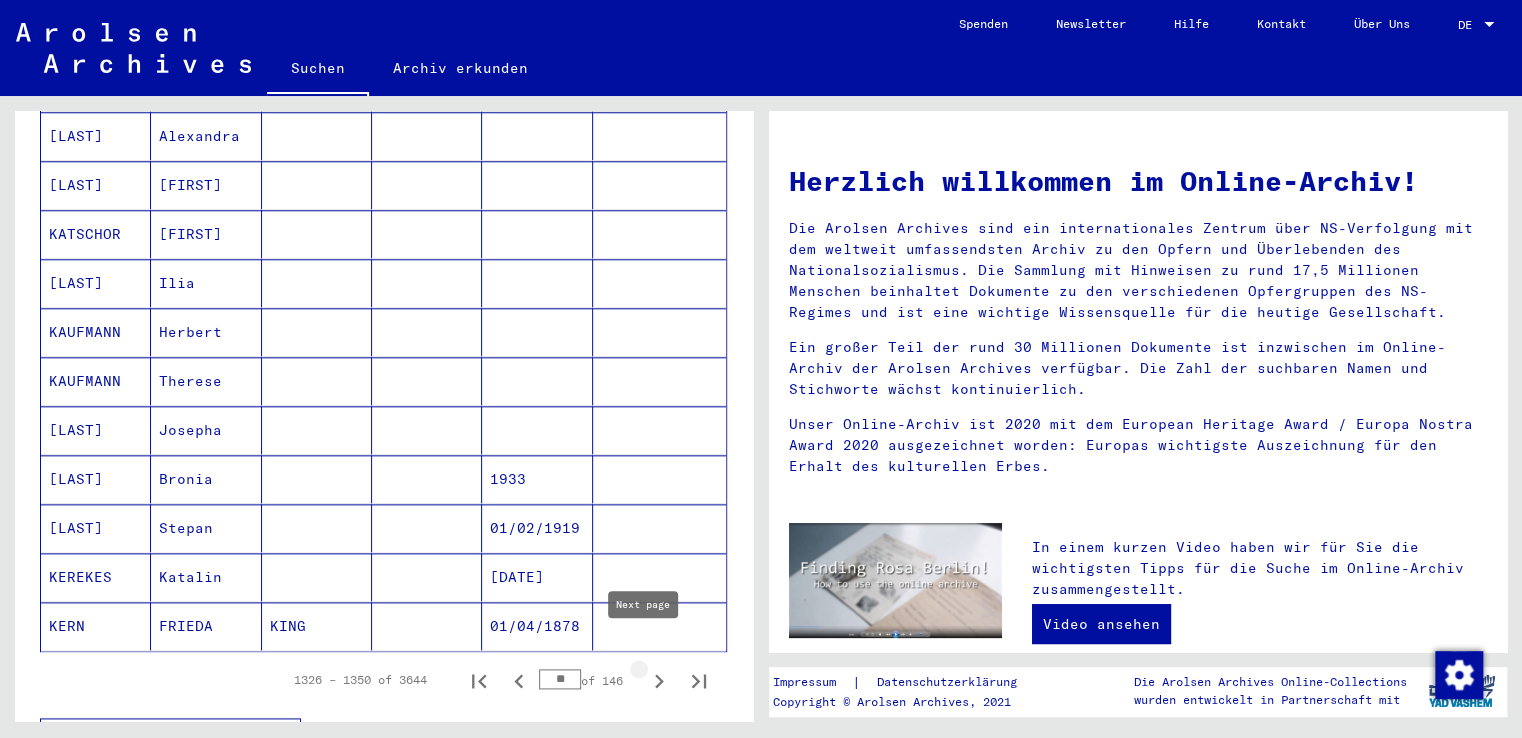 click 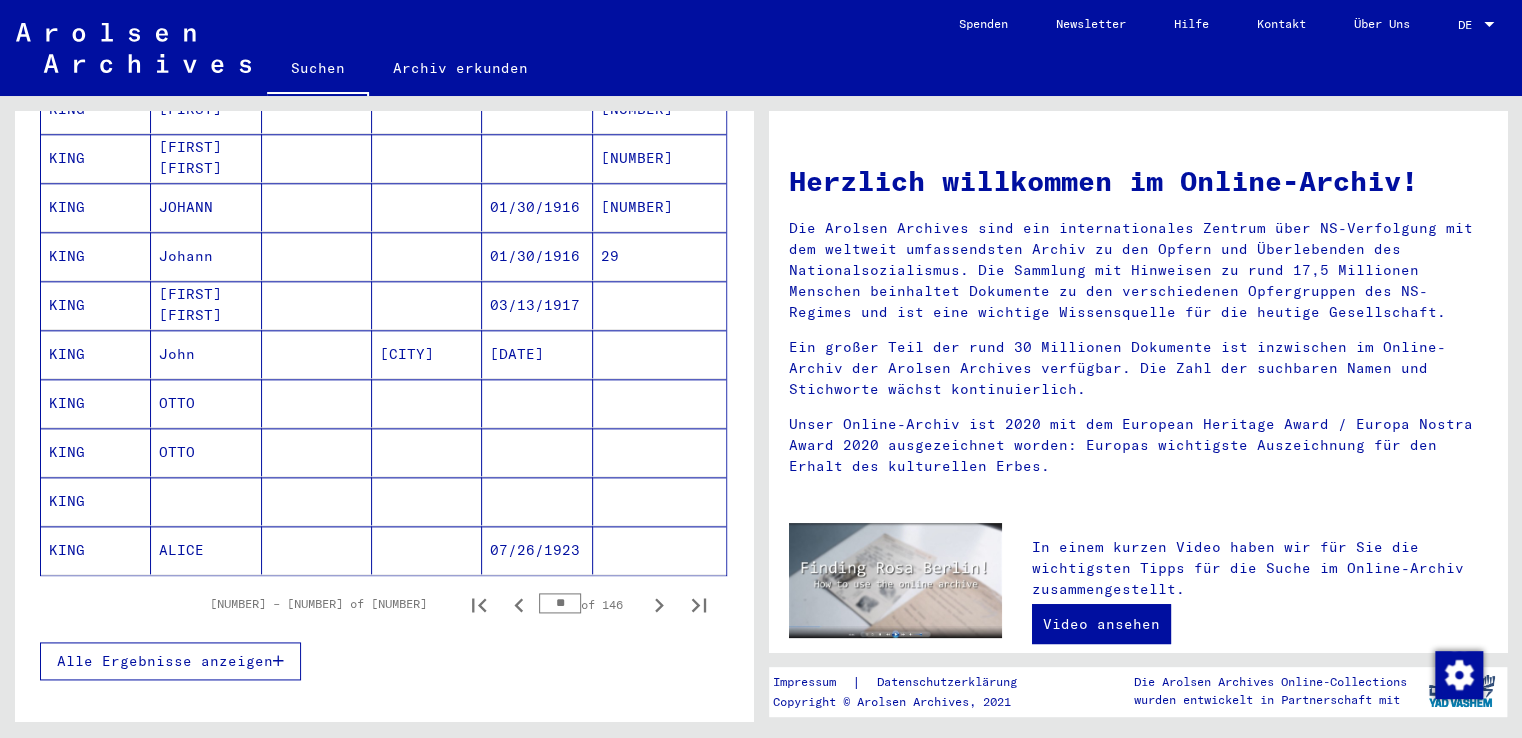 scroll, scrollTop: 1100, scrollLeft: 0, axis: vertical 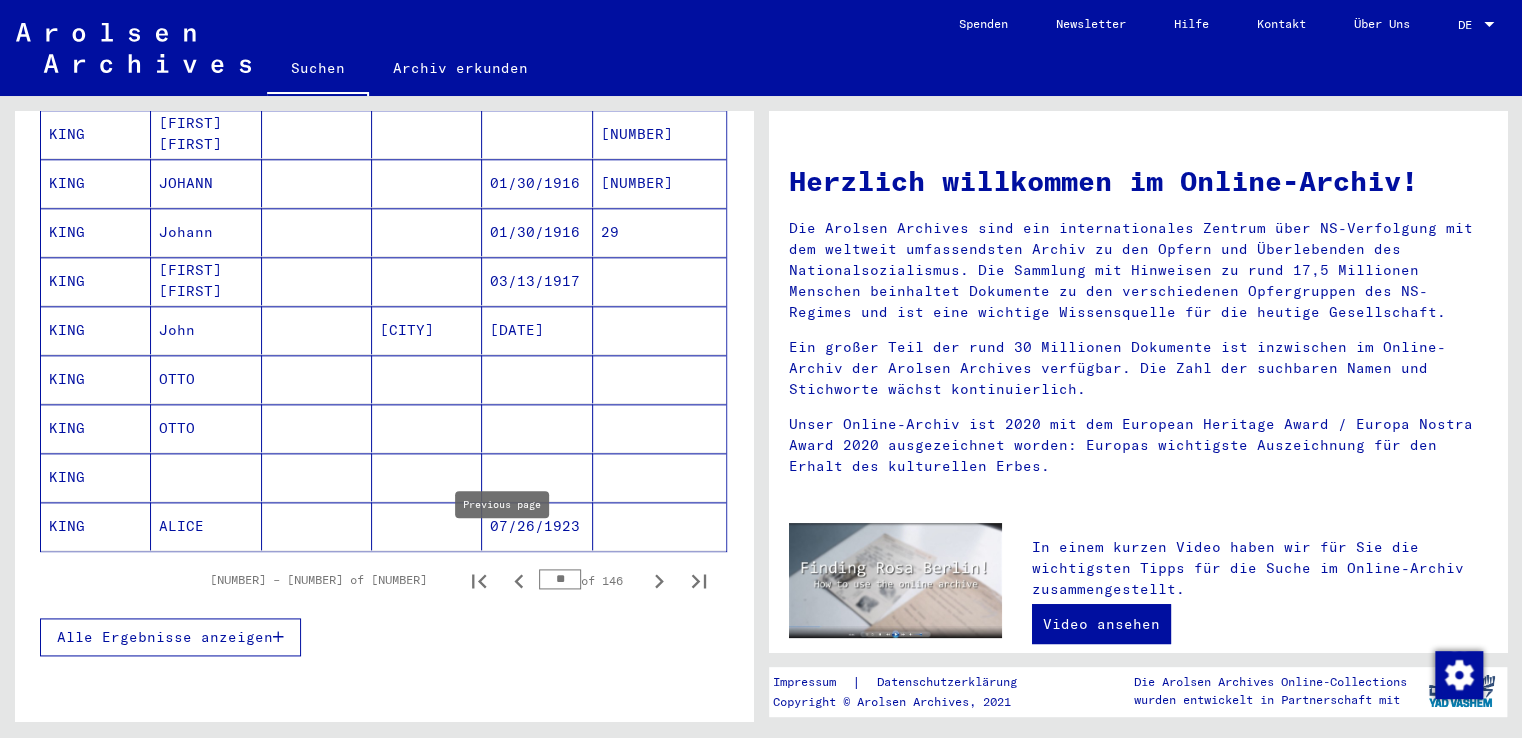 click 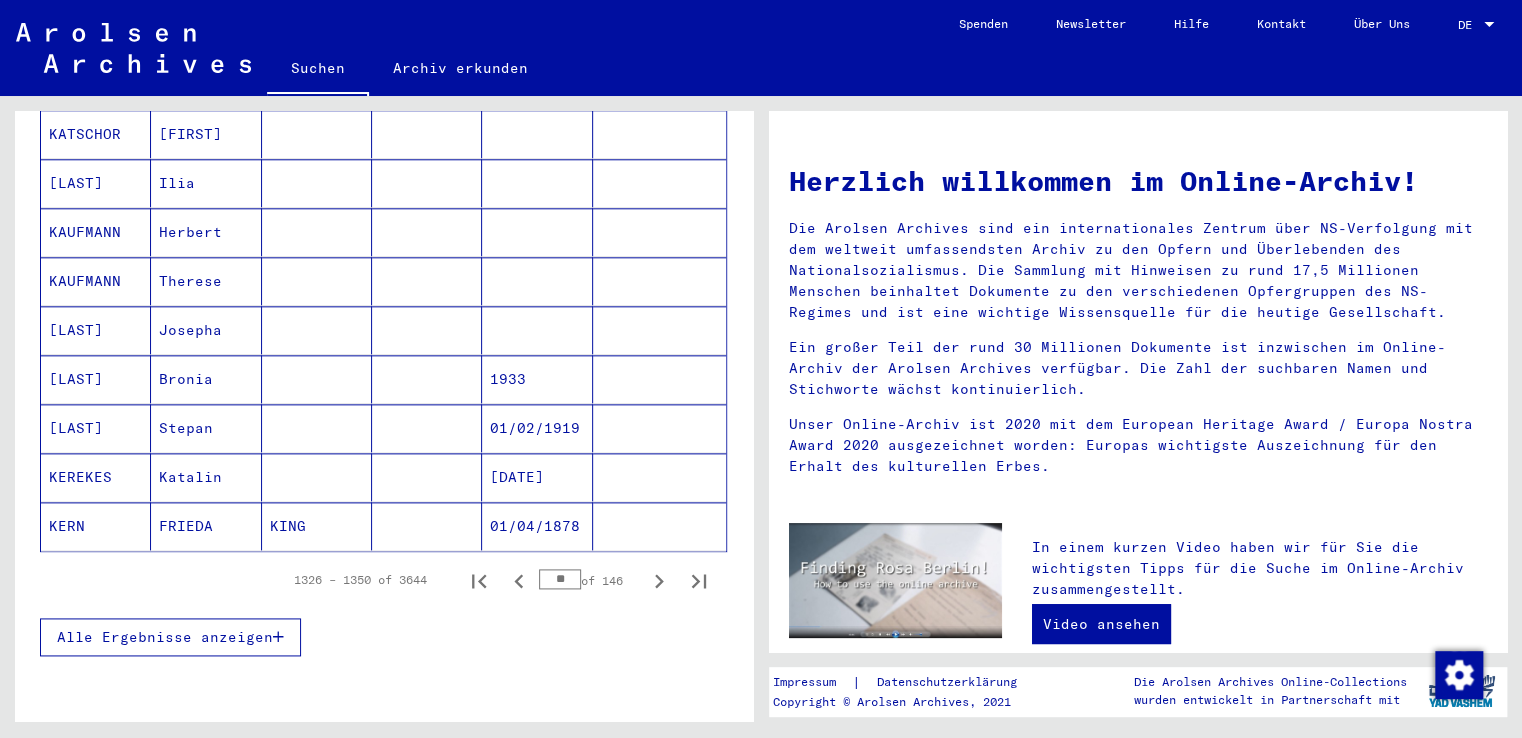 scroll, scrollTop: 1000, scrollLeft: 0, axis: vertical 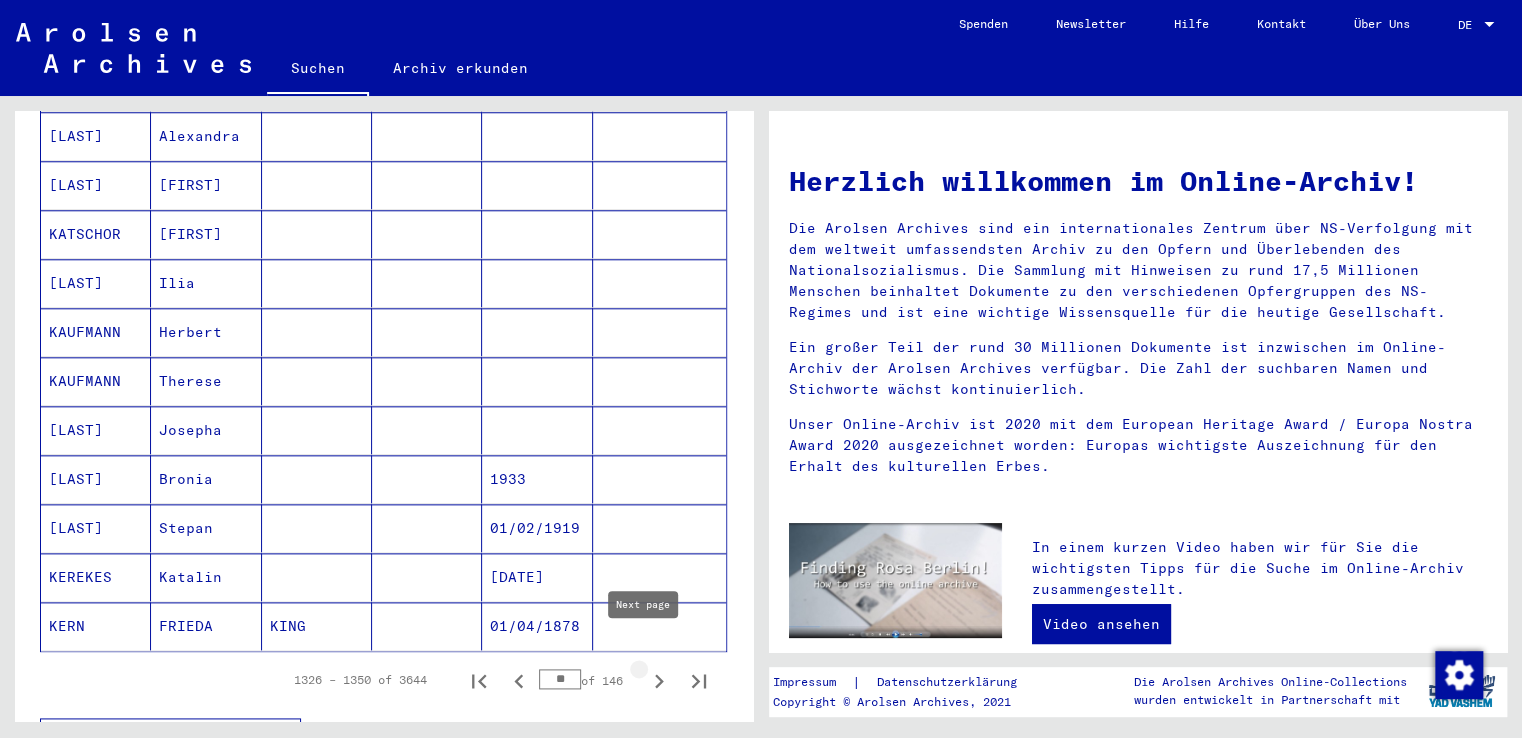 click 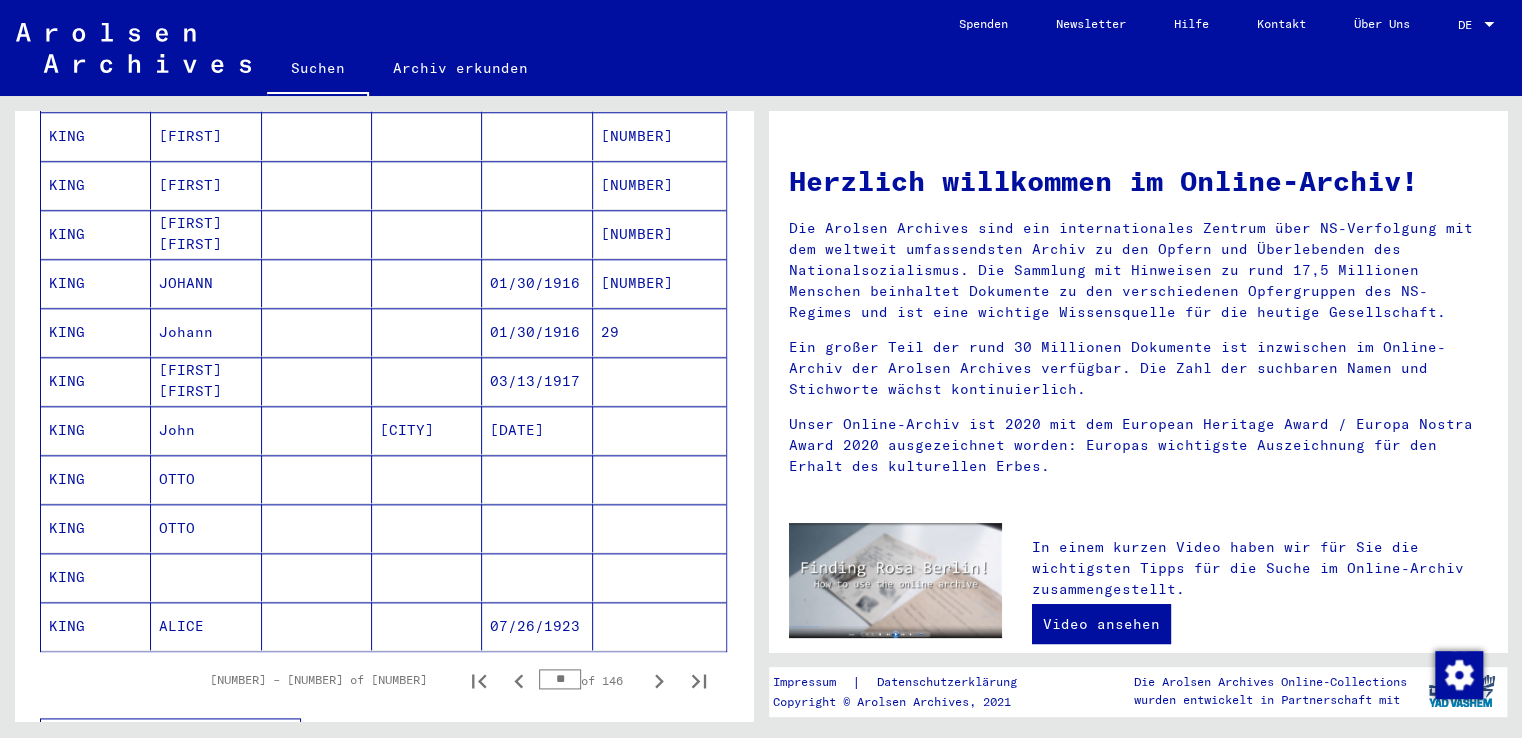 click 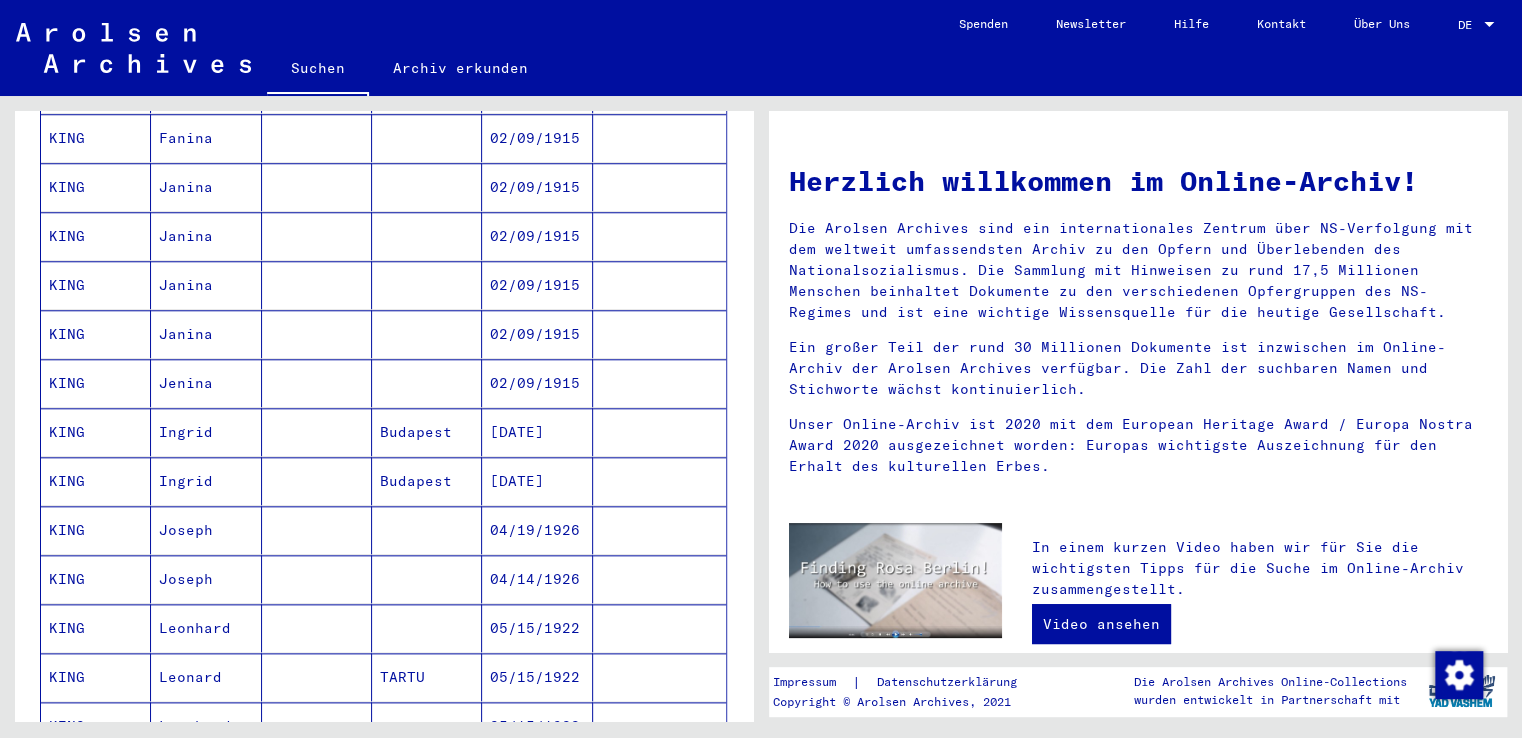 scroll, scrollTop: 1000, scrollLeft: 0, axis: vertical 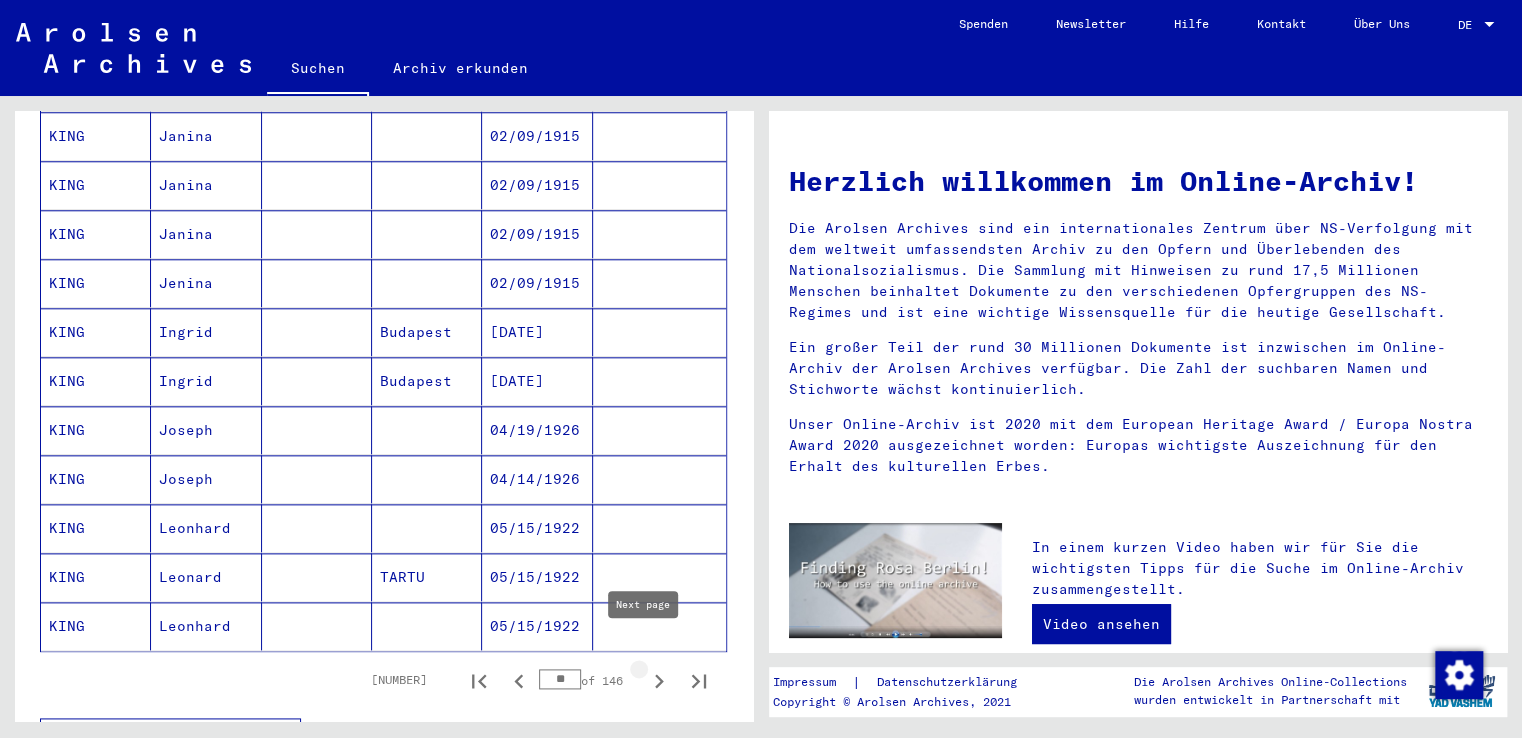 click 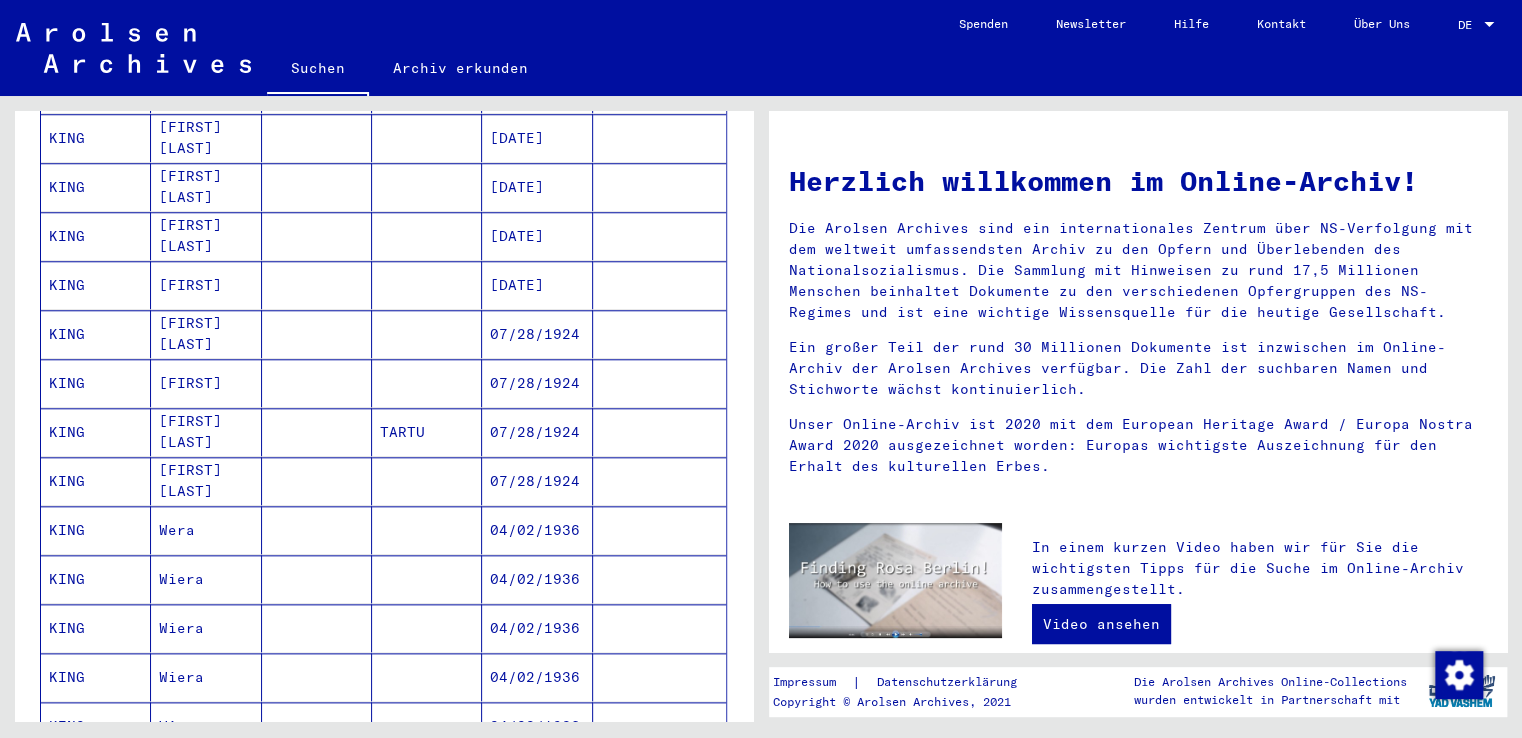scroll, scrollTop: 1100, scrollLeft: 0, axis: vertical 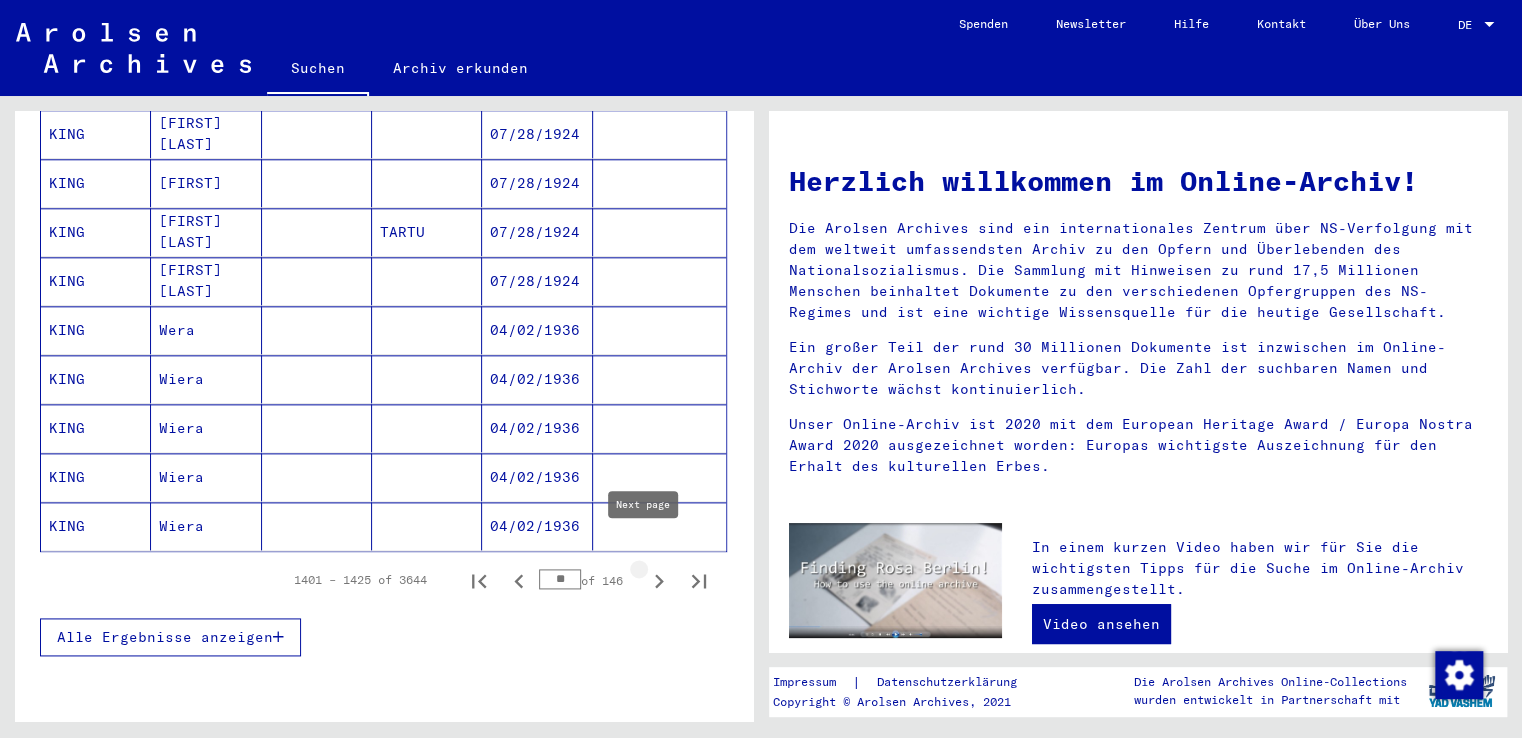 click 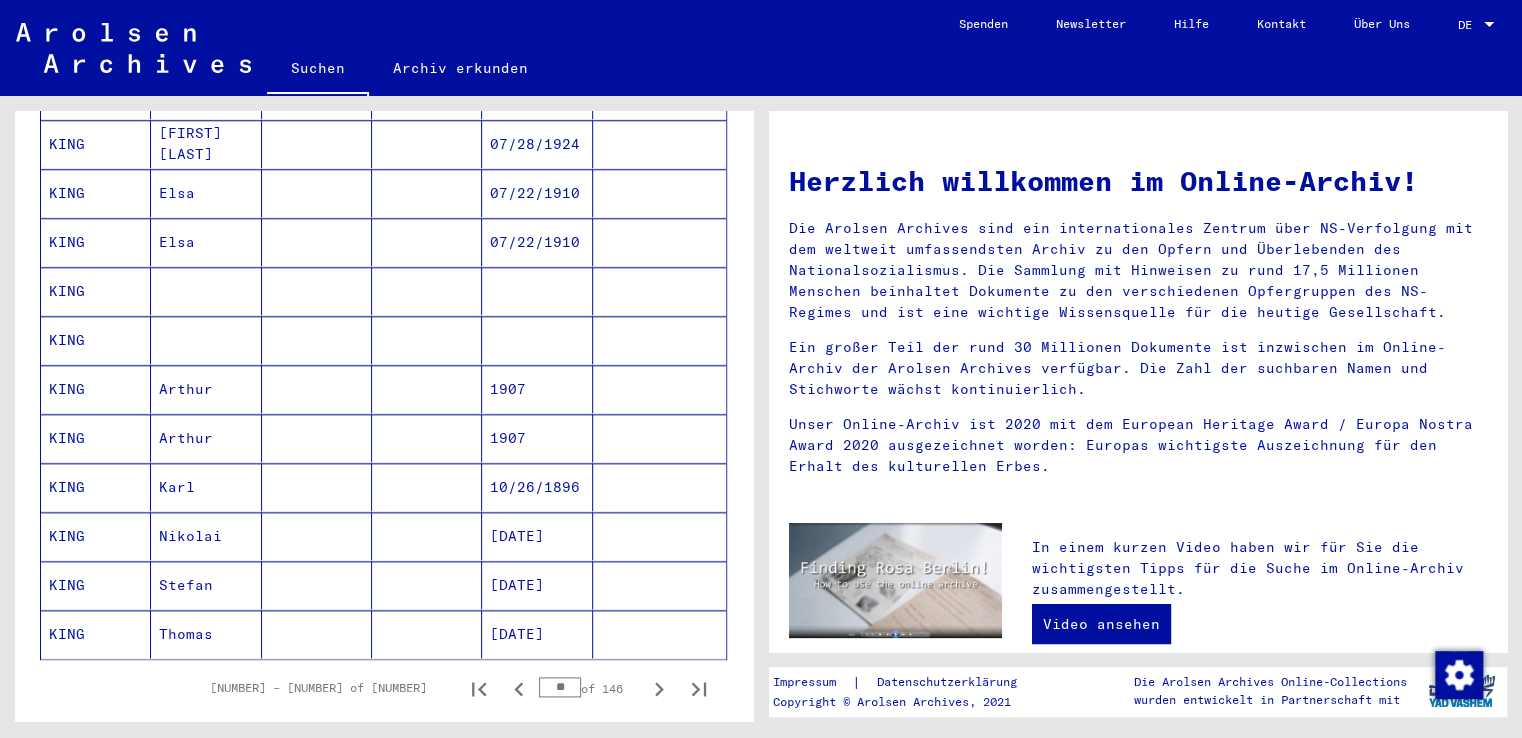 scroll, scrollTop: 1000, scrollLeft: 0, axis: vertical 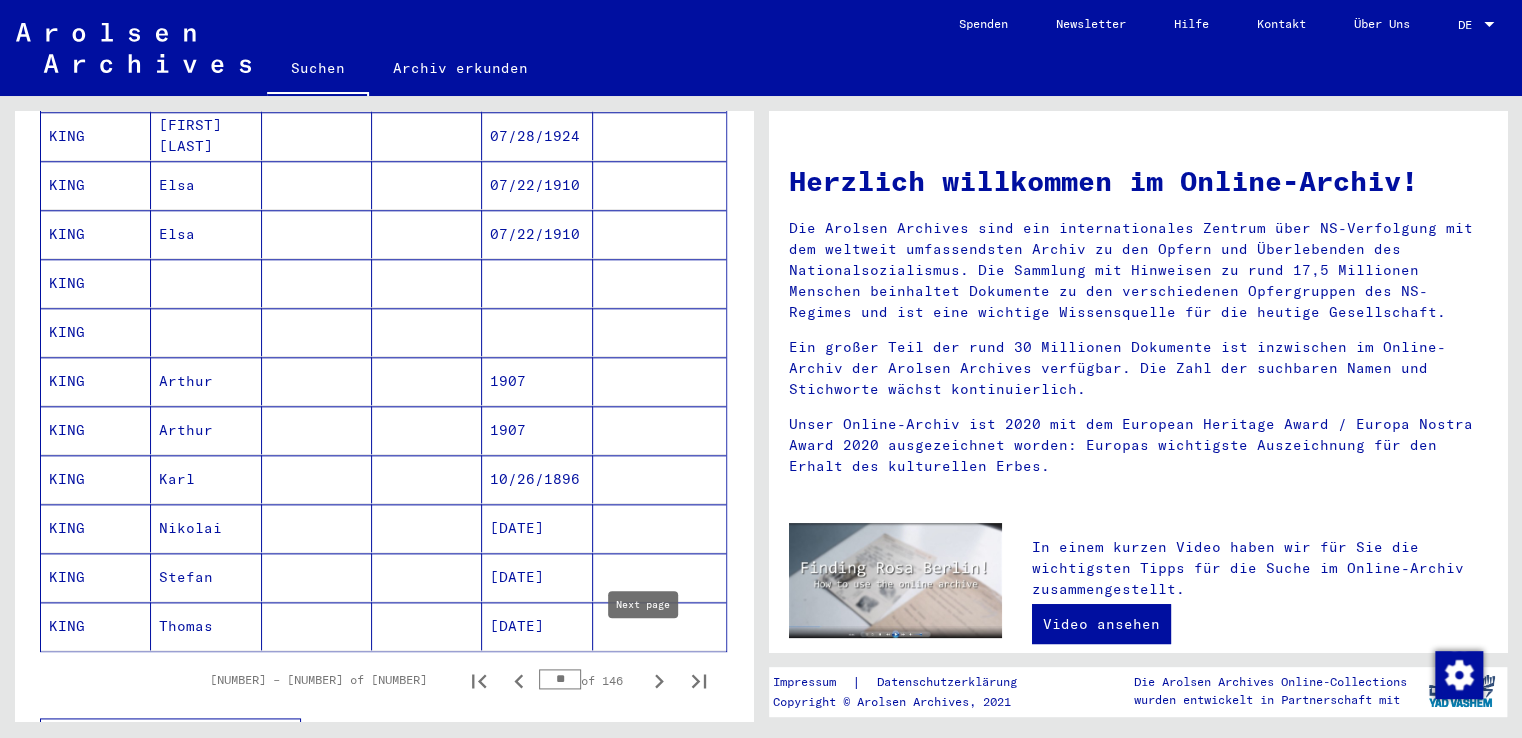 click 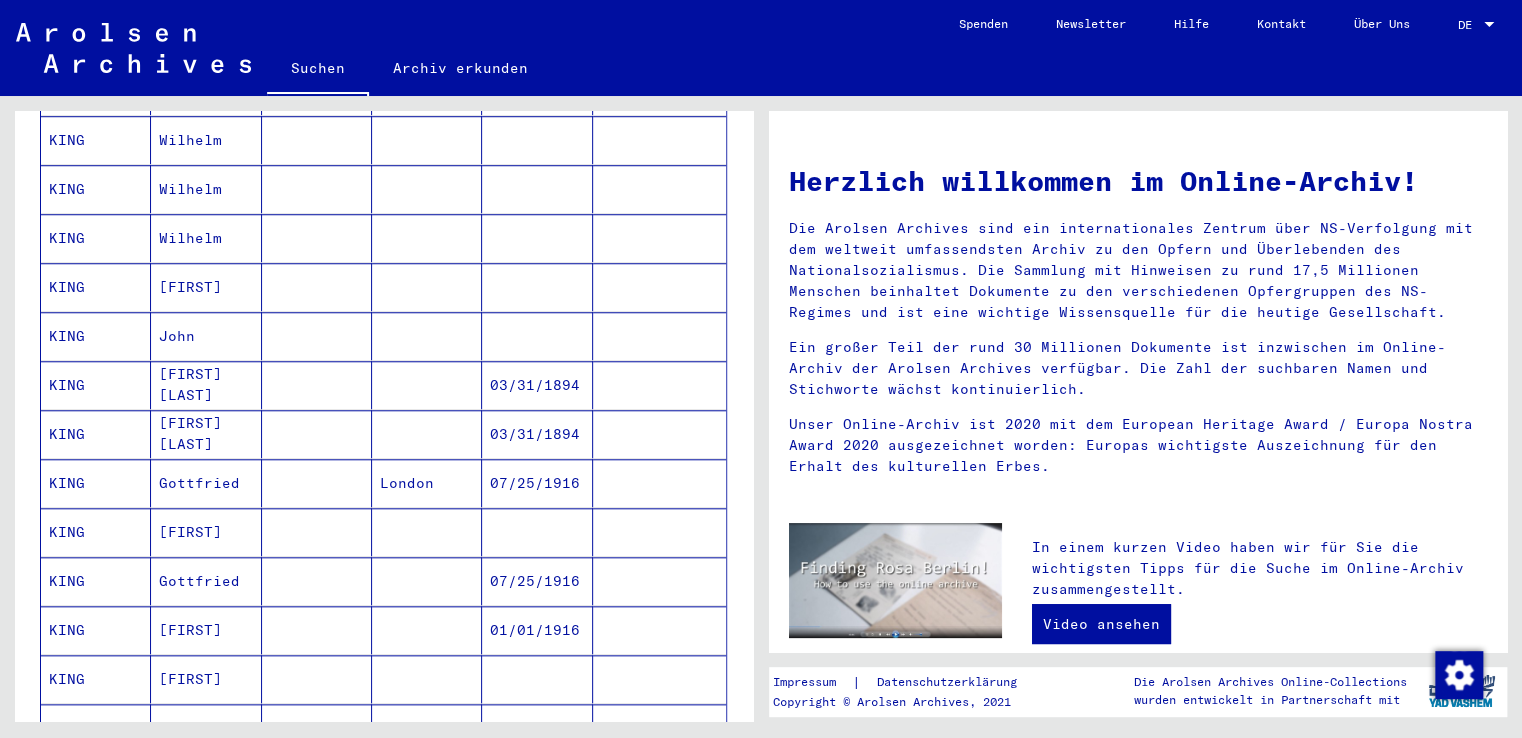 scroll, scrollTop: 1000, scrollLeft: 0, axis: vertical 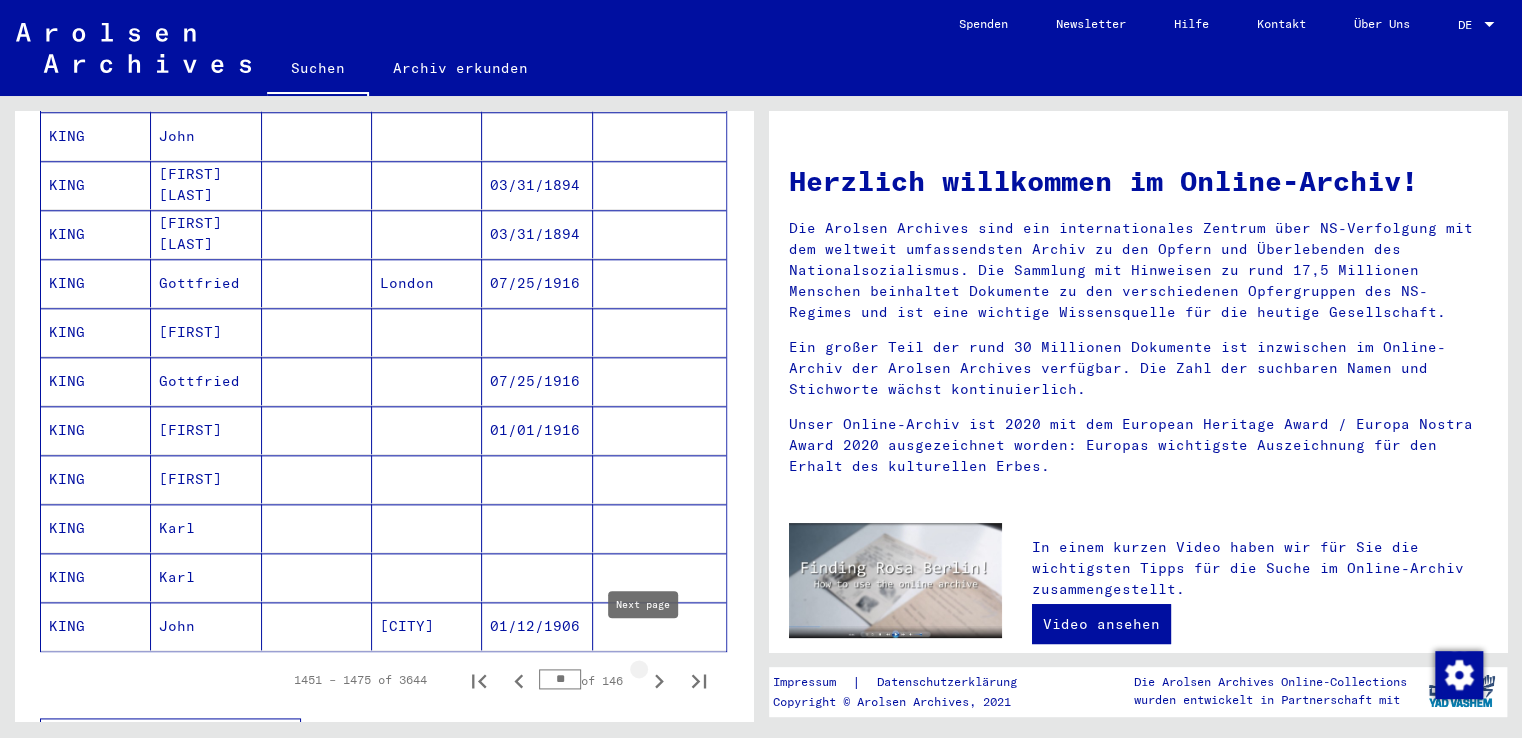 click 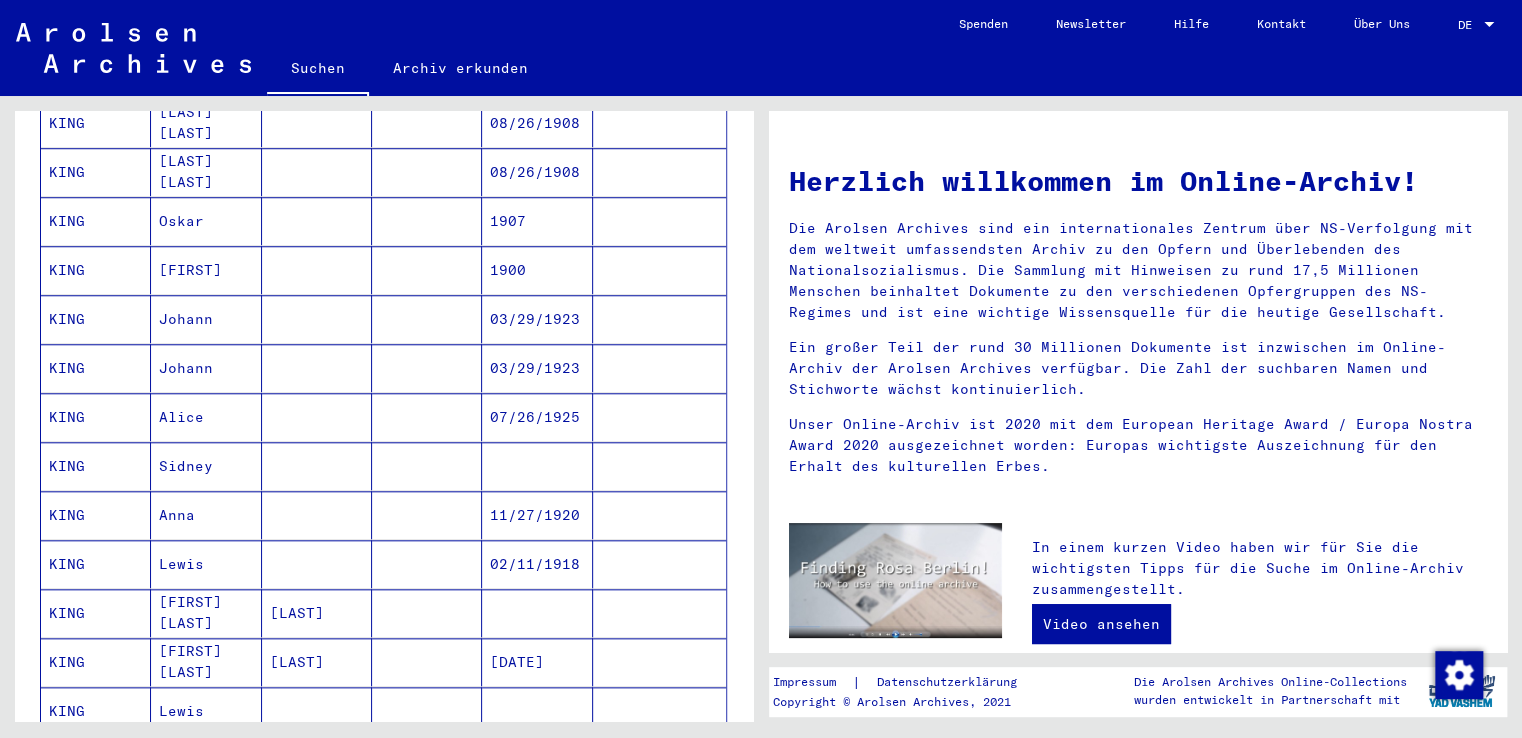 scroll, scrollTop: 1000, scrollLeft: 0, axis: vertical 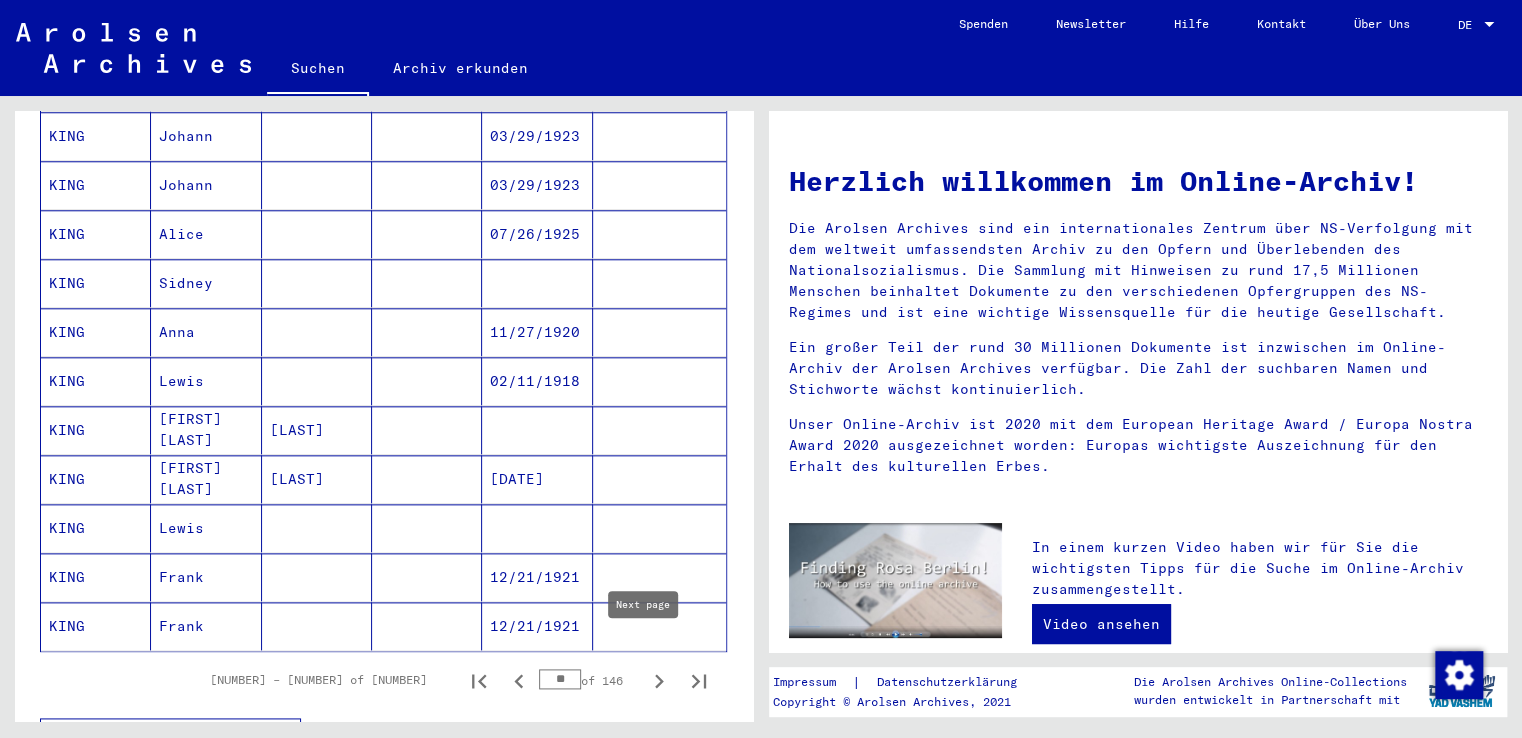 click 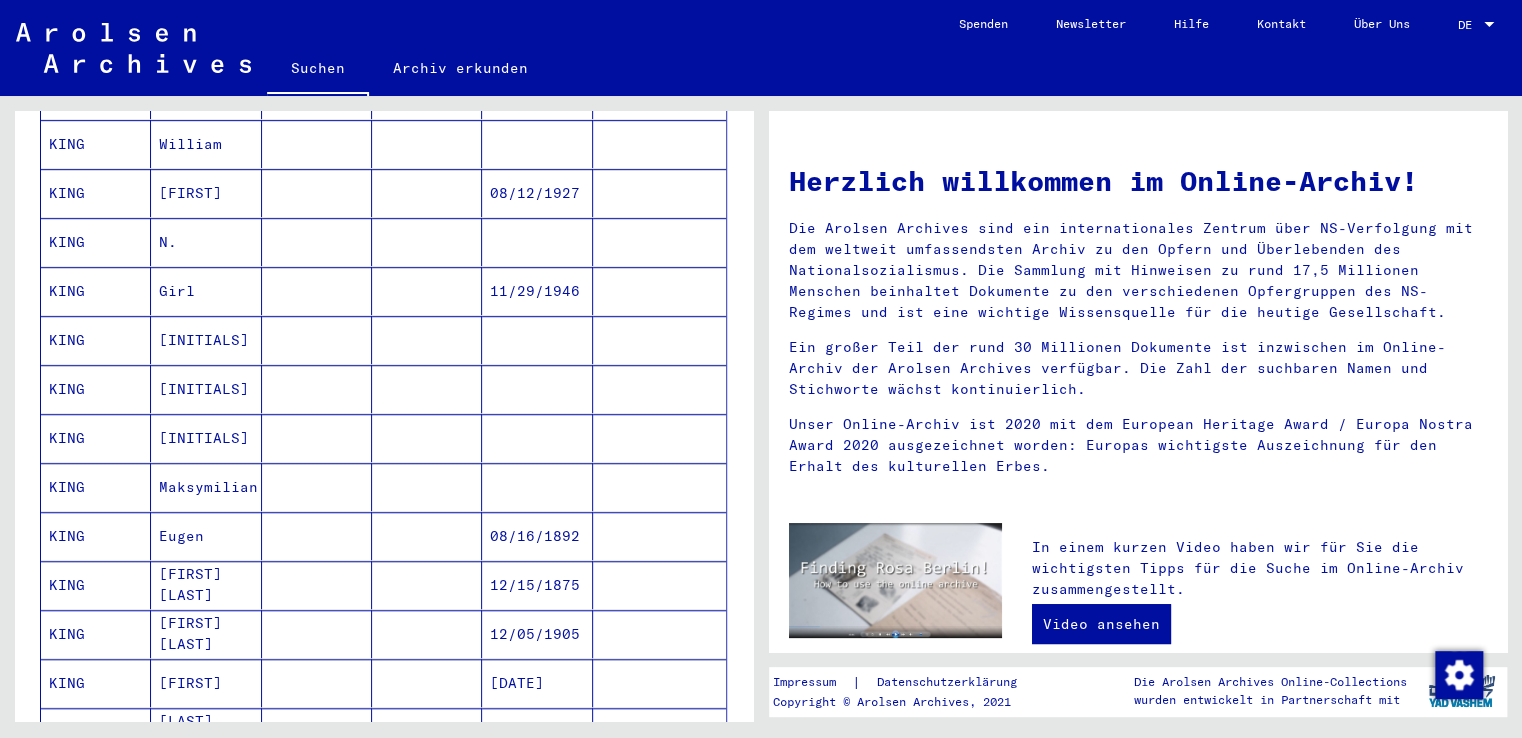 scroll, scrollTop: 1000, scrollLeft: 0, axis: vertical 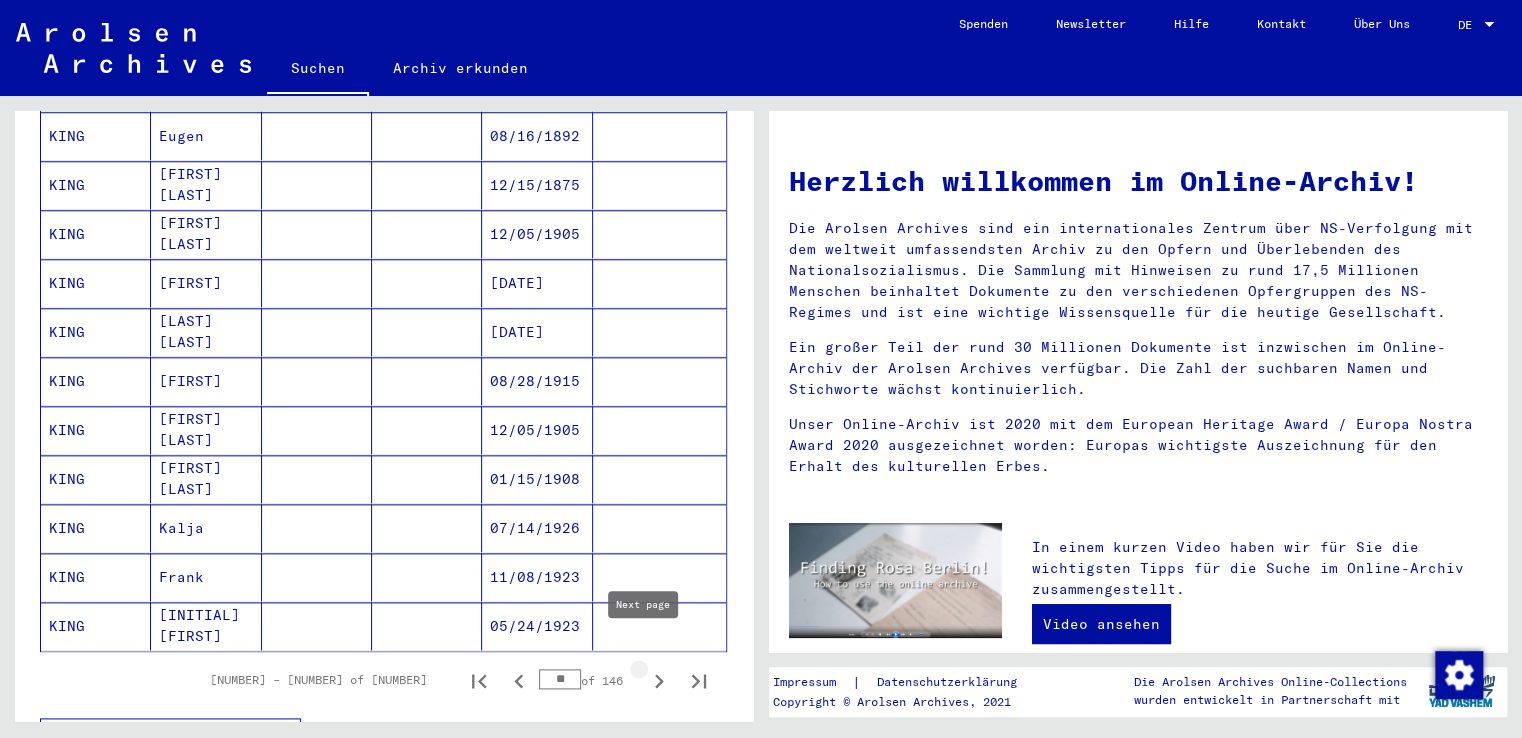 click 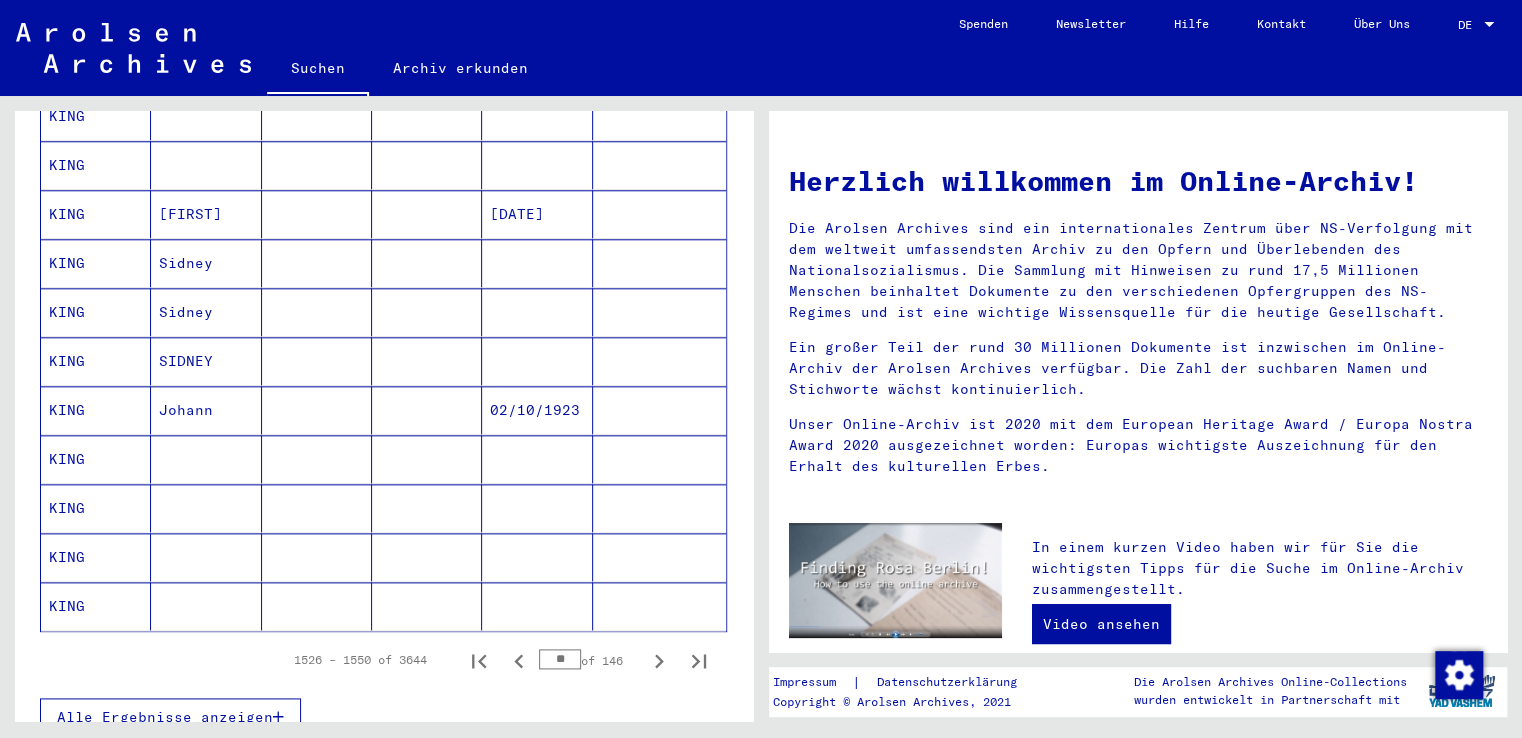 scroll, scrollTop: 1100, scrollLeft: 0, axis: vertical 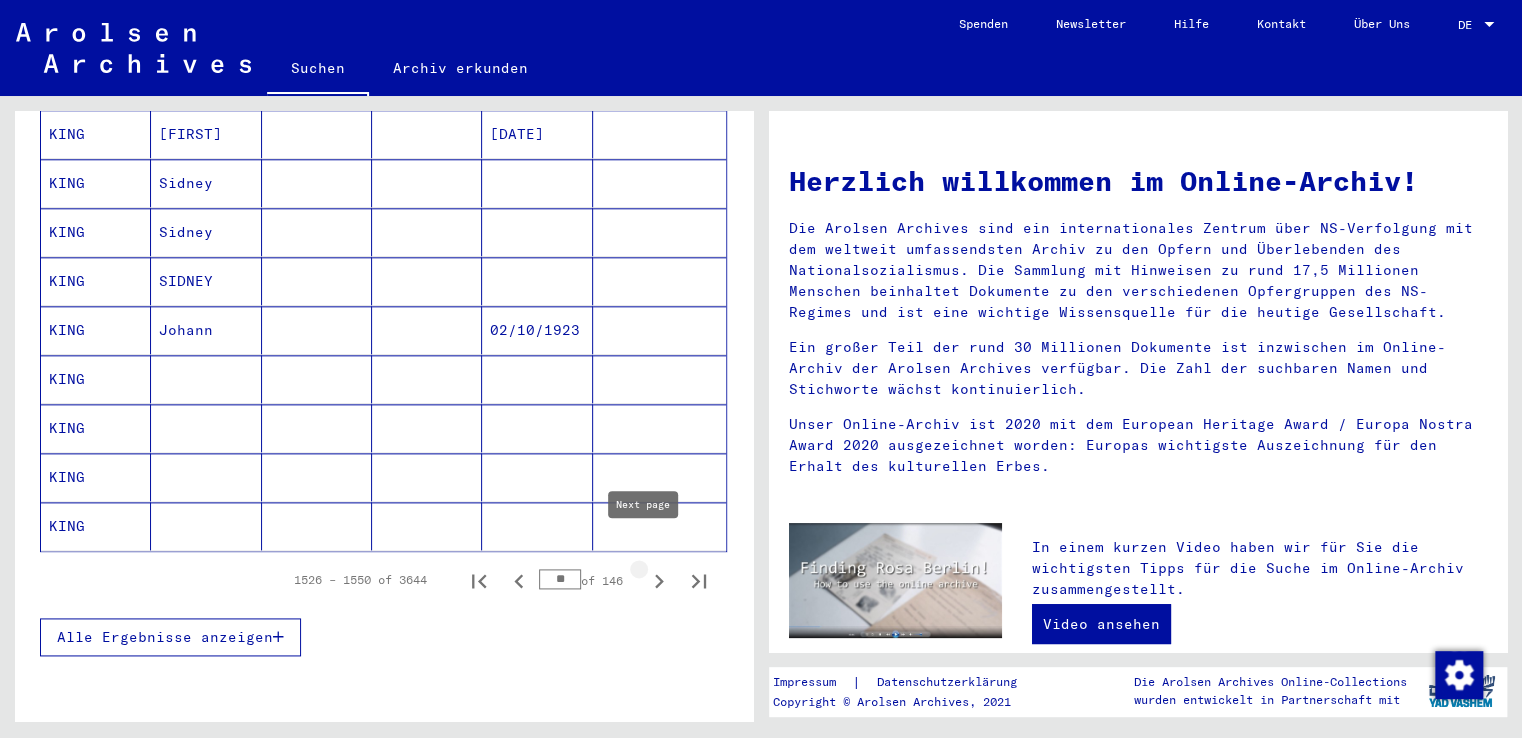 click 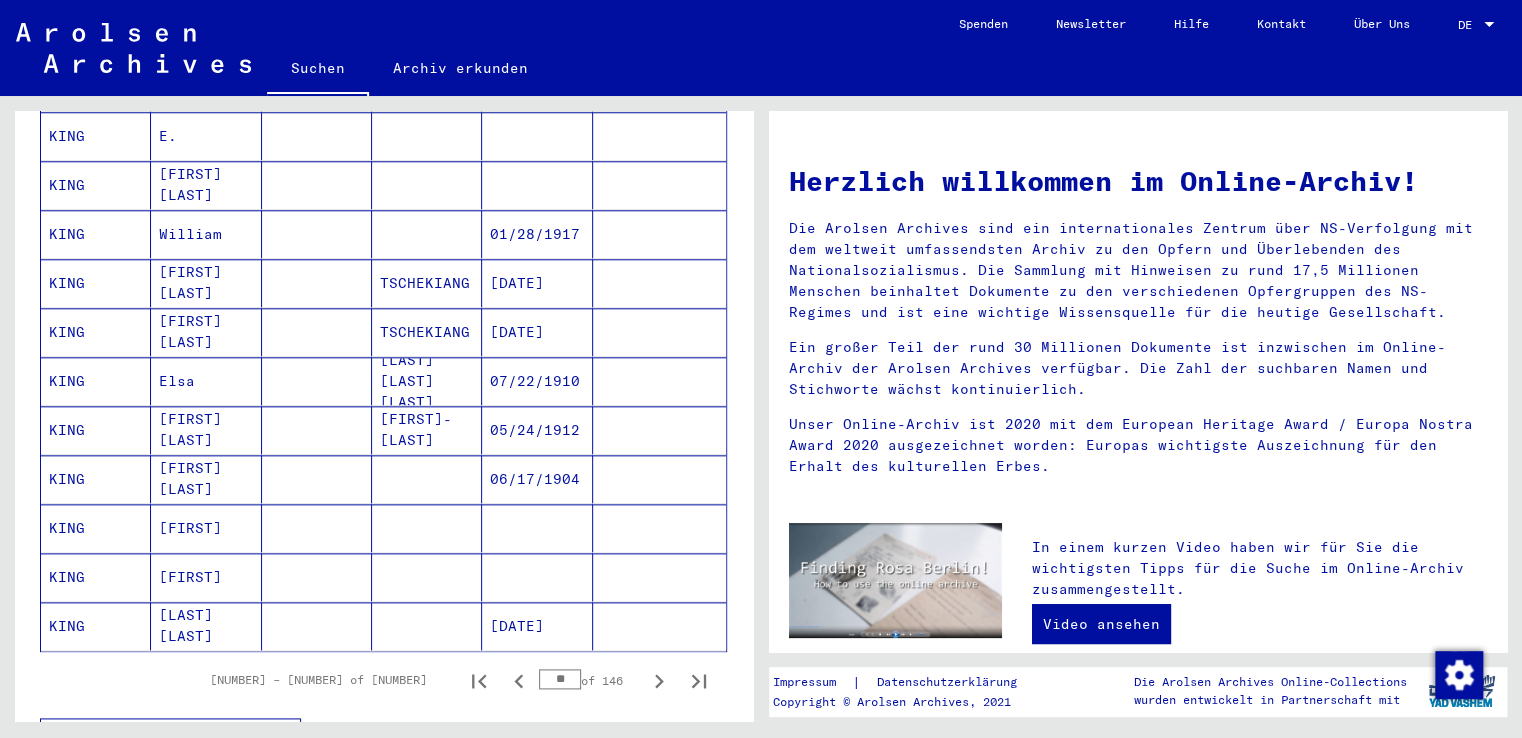 scroll, scrollTop: 1200, scrollLeft: 0, axis: vertical 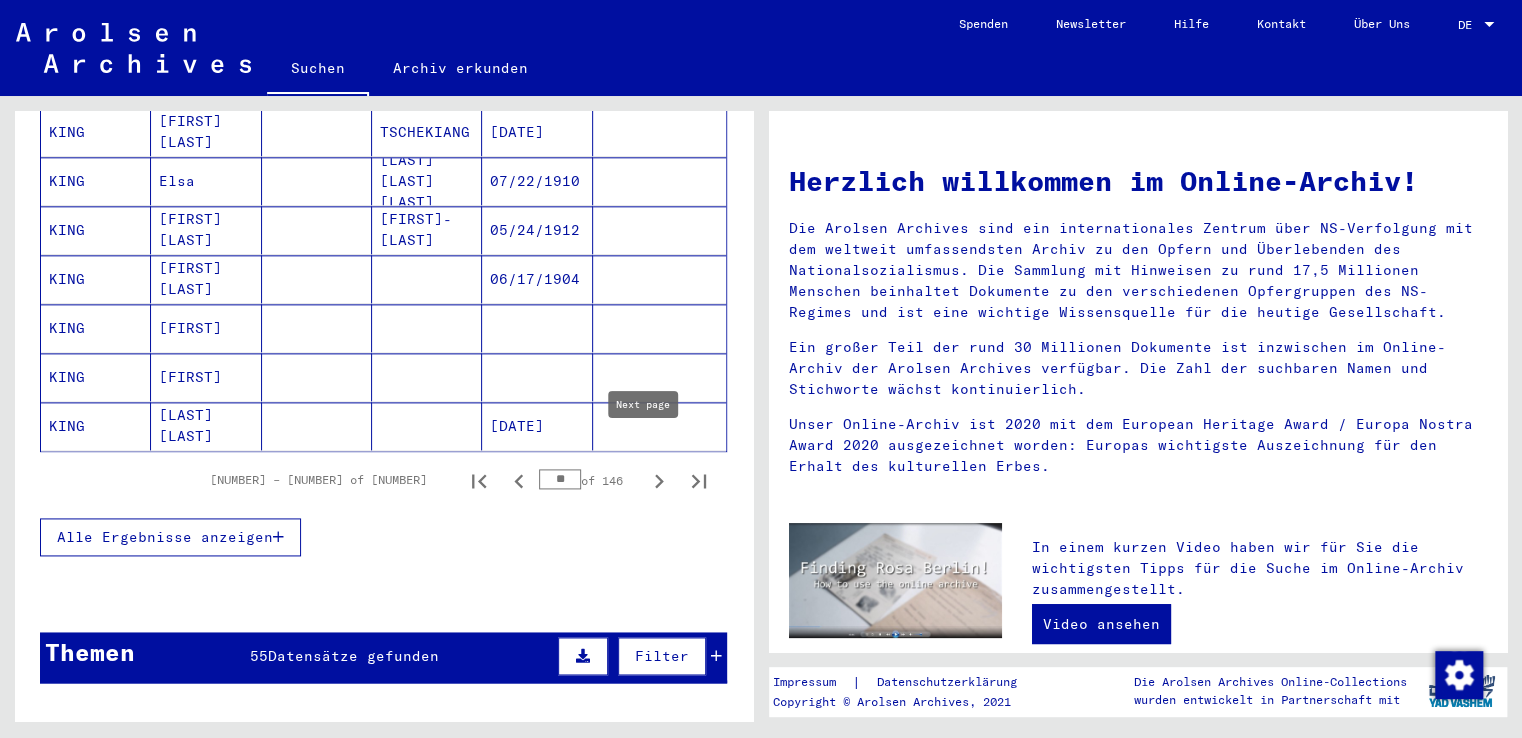 click 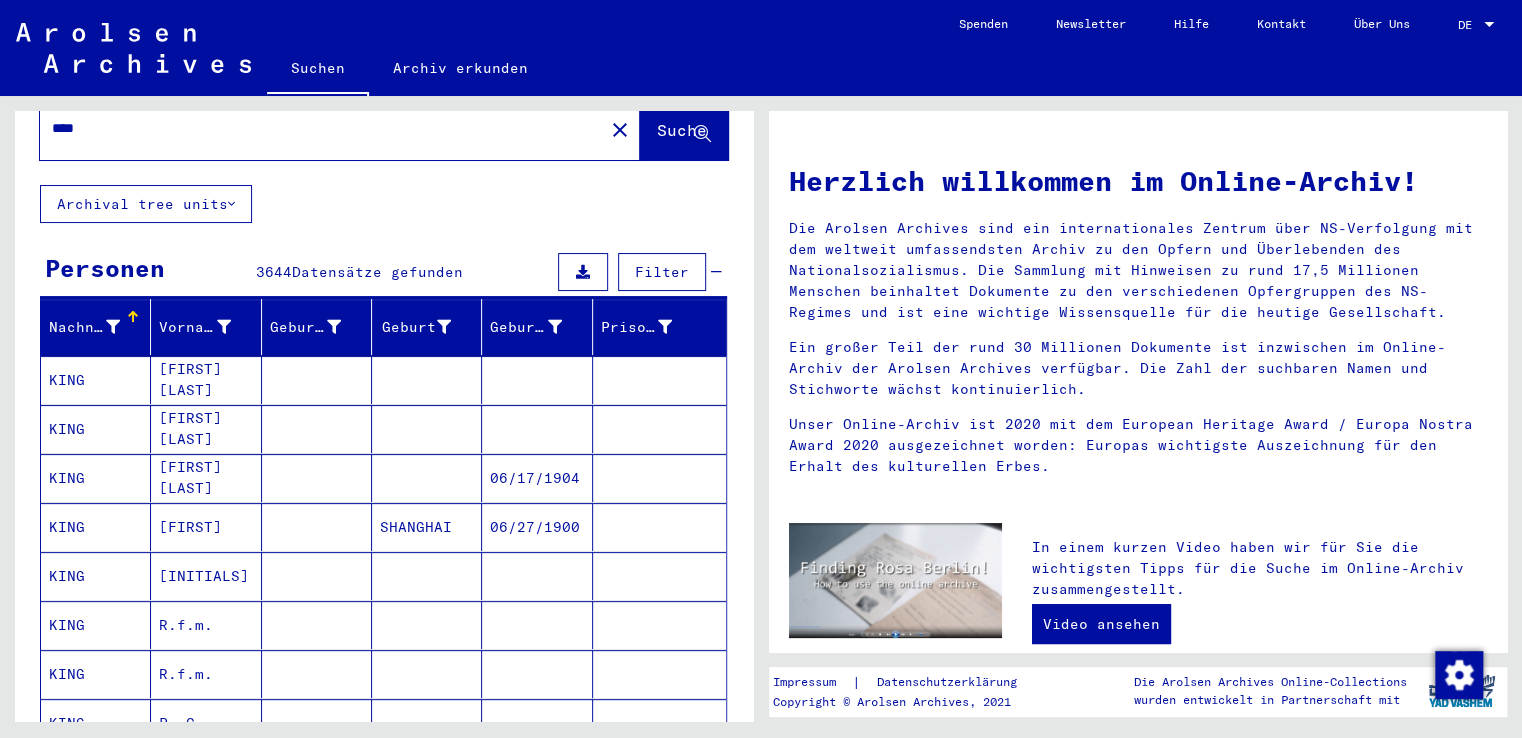 scroll, scrollTop: 0, scrollLeft: 0, axis: both 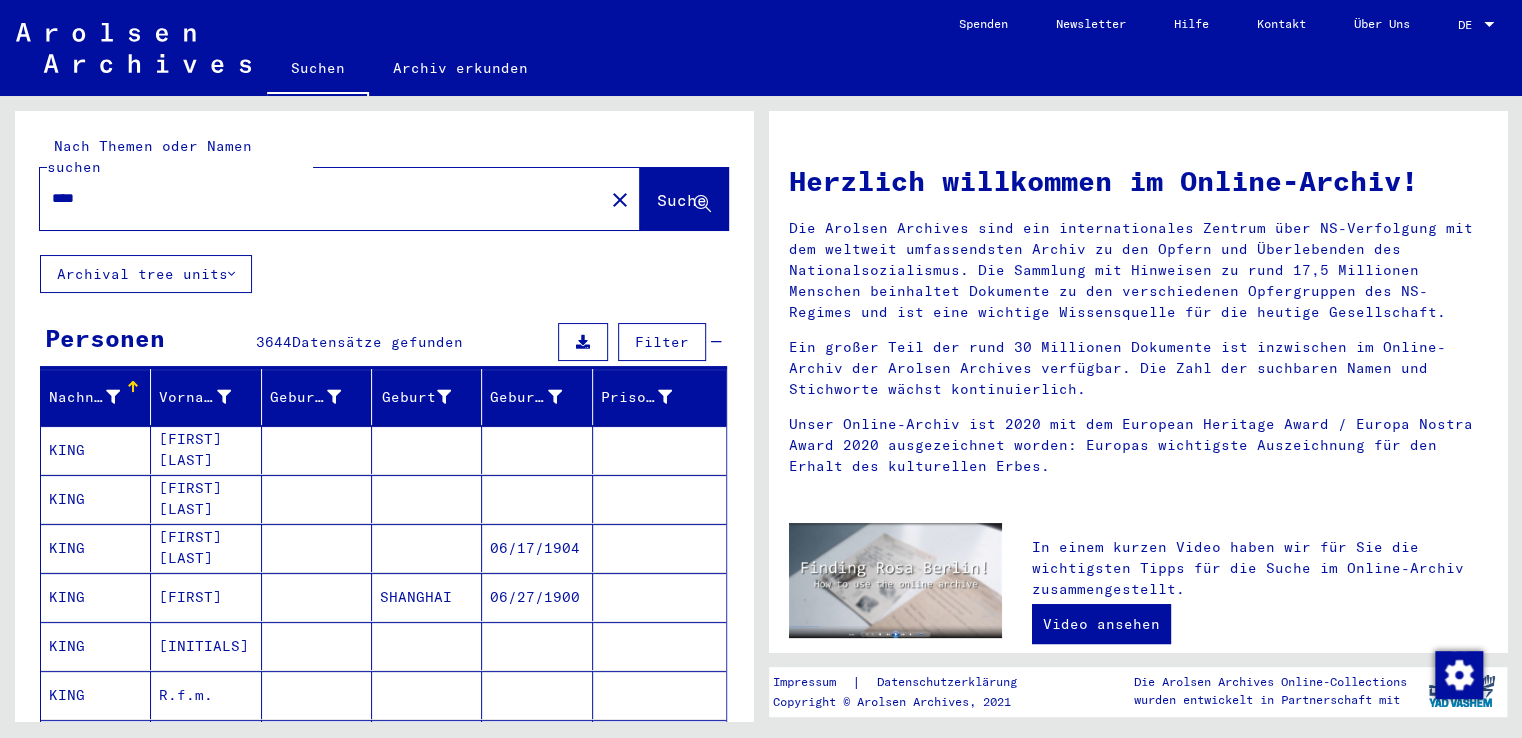 click 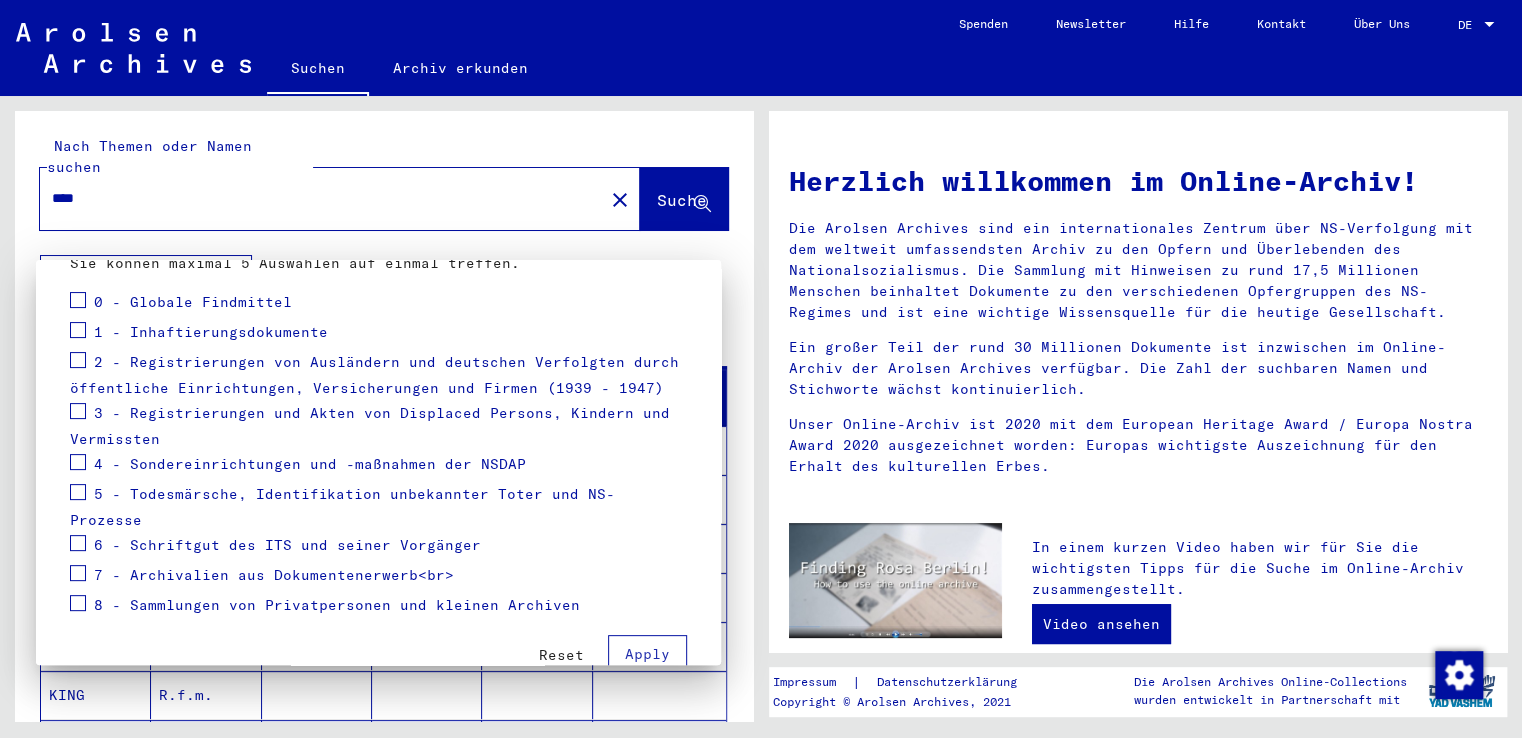 scroll, scrollTop: 265, scrollLeft: 0, axis: vertical 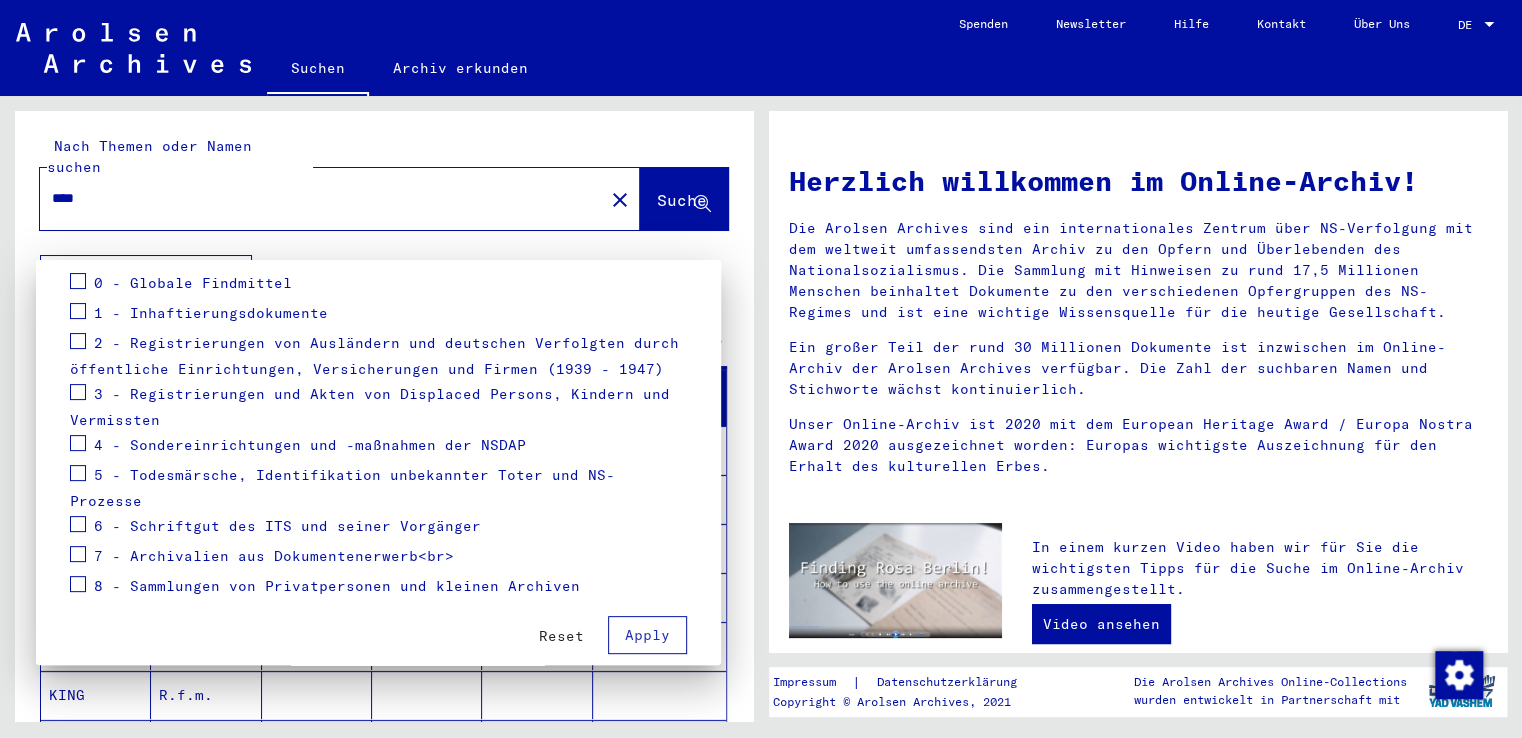 click at bounding box center (78, 311) 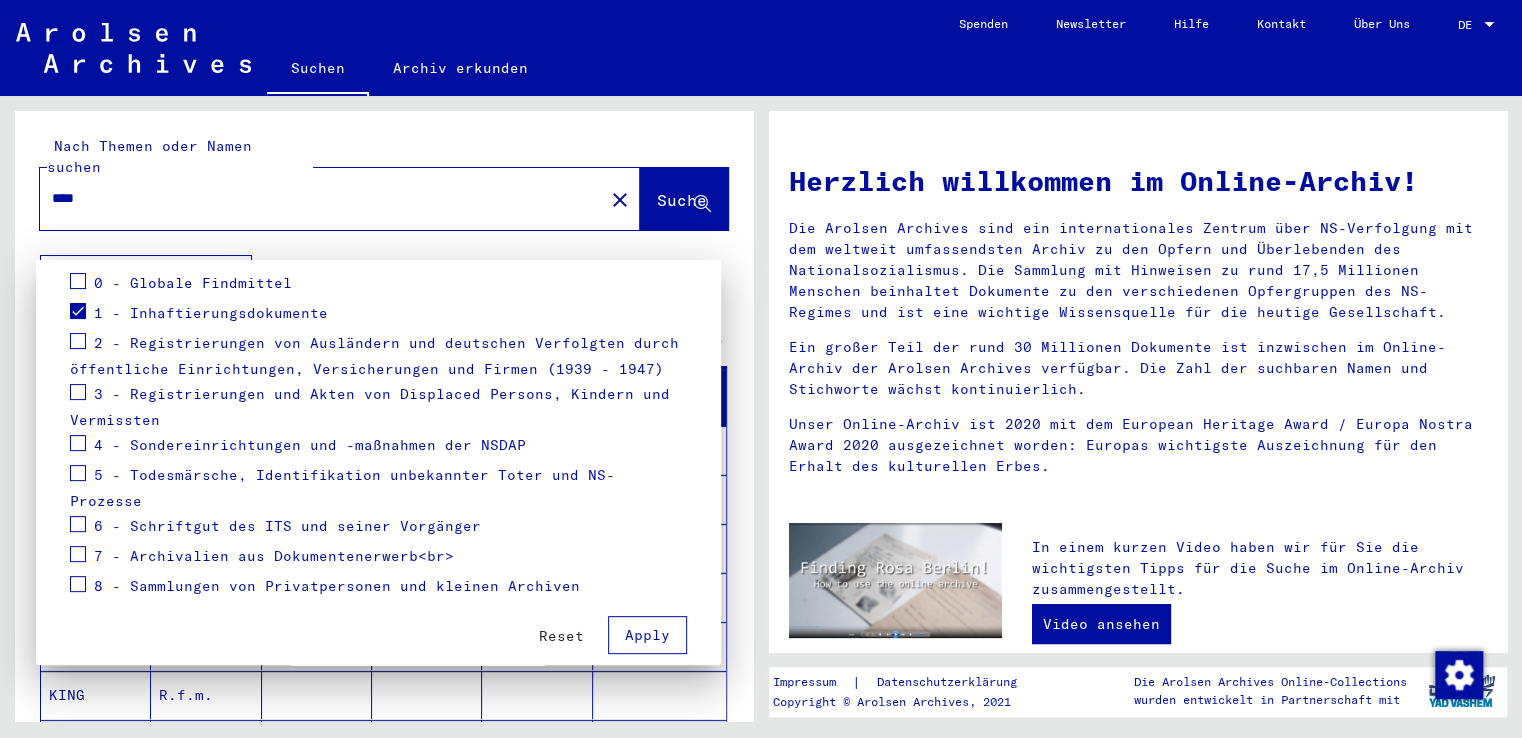click at bounding box center [78, 584] 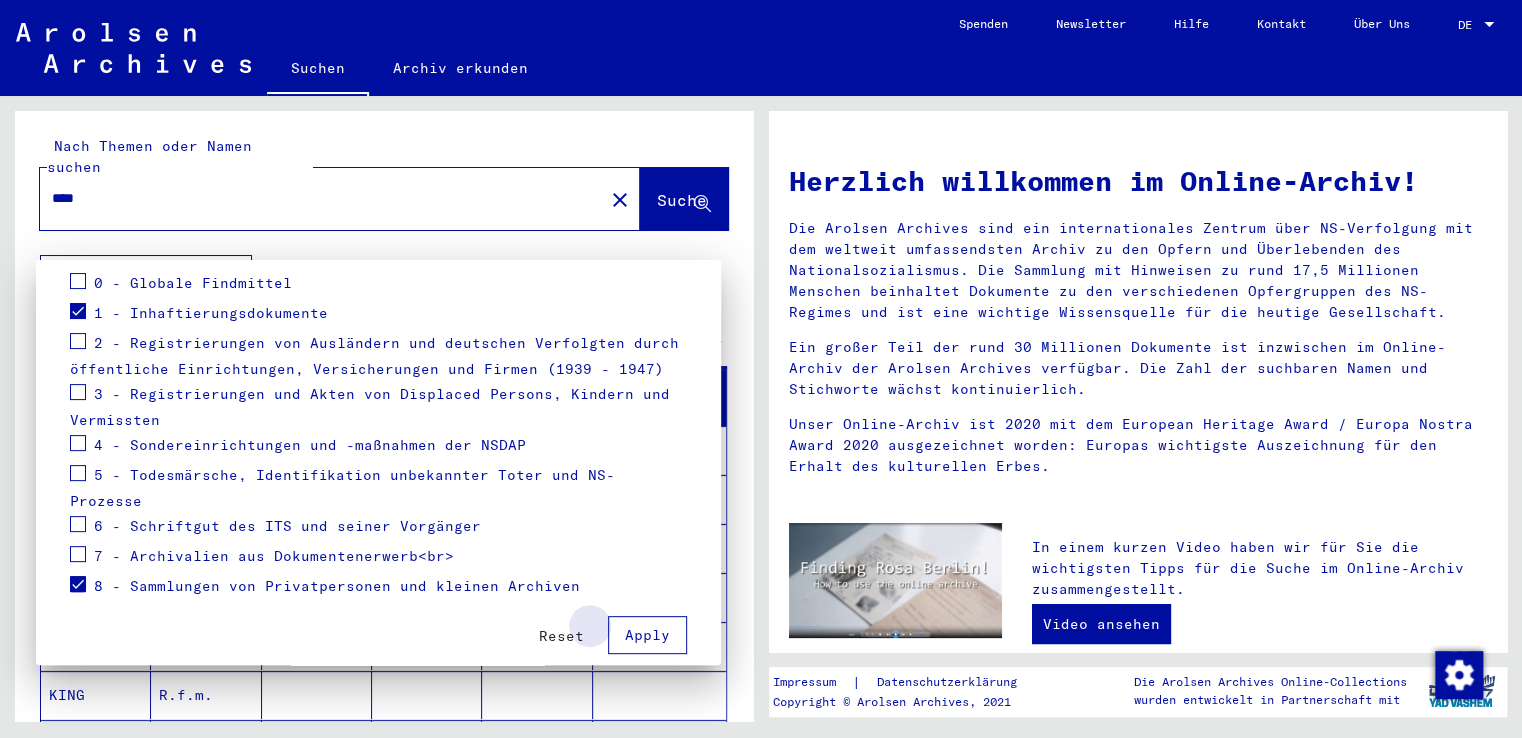 click on "Apply" at bounding box center [647, 635] 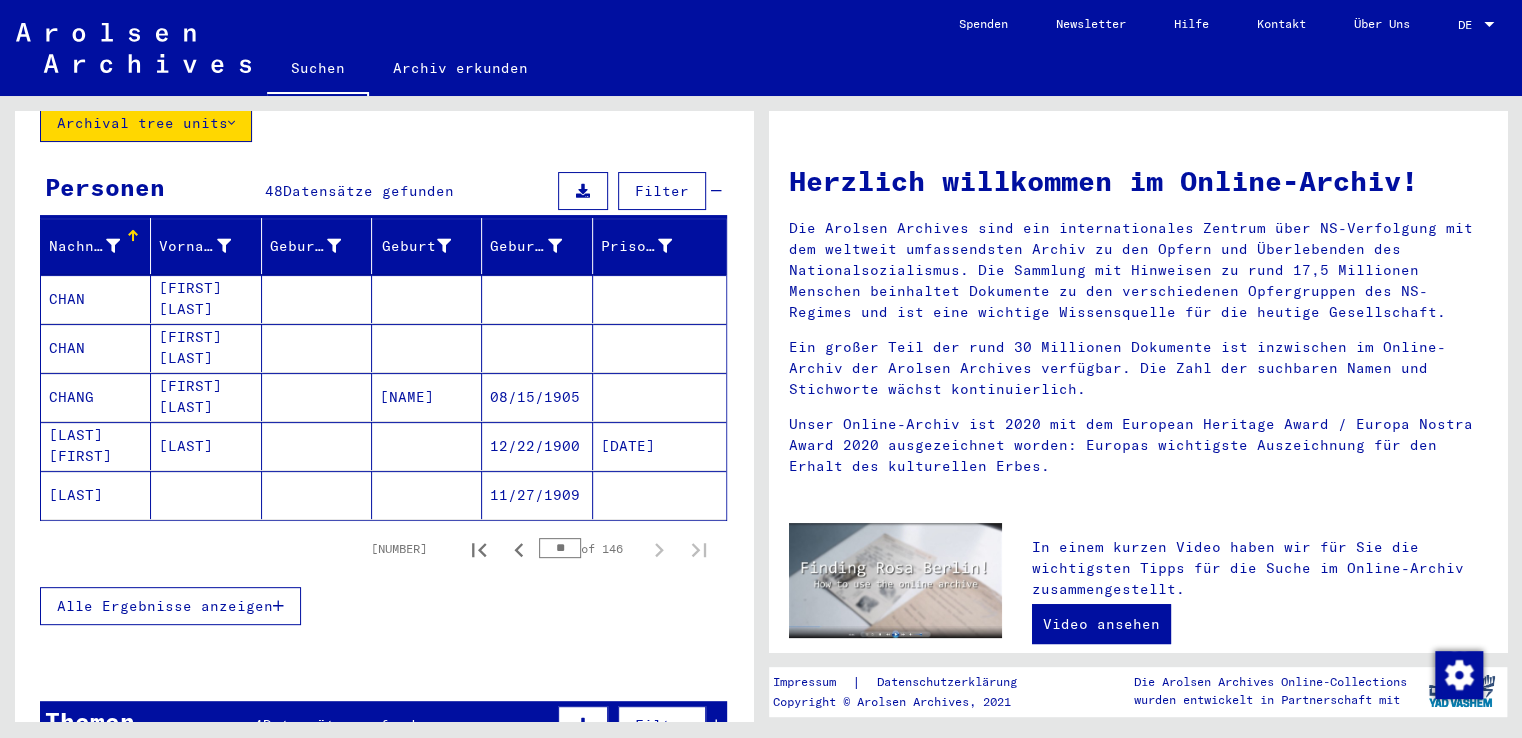 scroll, scrollTop: 200, scrollLeft: 0, axis: vertical 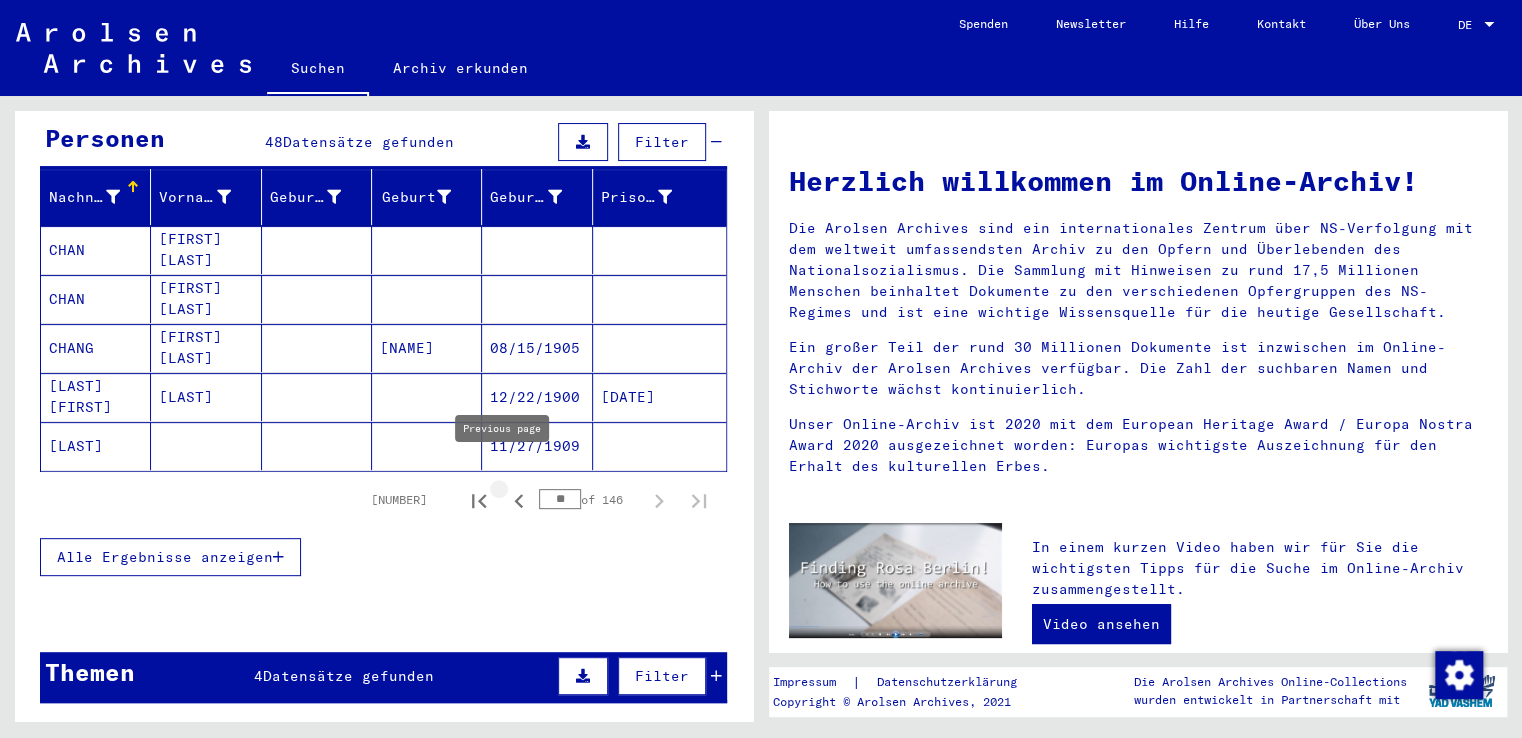click 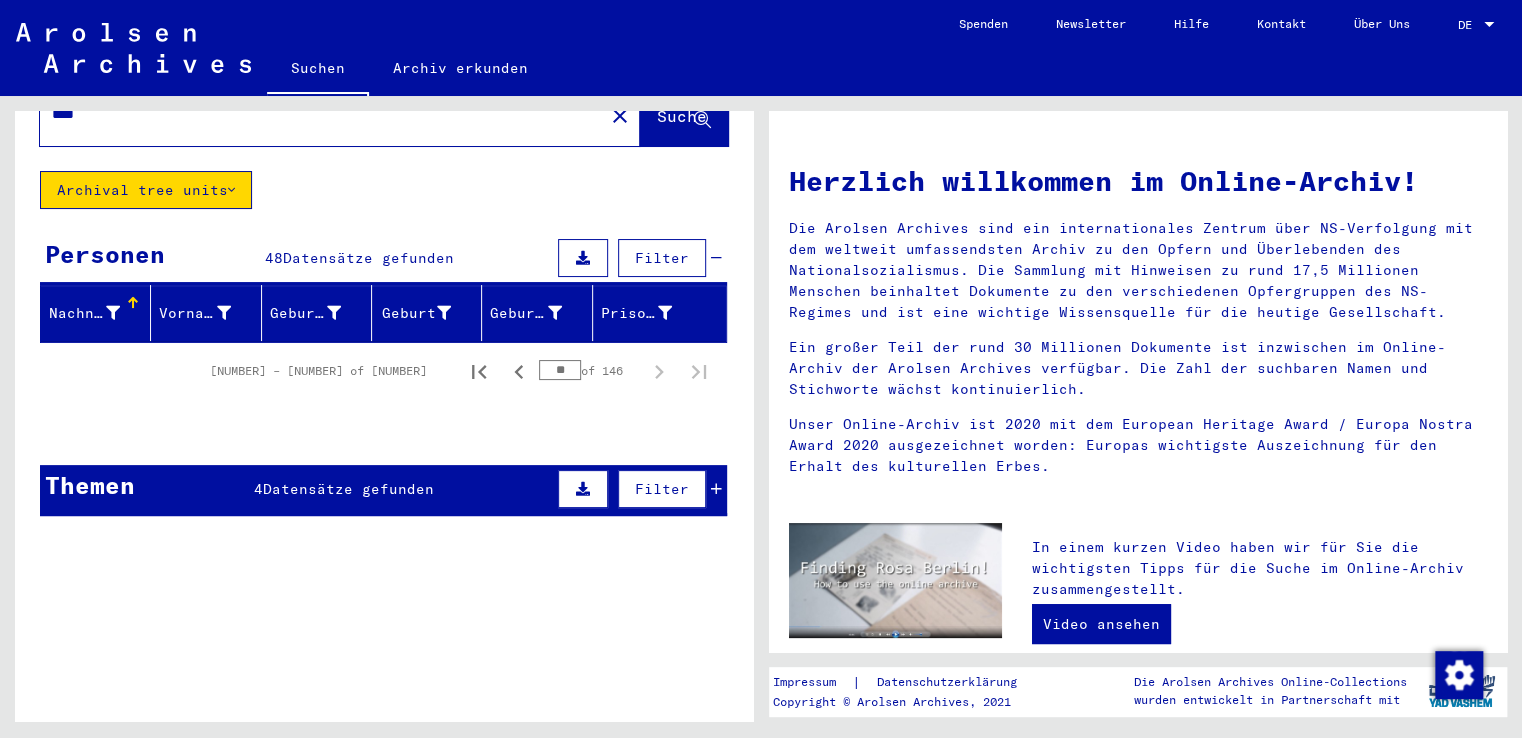 scroll, scrollTop: 0, scrollLeft: 0, axis: both 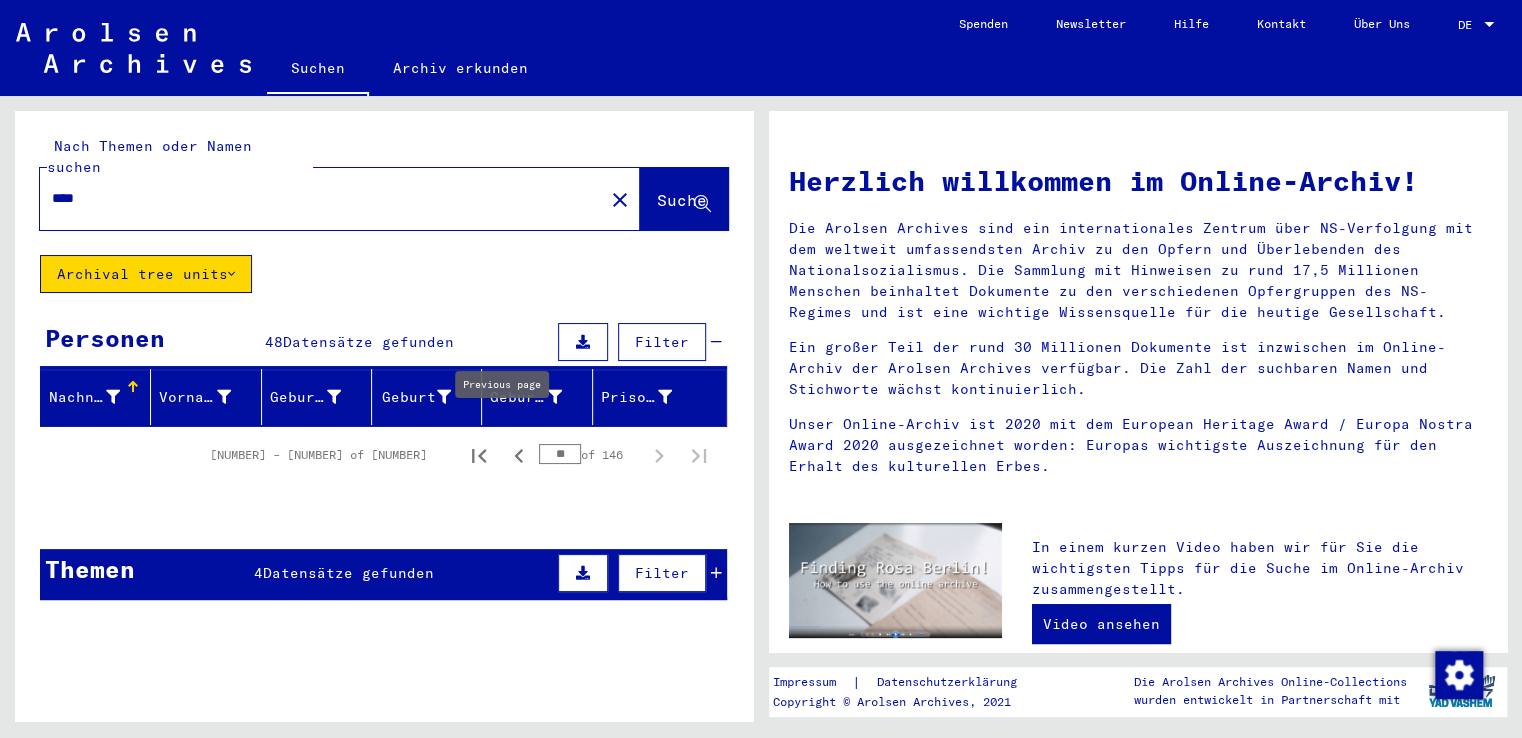 click 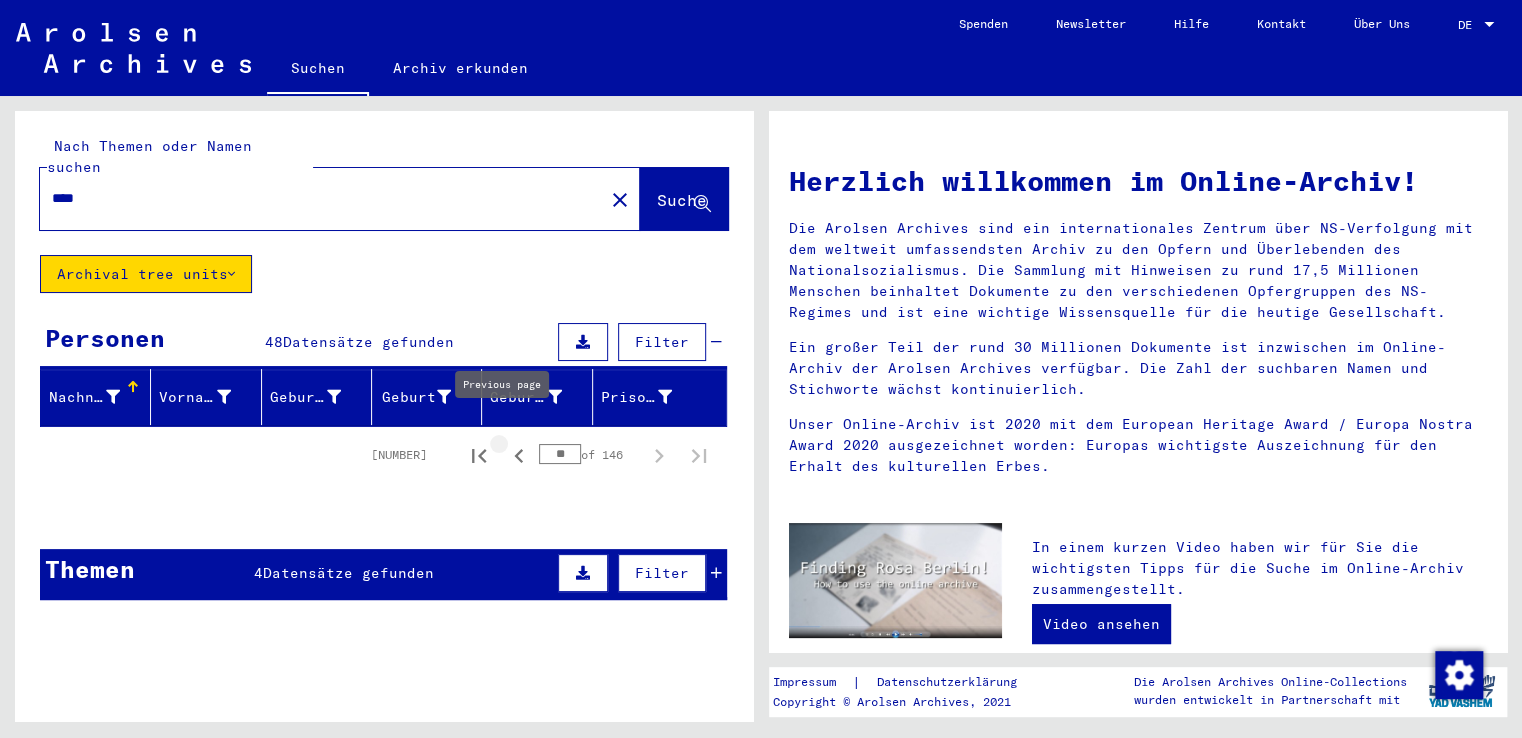 click 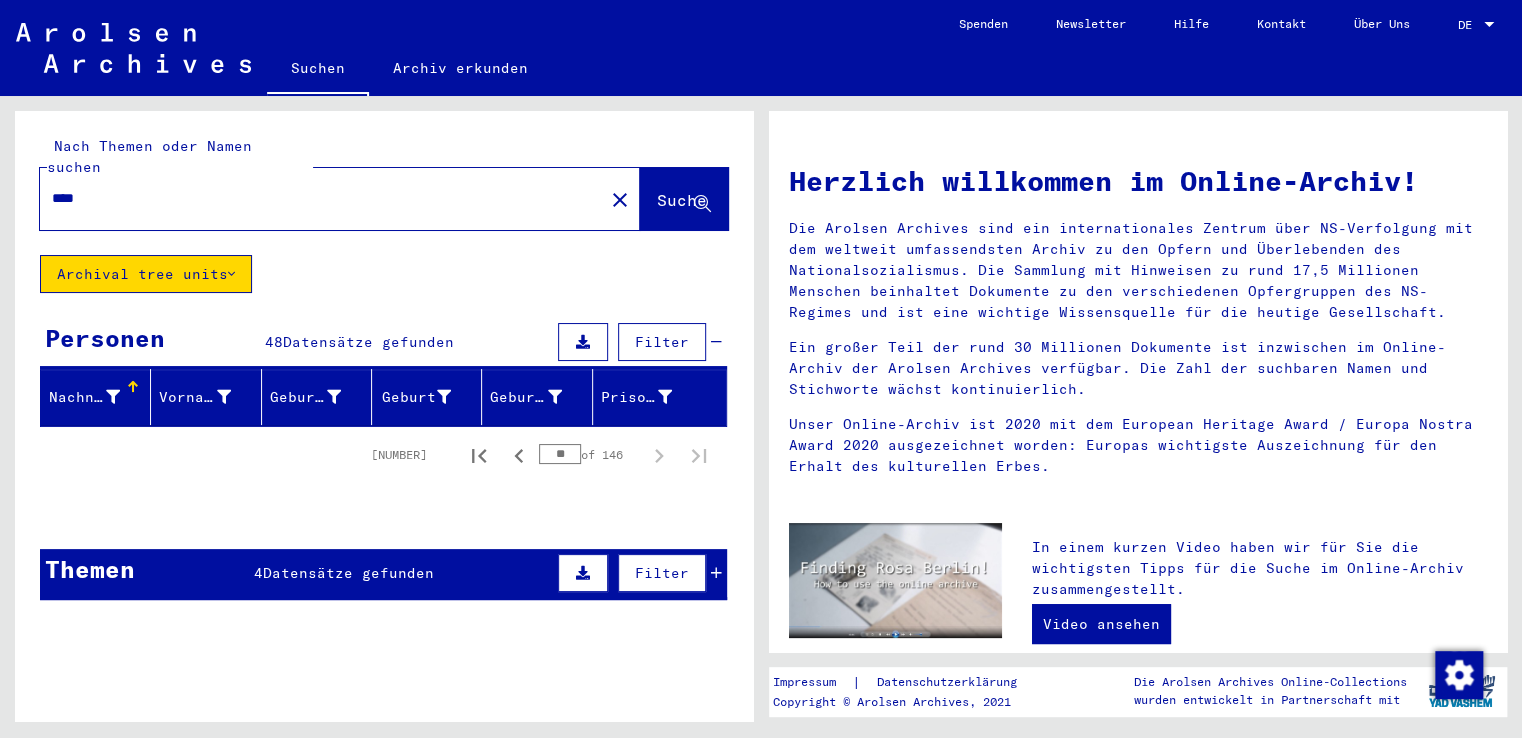 click on "Suche" 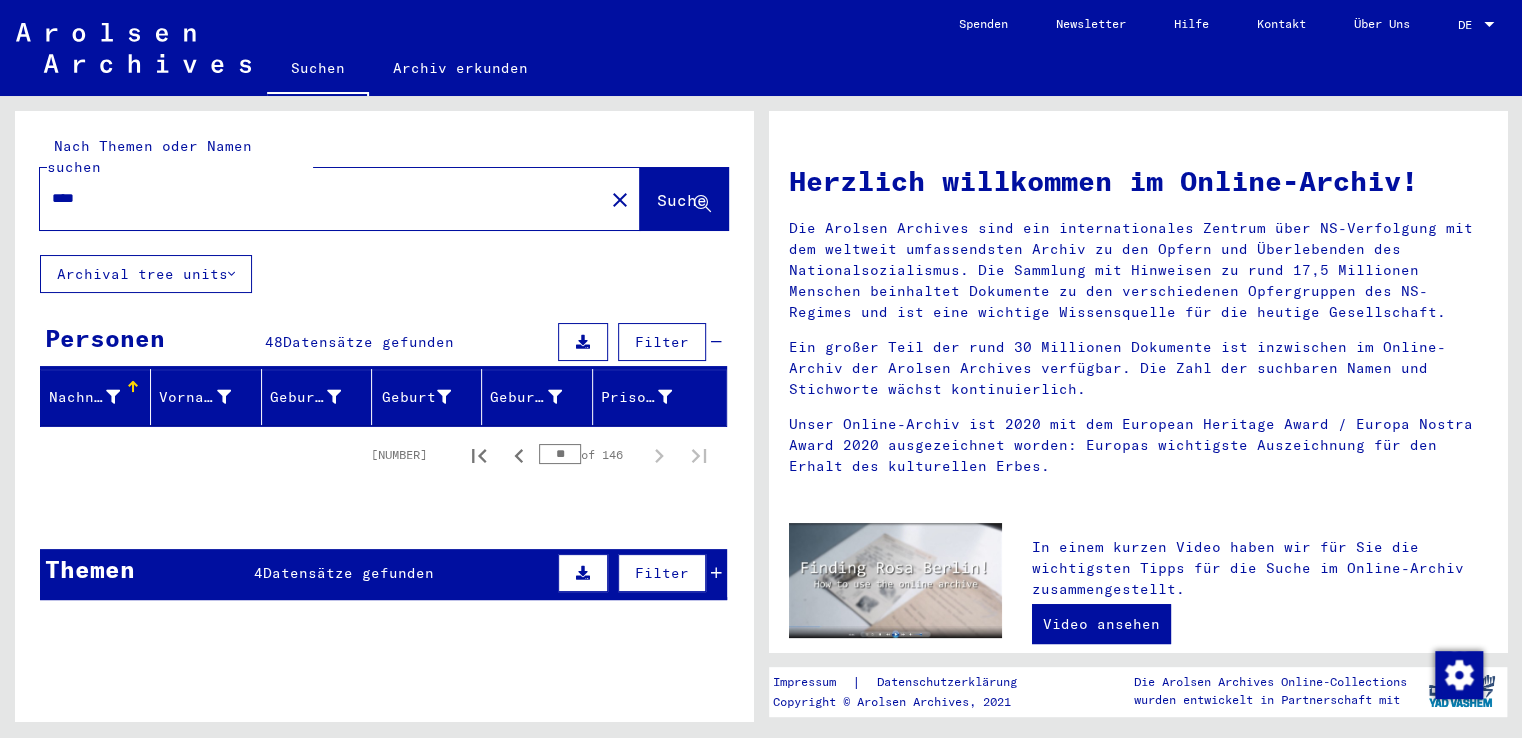 click on "Suche" 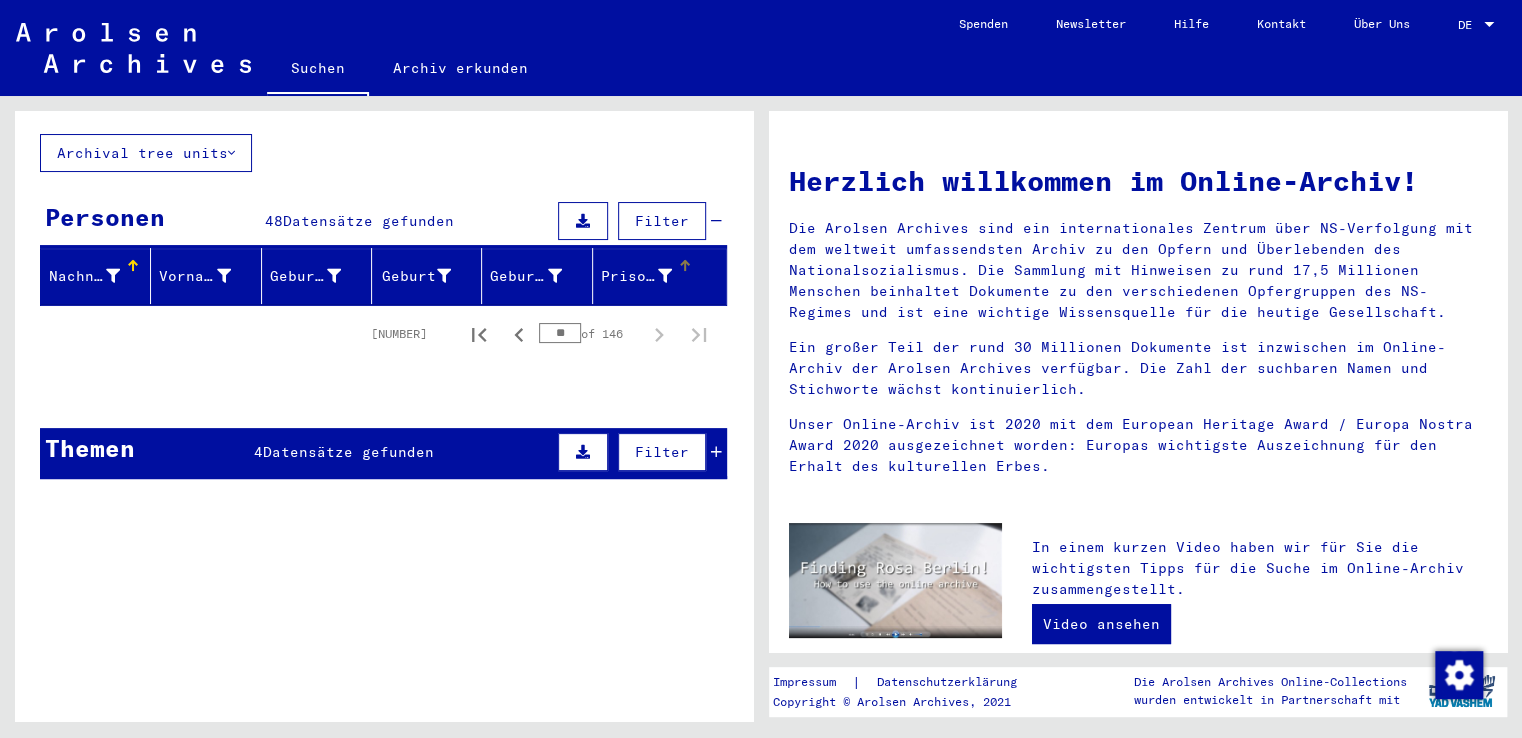 scroll, scrollTop: 300, scrollLeft: 0, axis: vertical 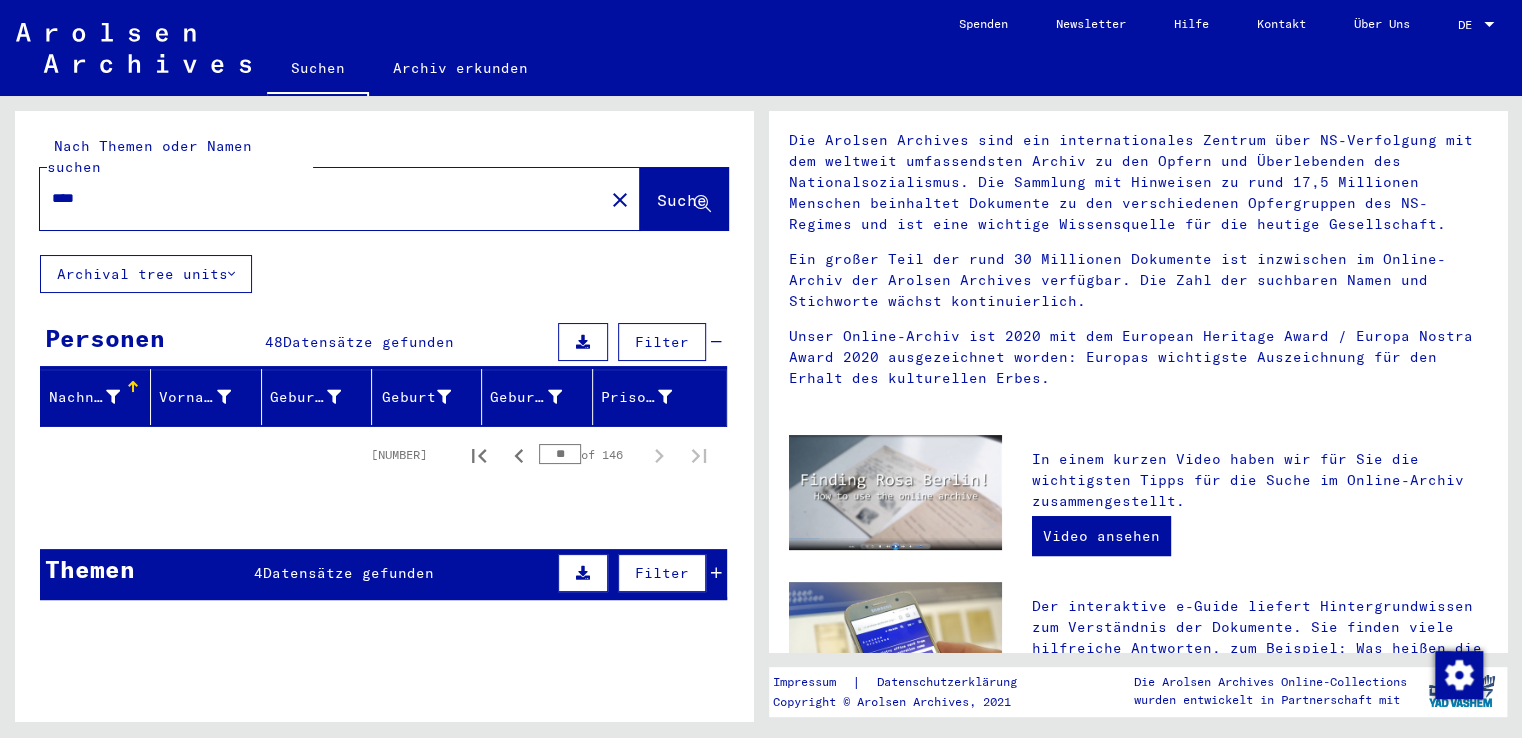 click on "Archiv erkunden" 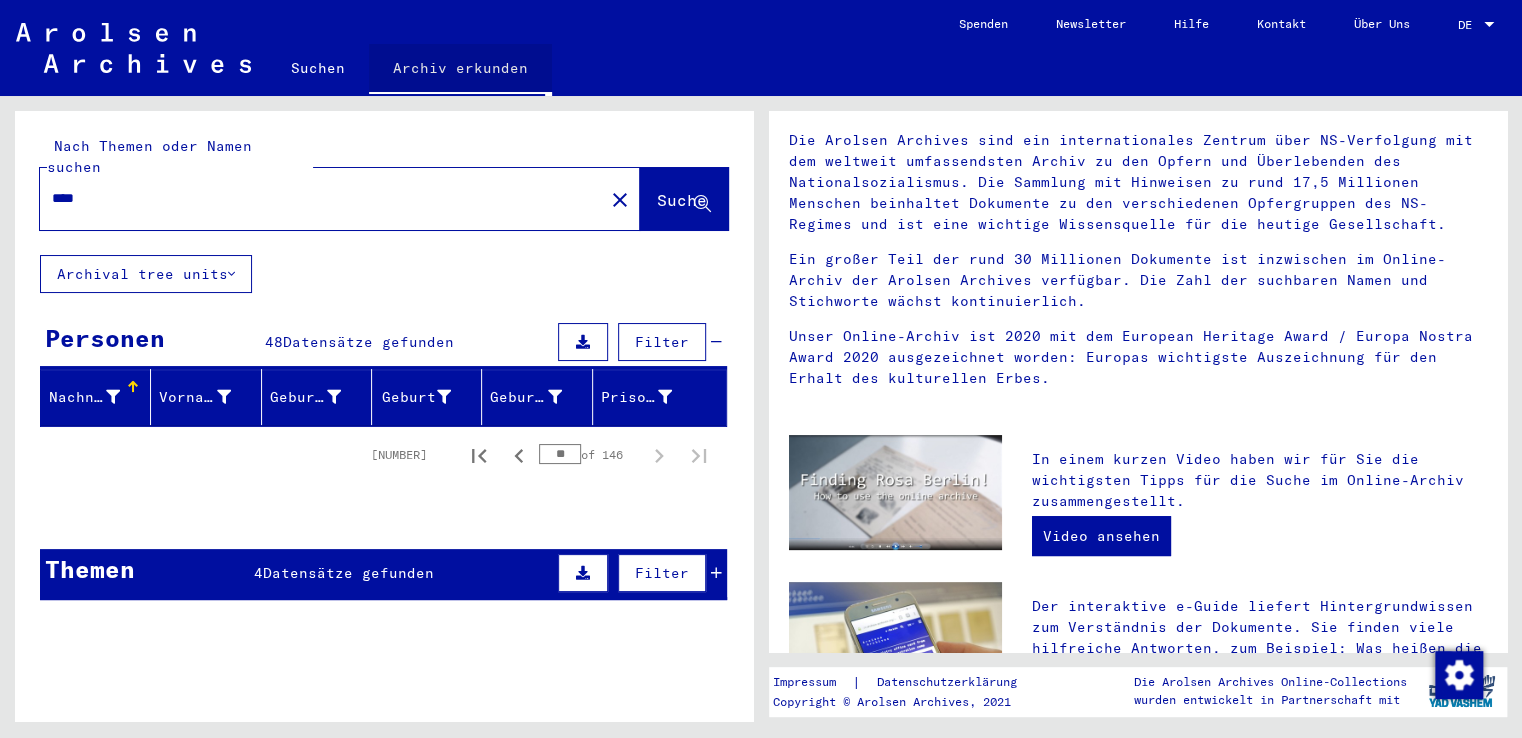 click on "Archiv erkunden" 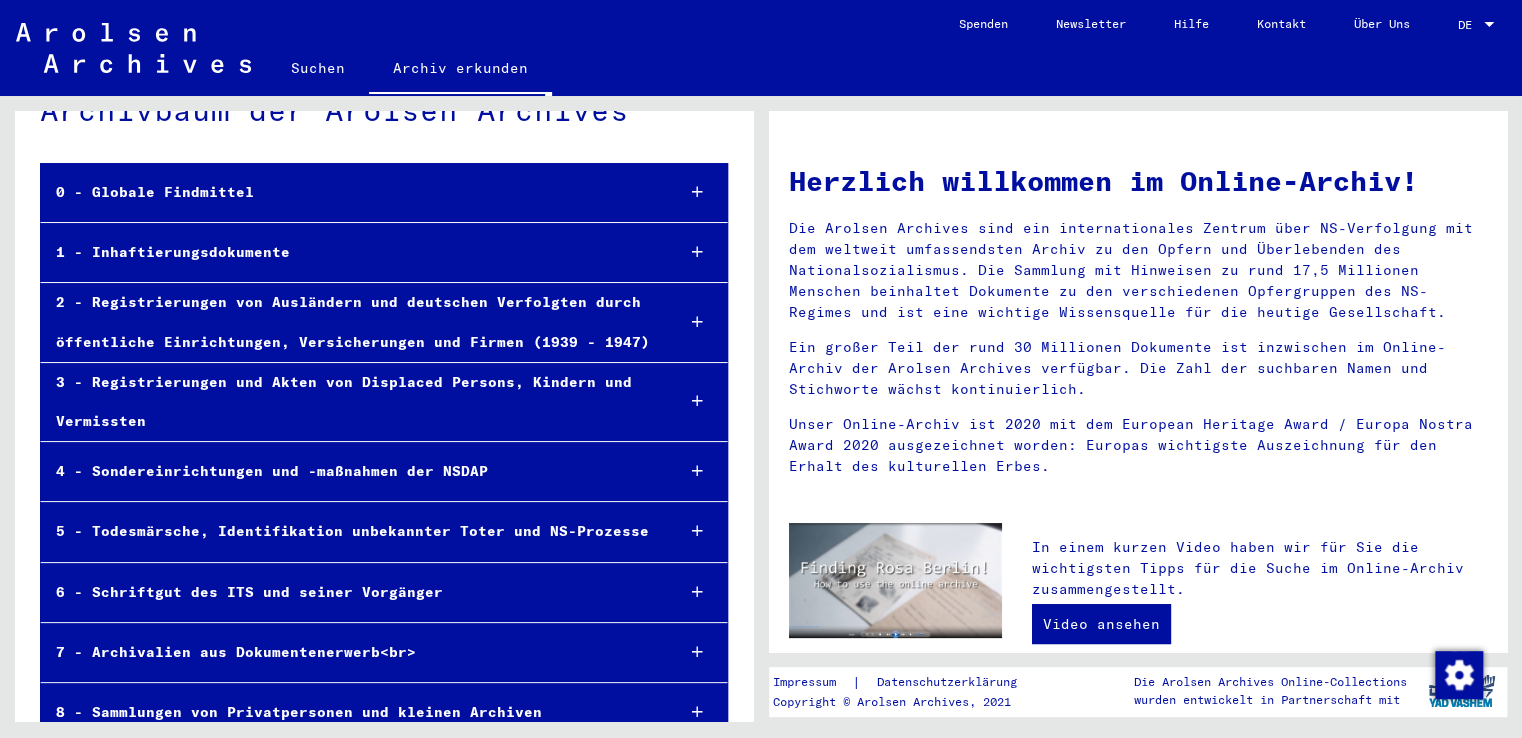 scroll, scrollTop: 82, scrollLeft: 0, axis: vertical 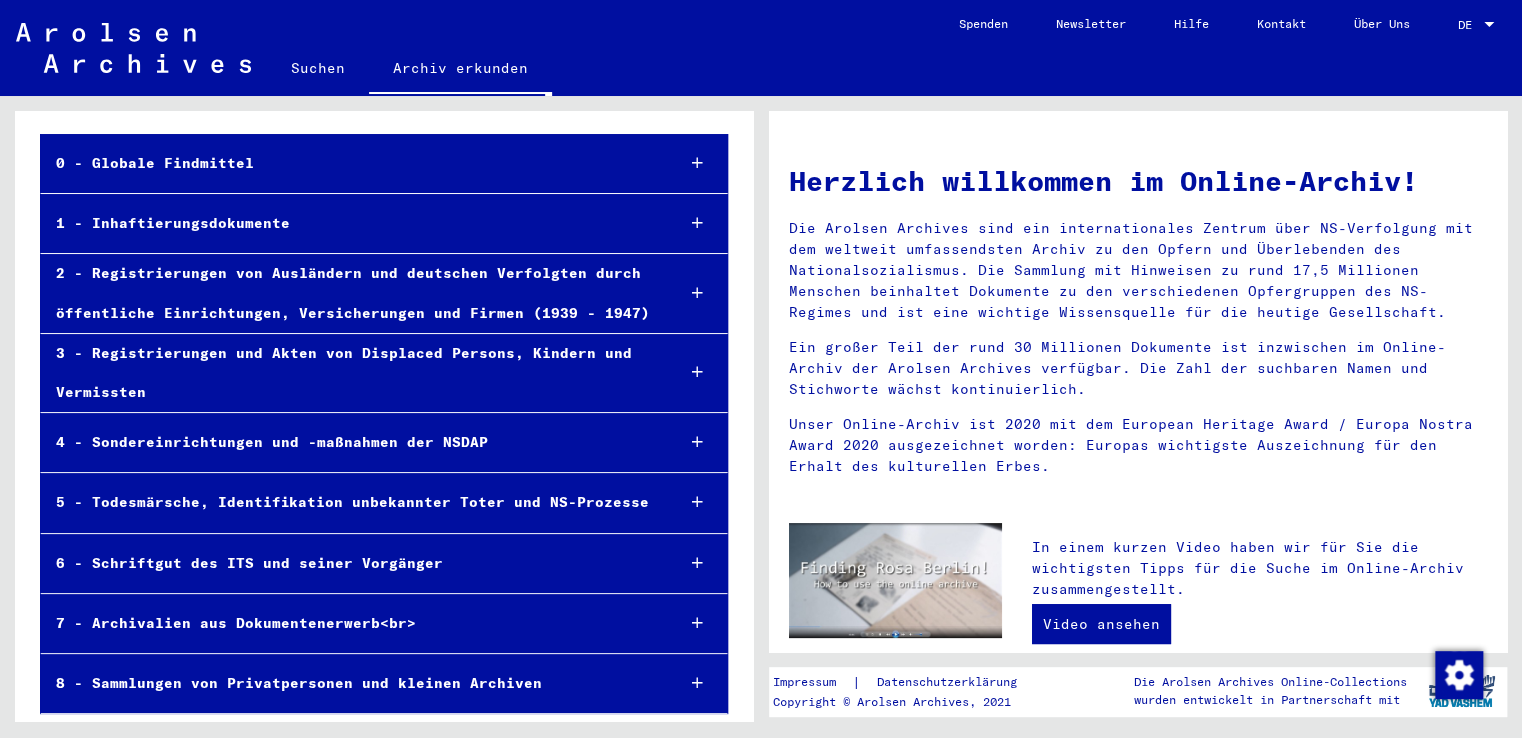 click on "1 - Inhaftierungsdokumente" at bounding box center [349, 223] 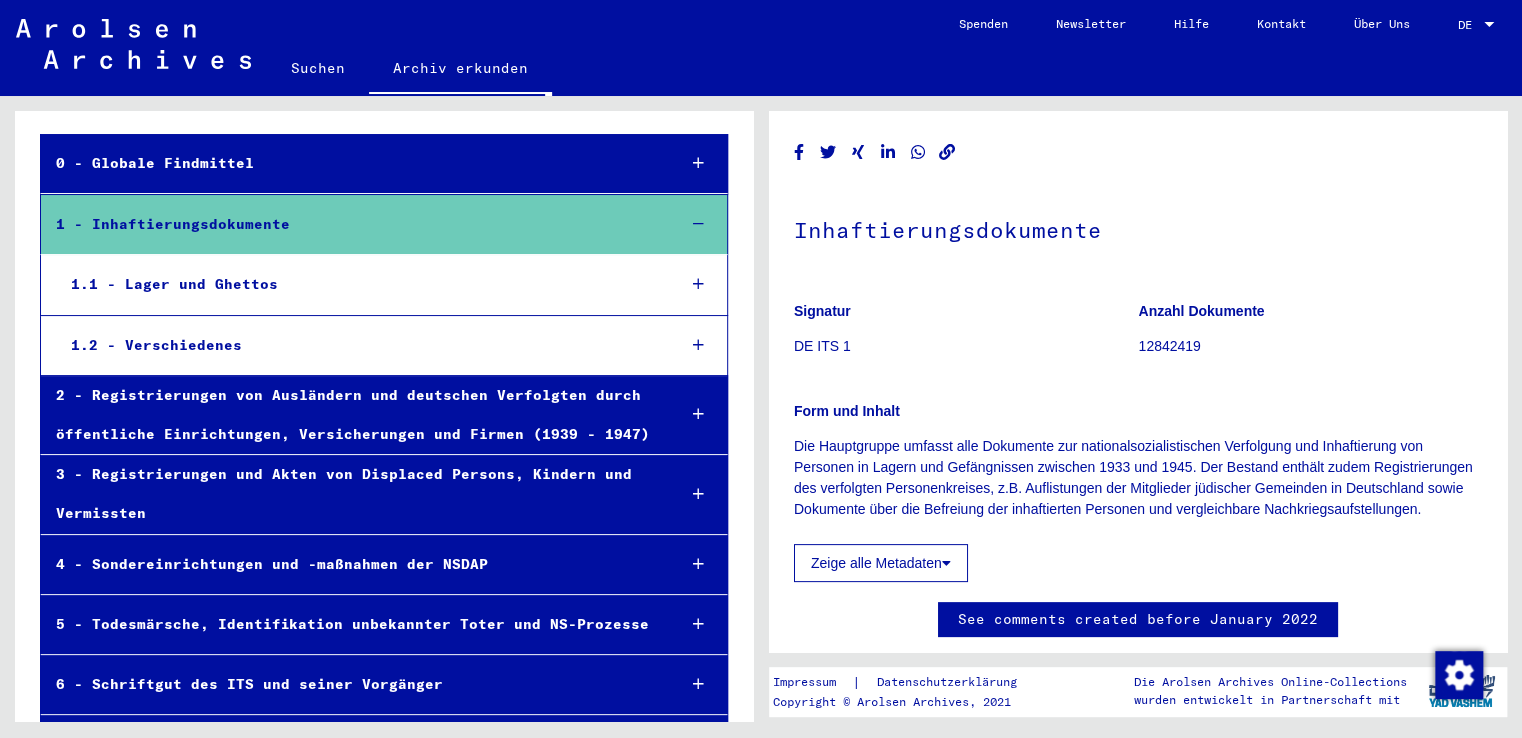click on "1.2 - Verschiedenes" at bounding box center [357, 345] 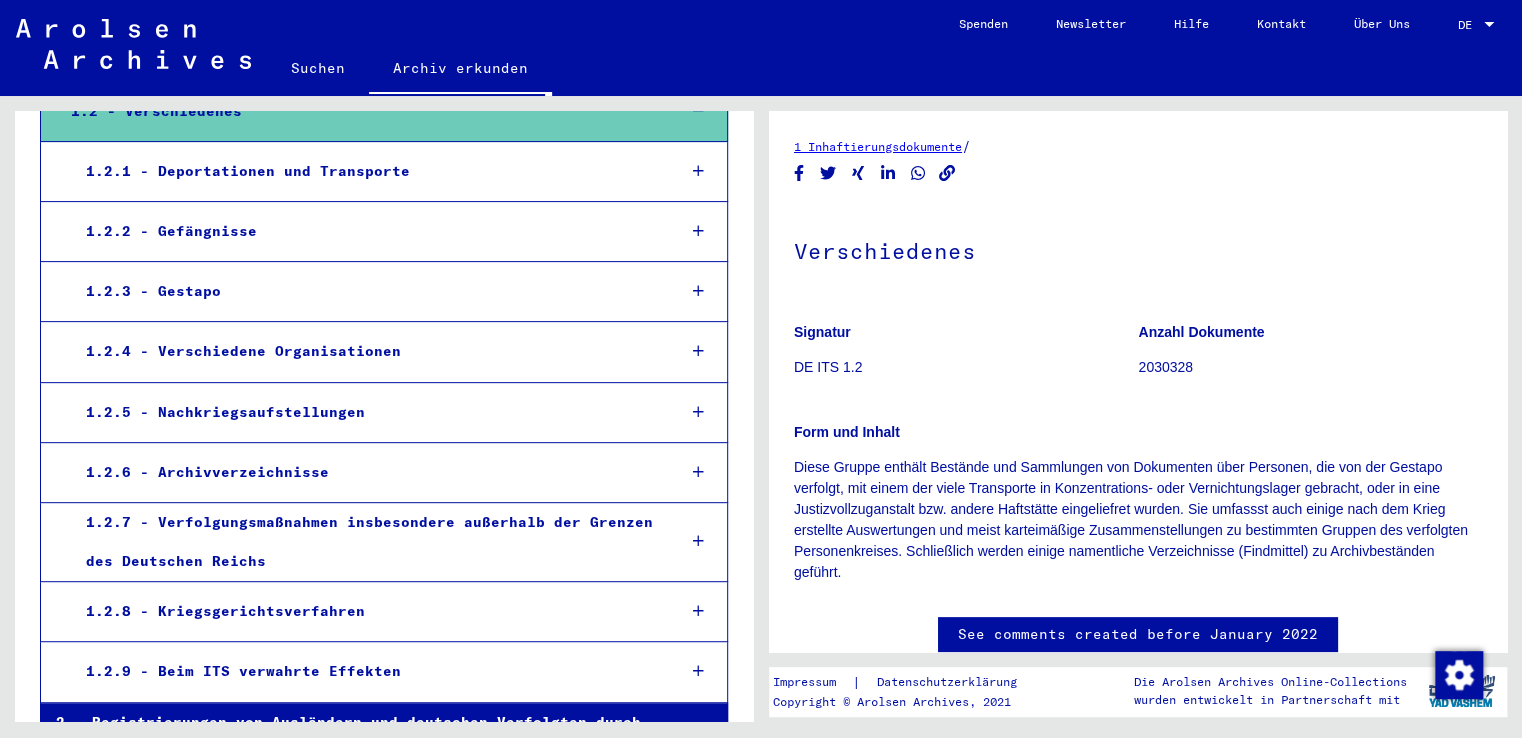 scroll, scrollTop: 282, scrollLeft: 0, axis: vertical 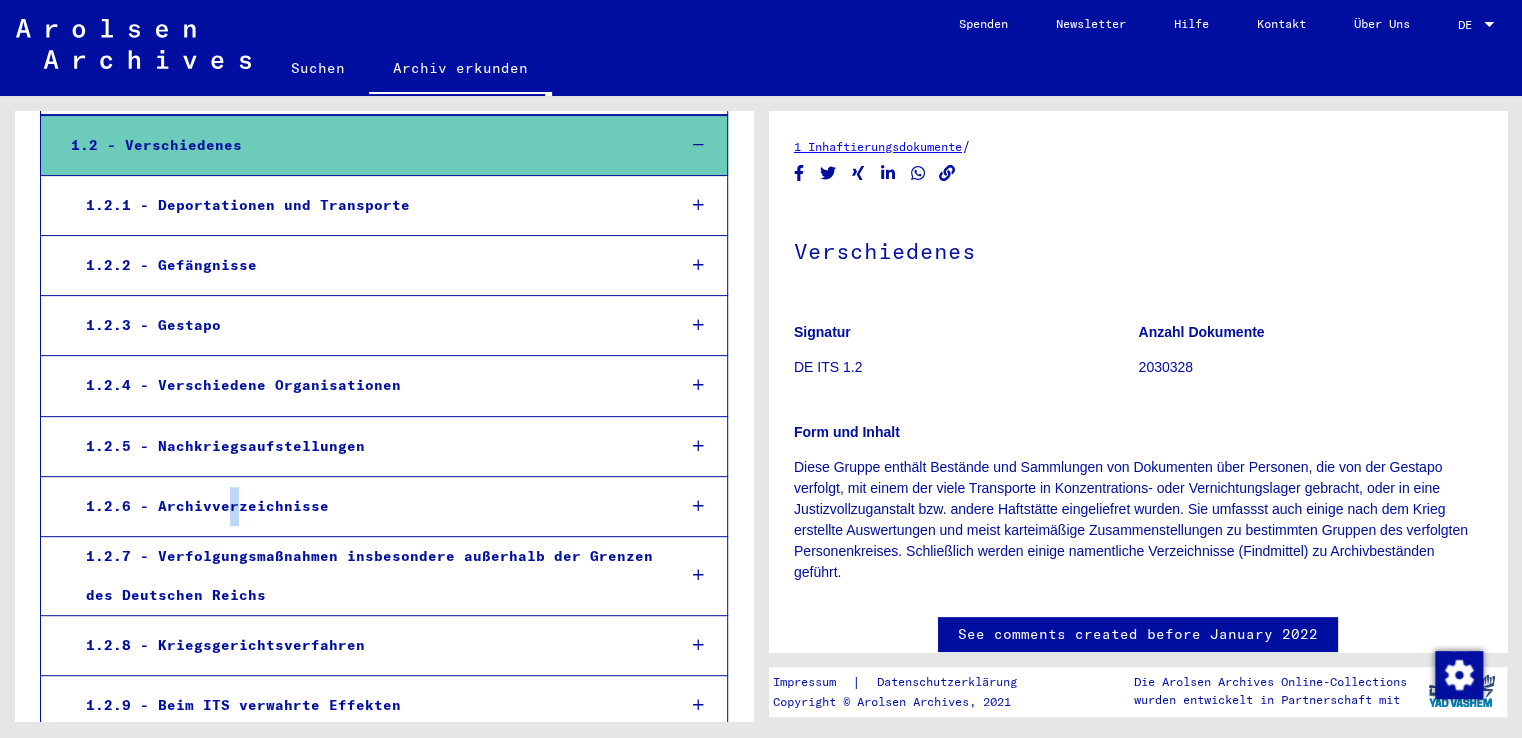 click on "1.2.6 - Archivverzeichnisse" at bounding box center [365, 506] 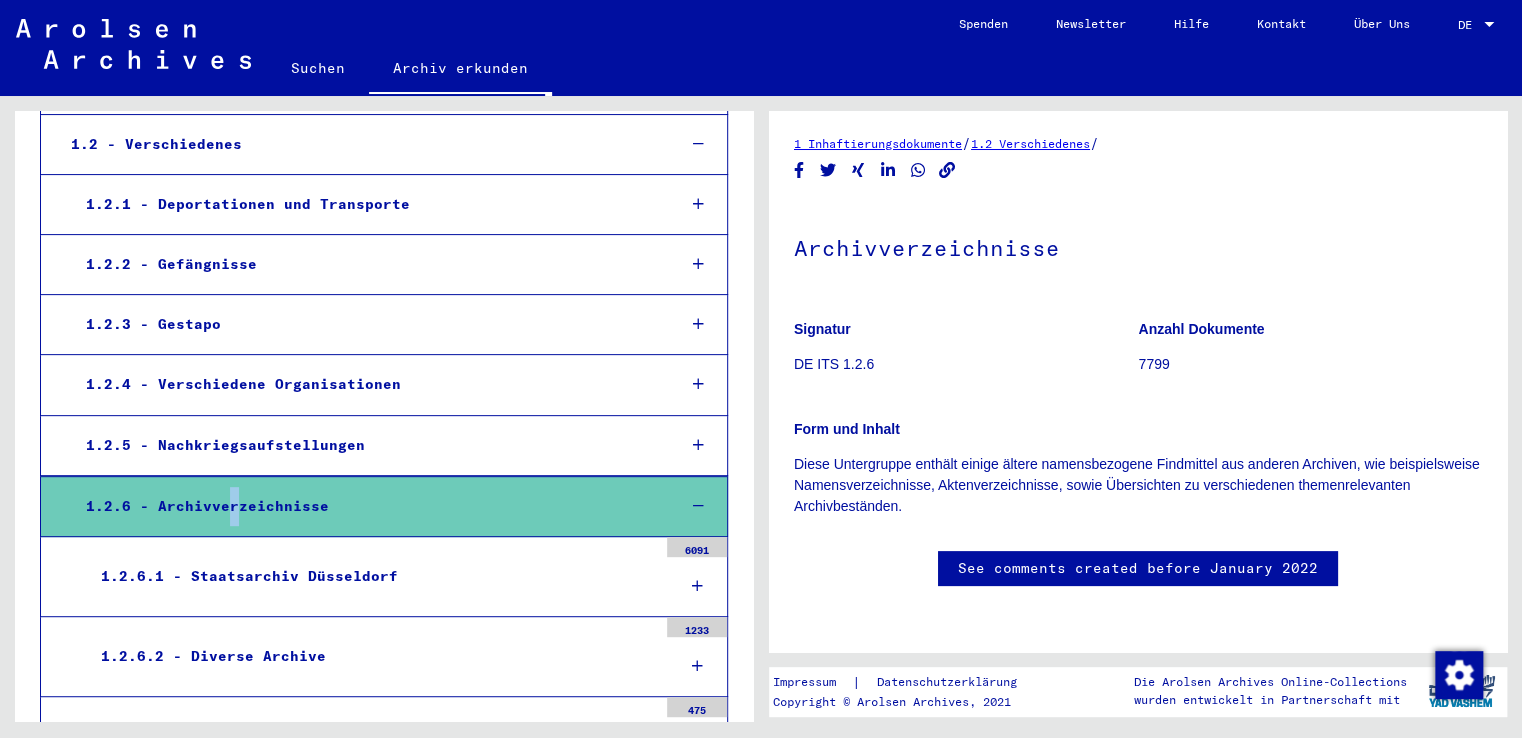 scroll, scrollTop: 0, scrollLeft: 0, axis: both 